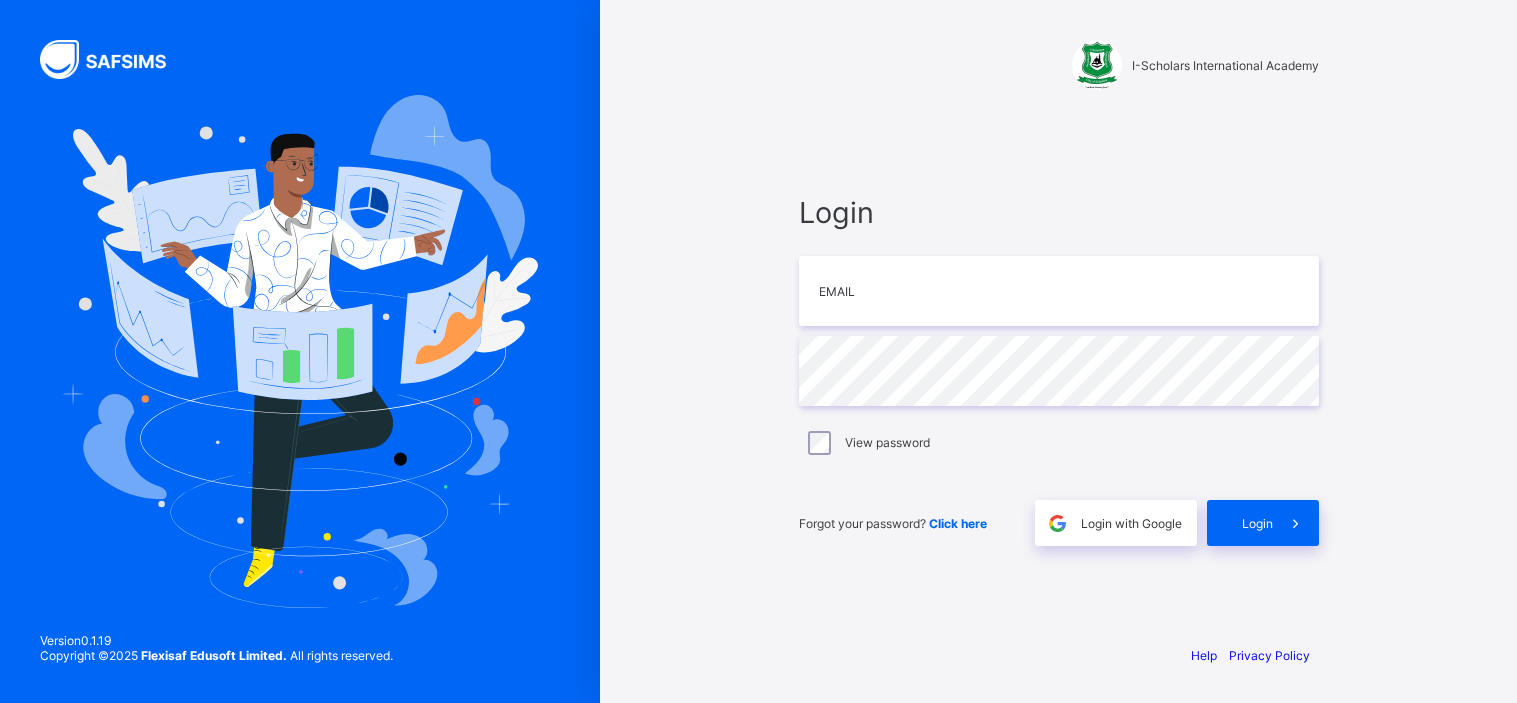 scroll, scrollTop: 0, scrollLeft: 0, axis: both 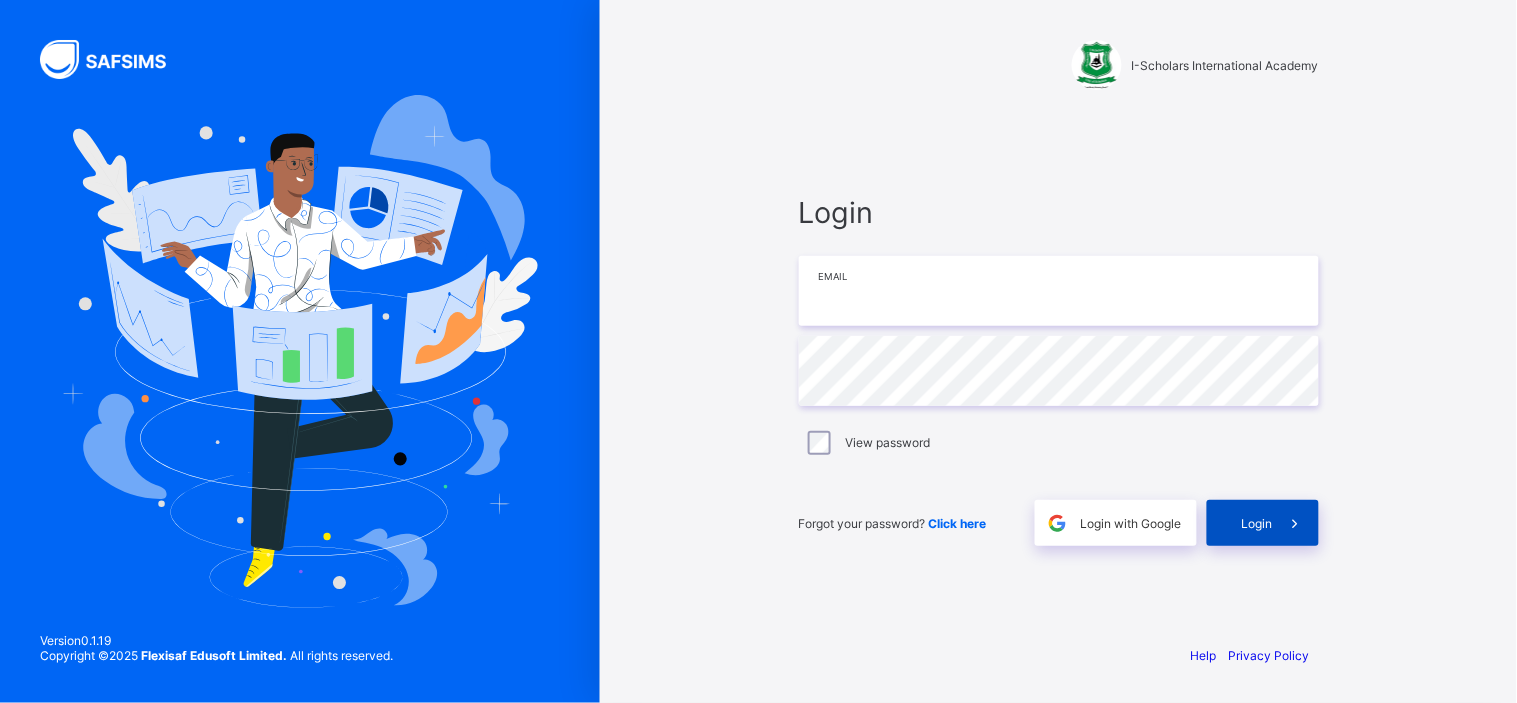 type on "**********" 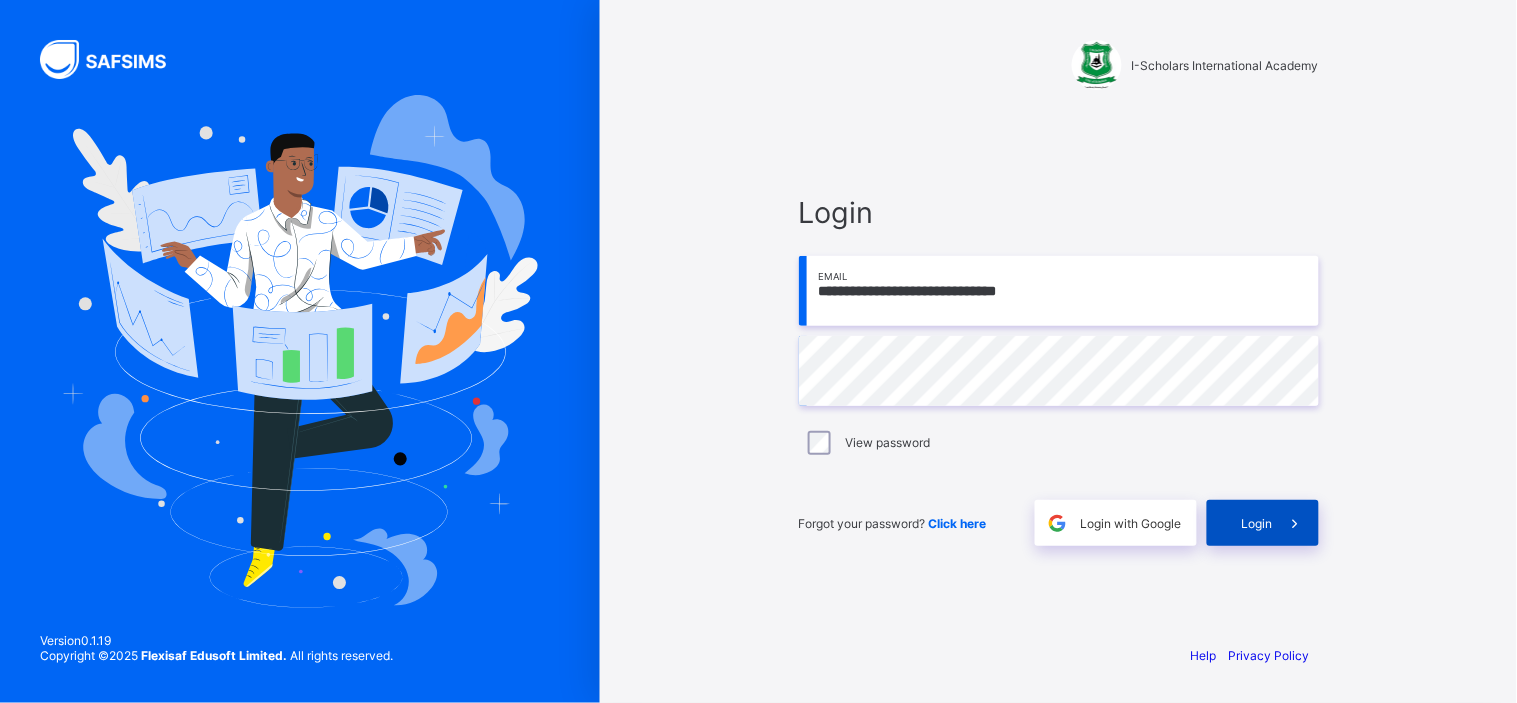 click on "Login" at bounding box center [1257, 523] 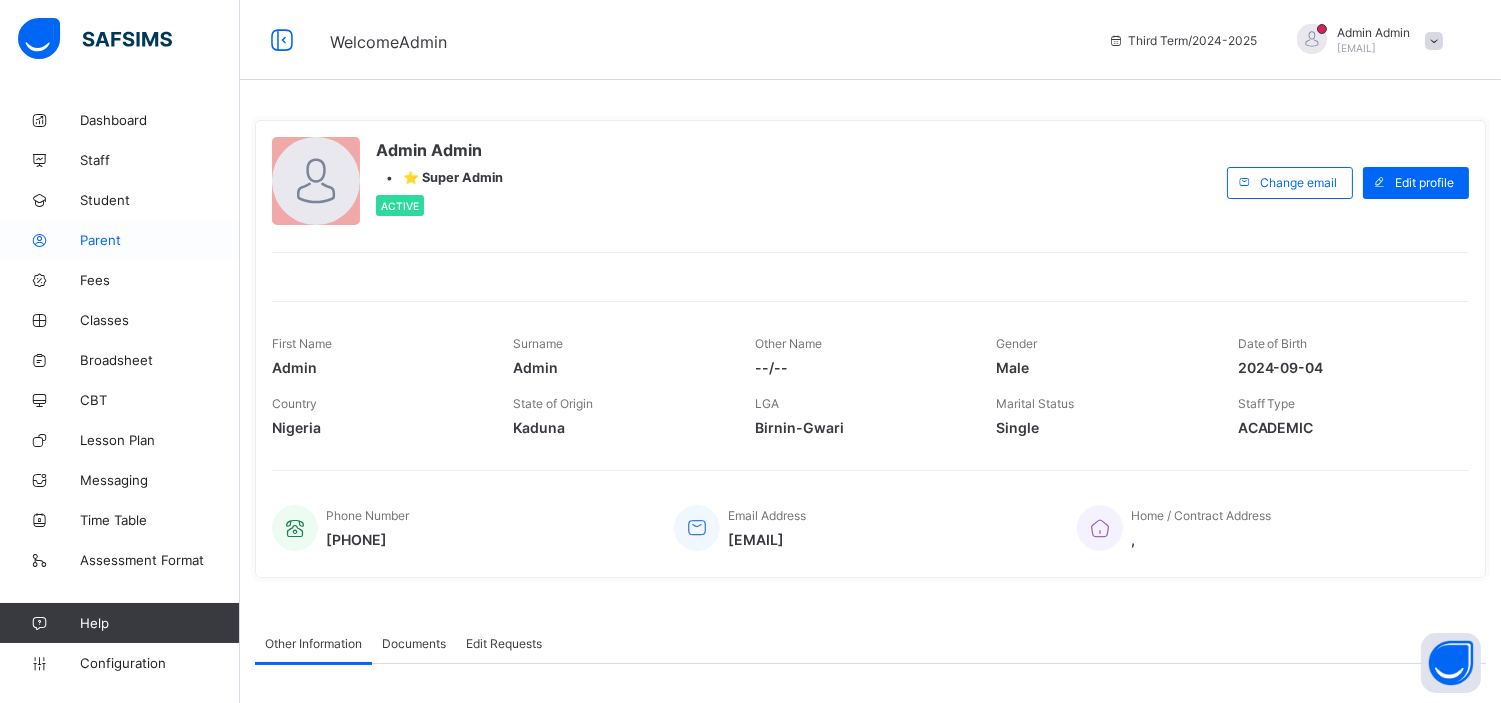 click on "Parent" at bounding box center (160, 240) 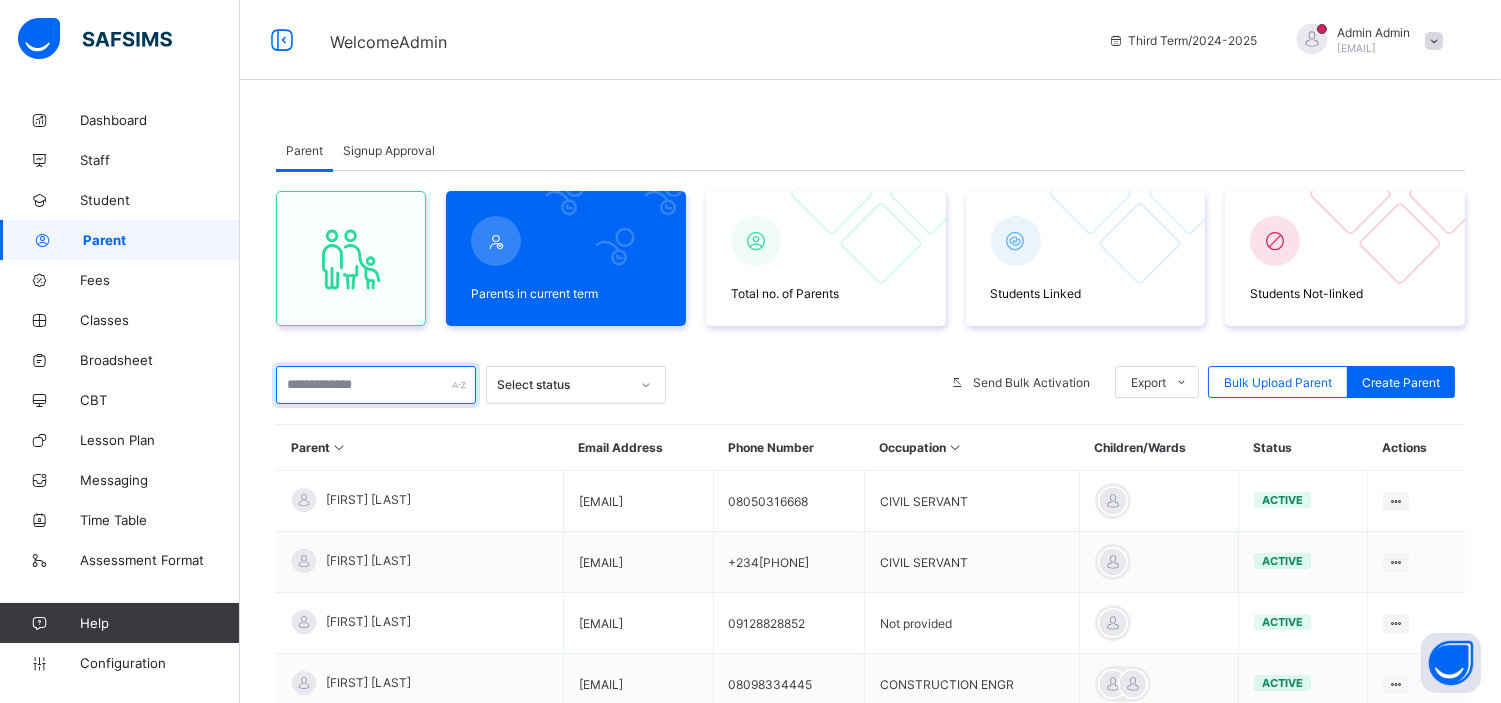 click at bounding box center (376, 385) 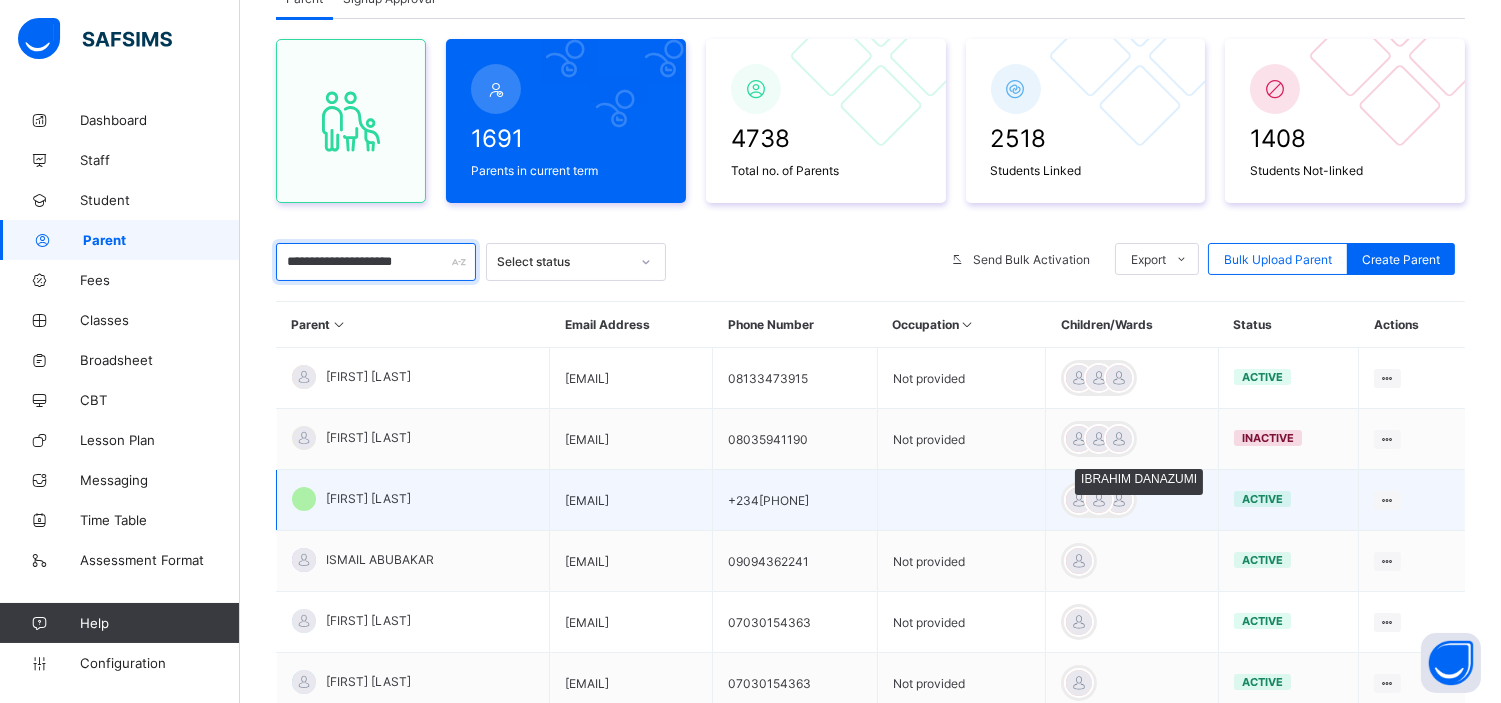 scroll, scrollTop: 154, scrollLeft: 0, axis: vertical 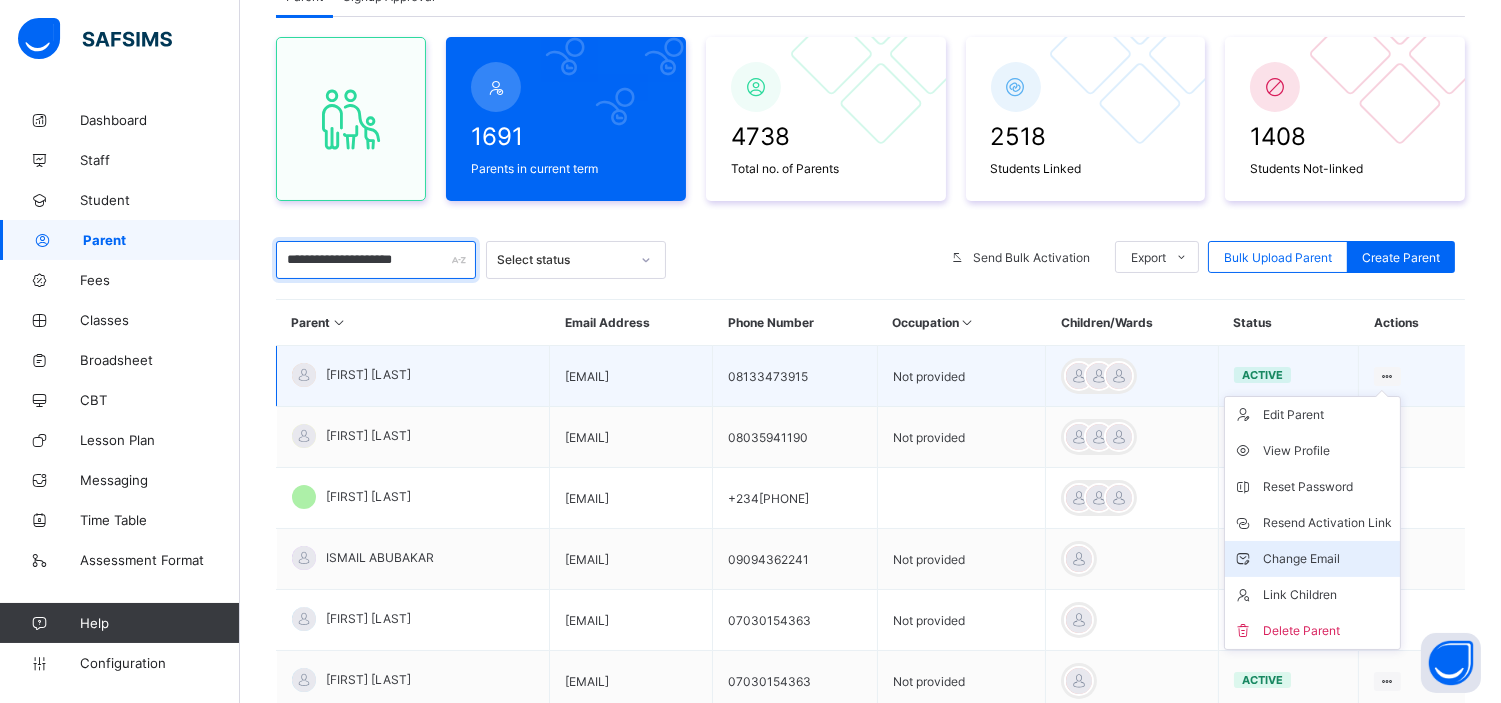 type on "**********" 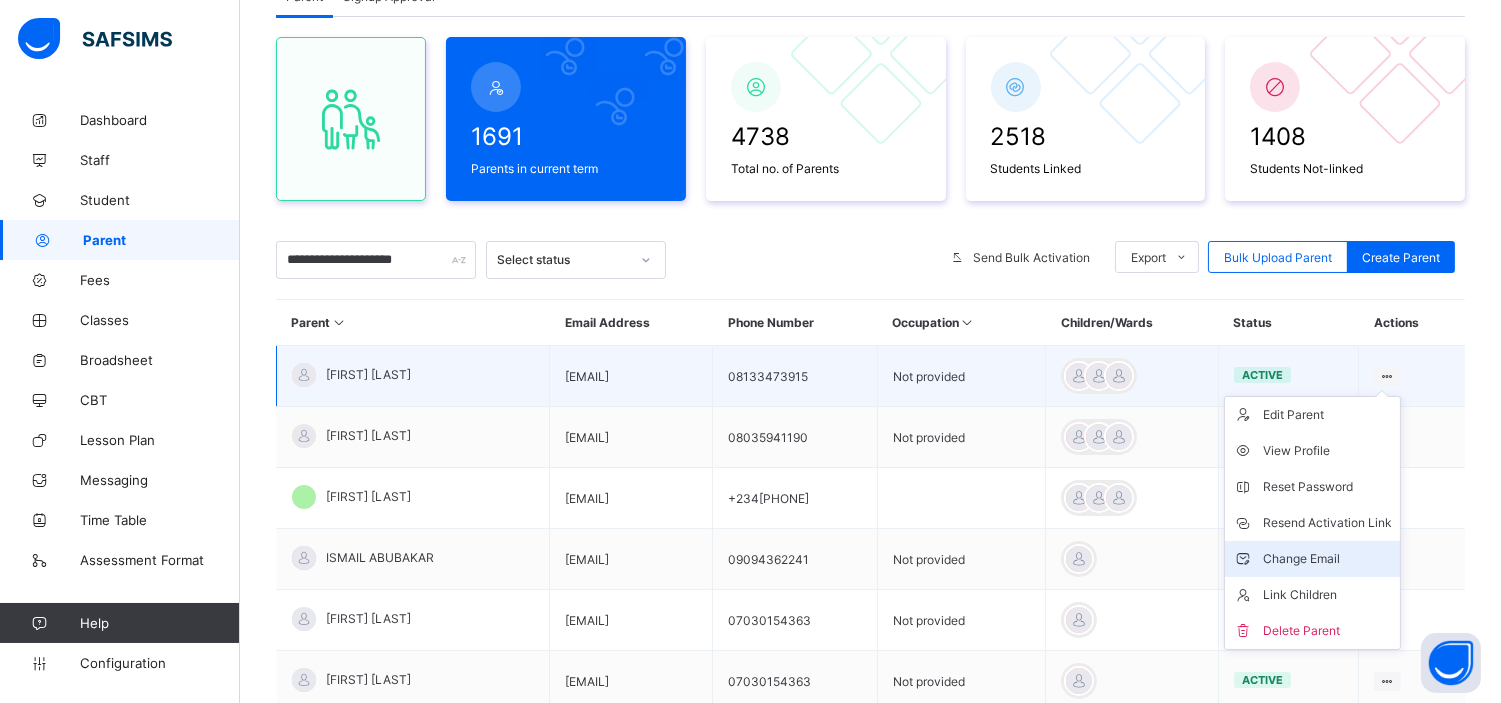 click on "Change Email" at bounding box center [1327, 559] 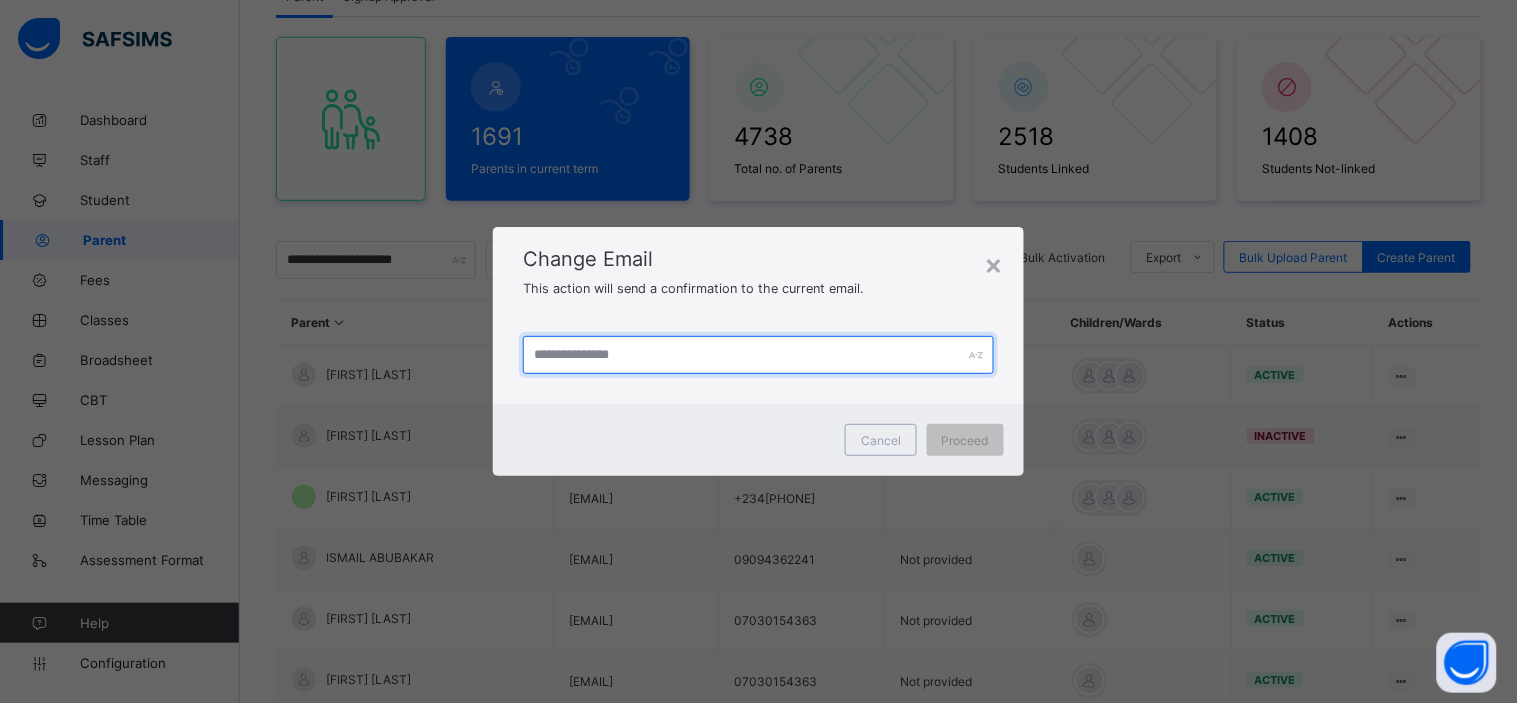 click at bounding box center (758, 355) 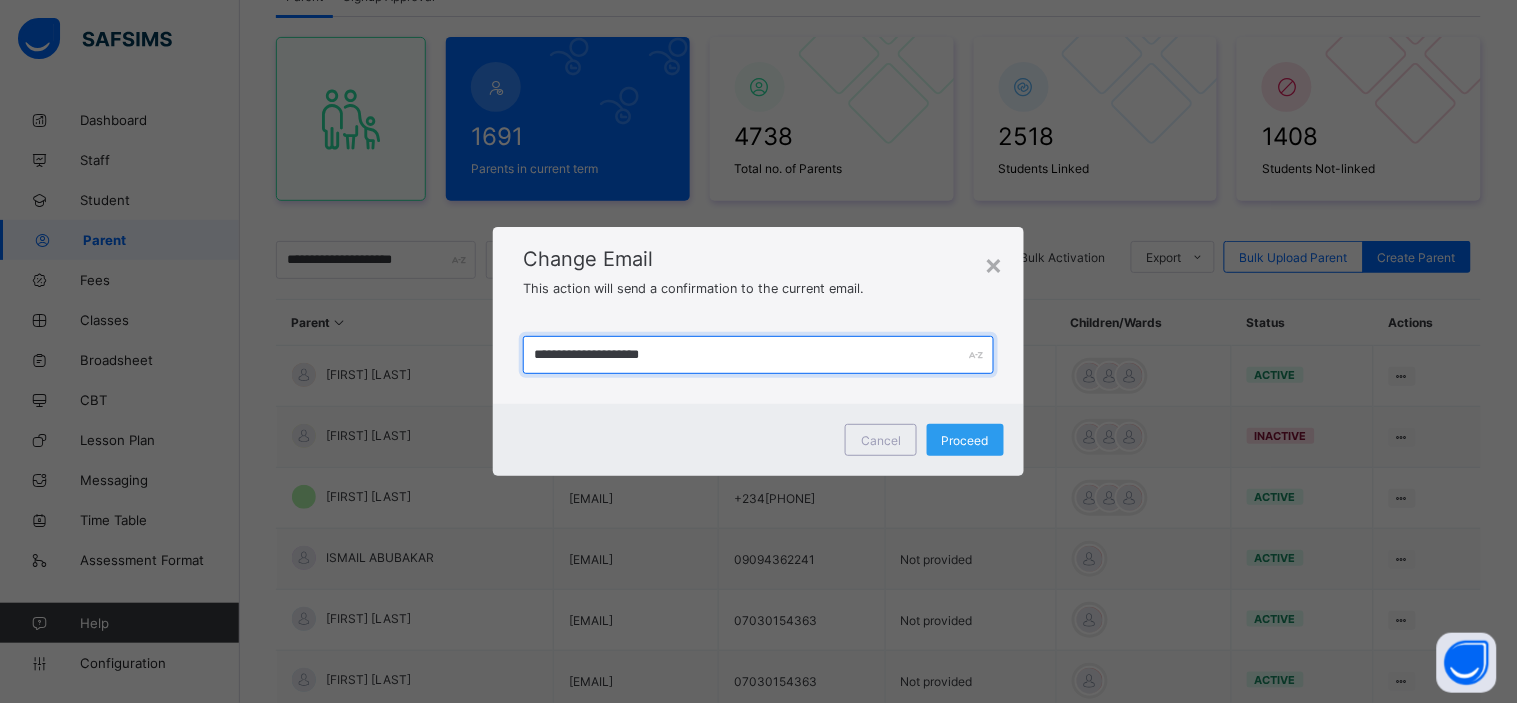 type on "**********" 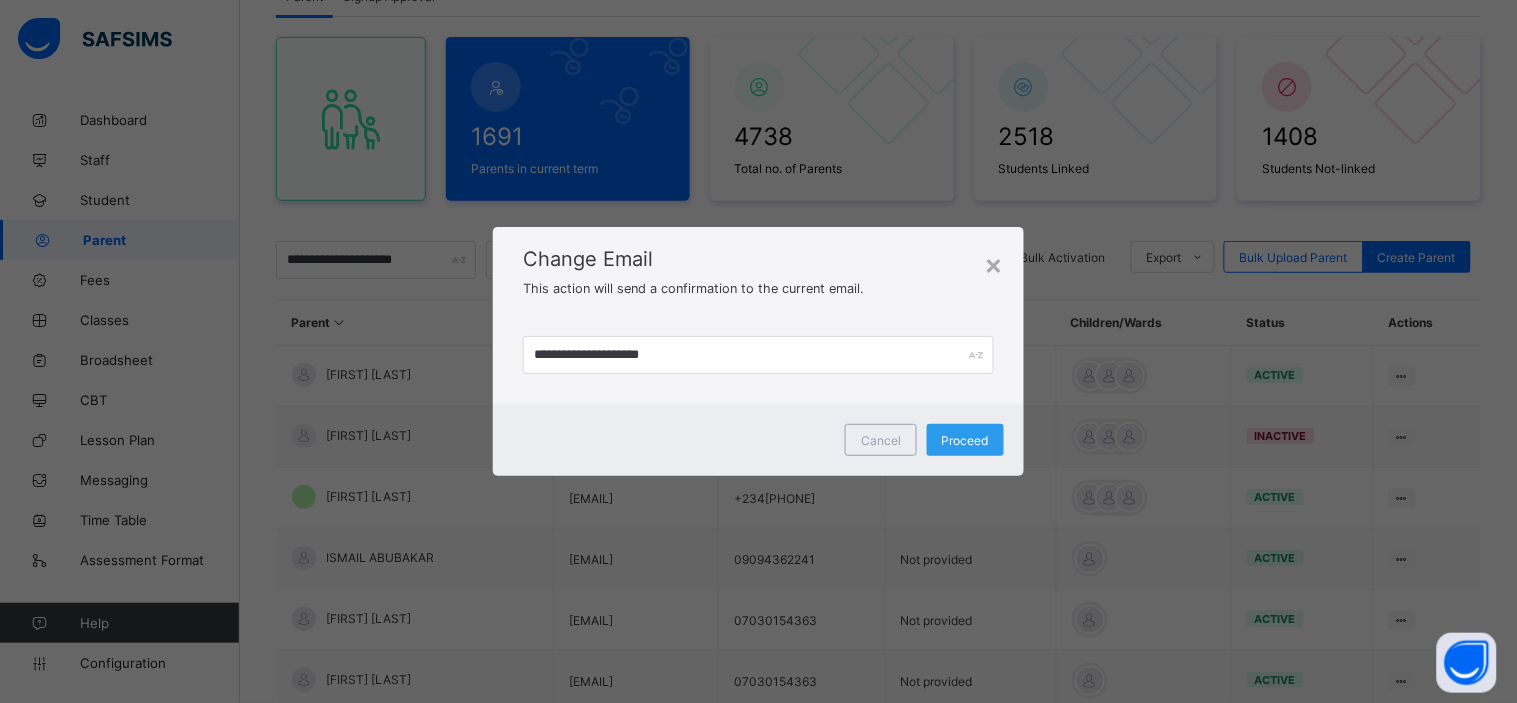 click on "Proceed" at bounding box center (965, 440) 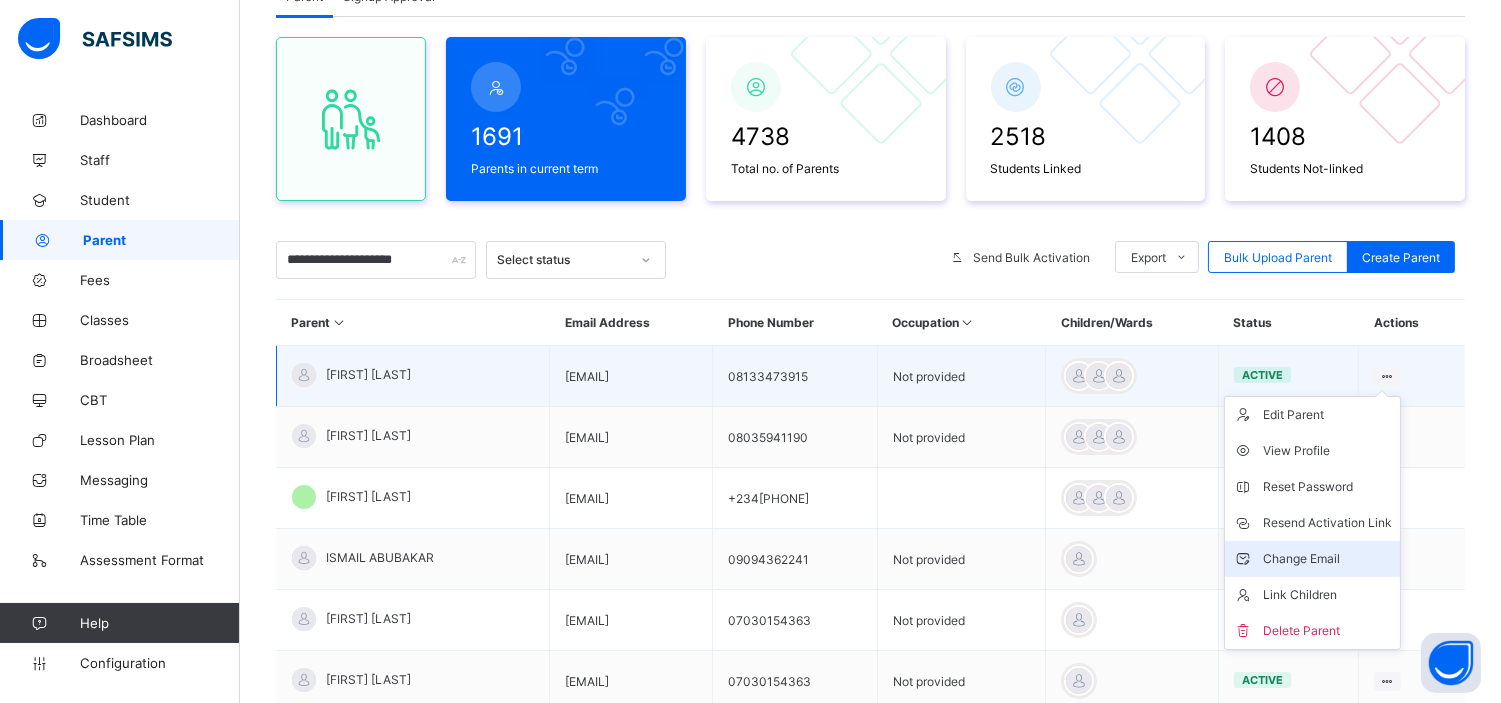 click on "Change Email" at bounding box center (1327, 559) 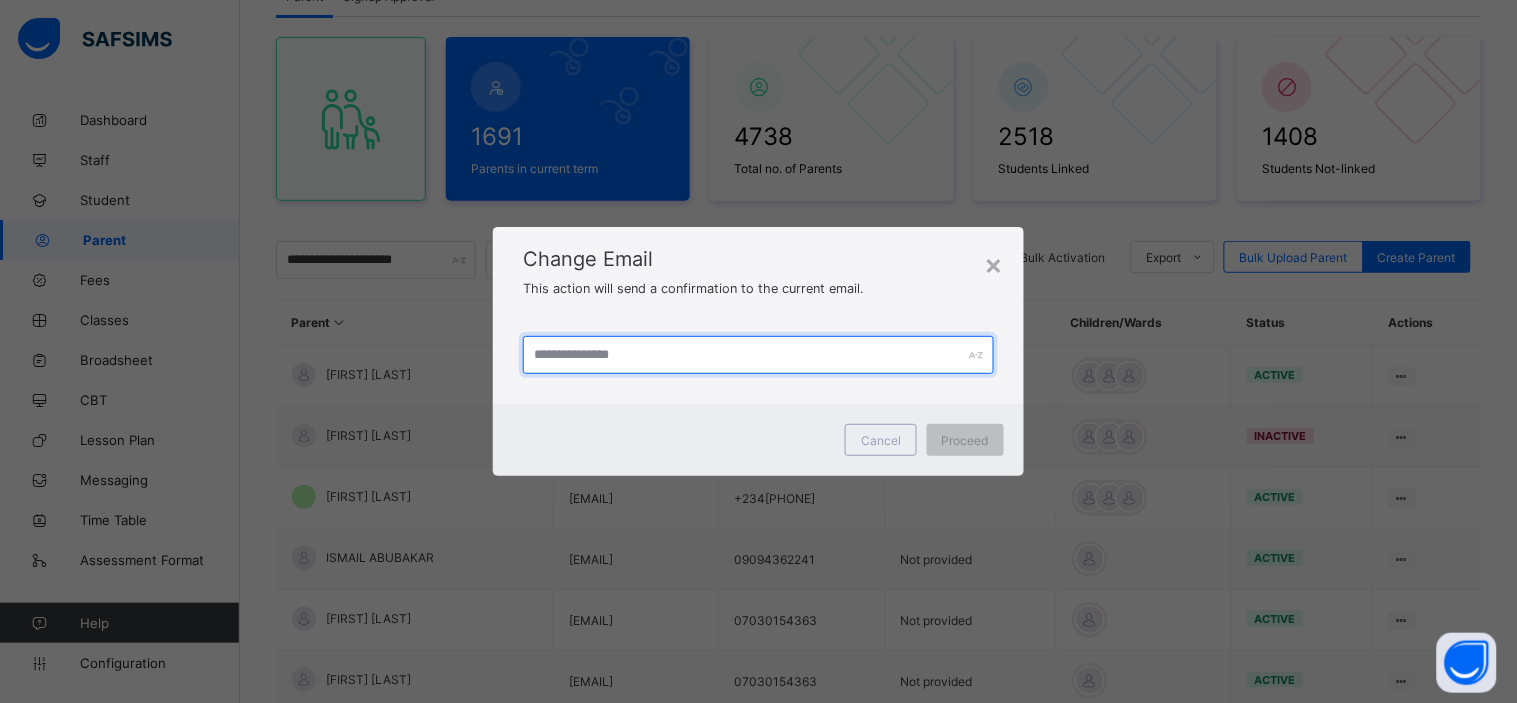 click at bounding box center (758, 355) 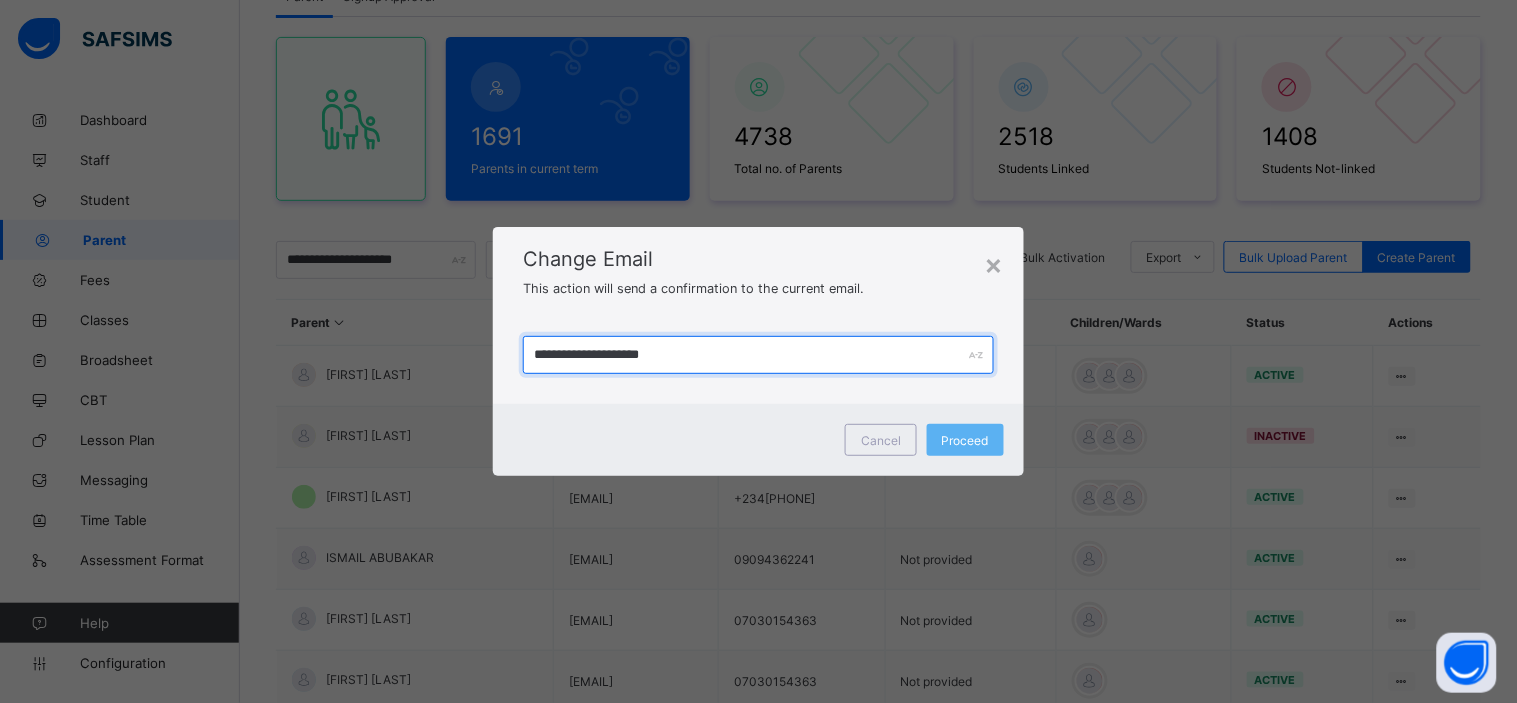 type on "**********" 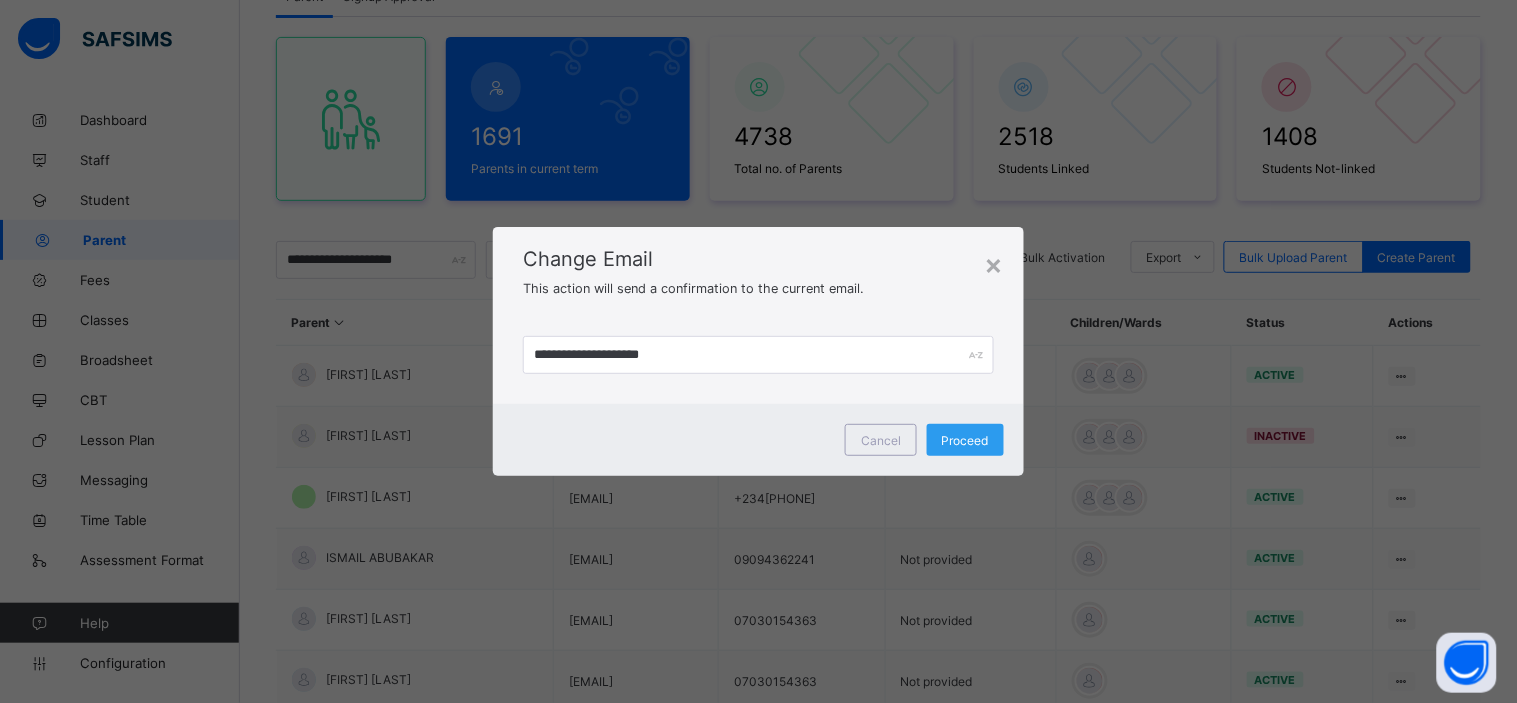 click on "Proceed" at bounding box center (965, 440) 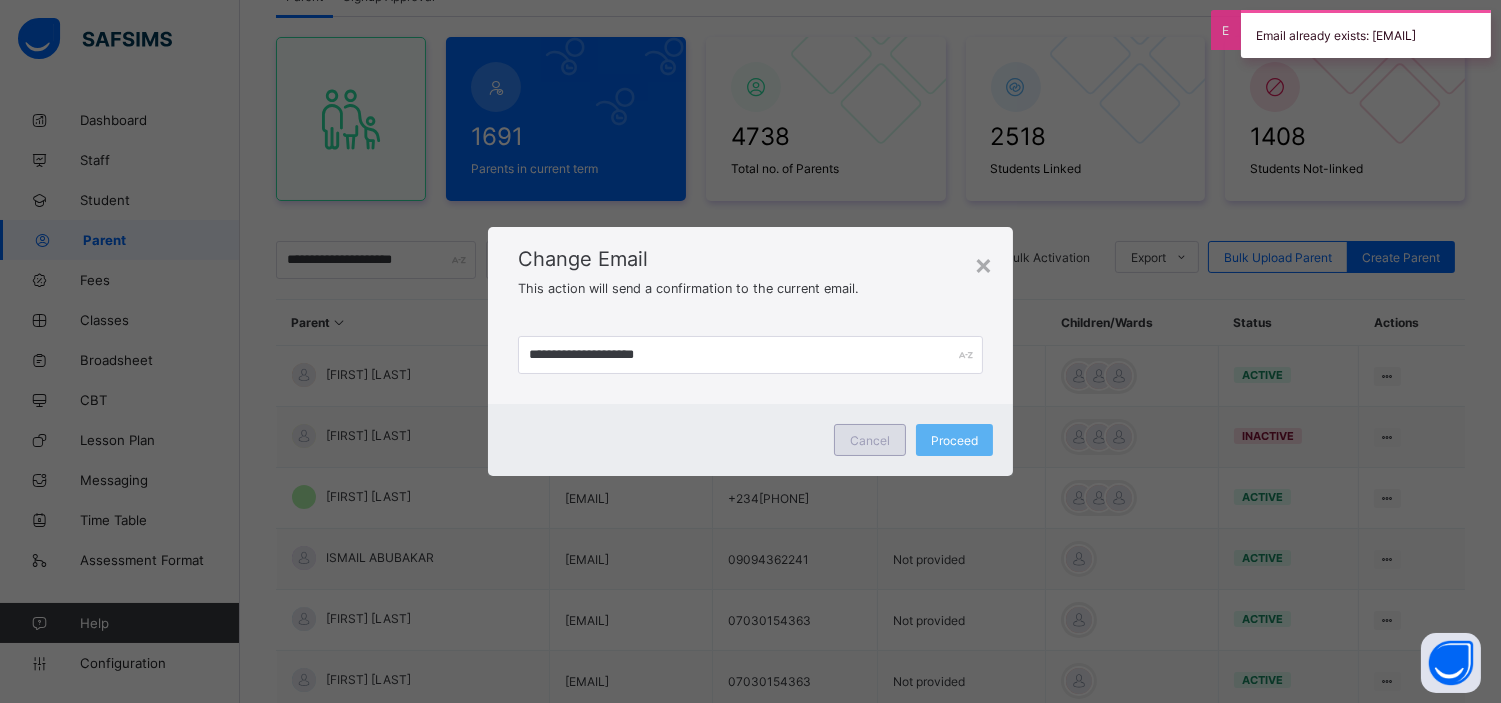 click on "Cancel" at bounding box center [870, 440] 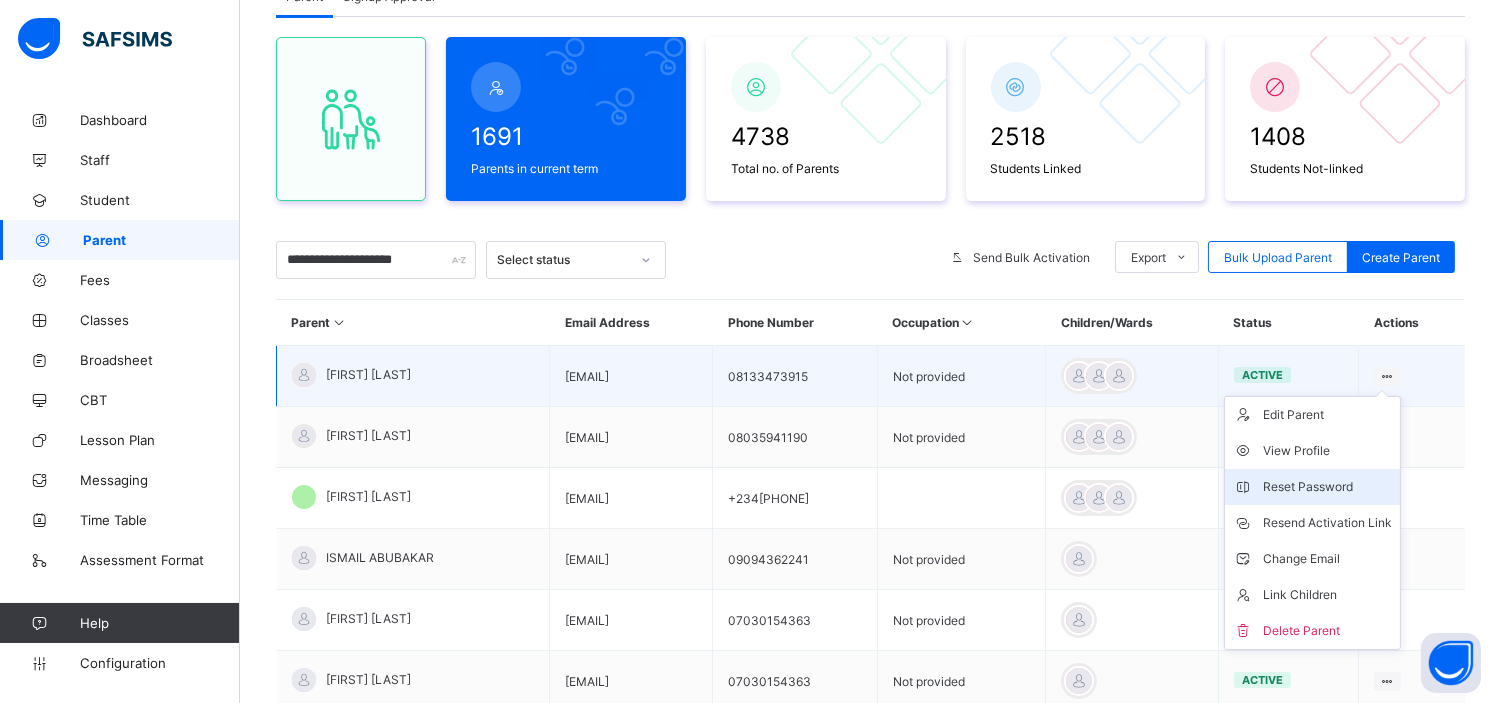 click on "Reset Password" at bounding box center [1327, 487] 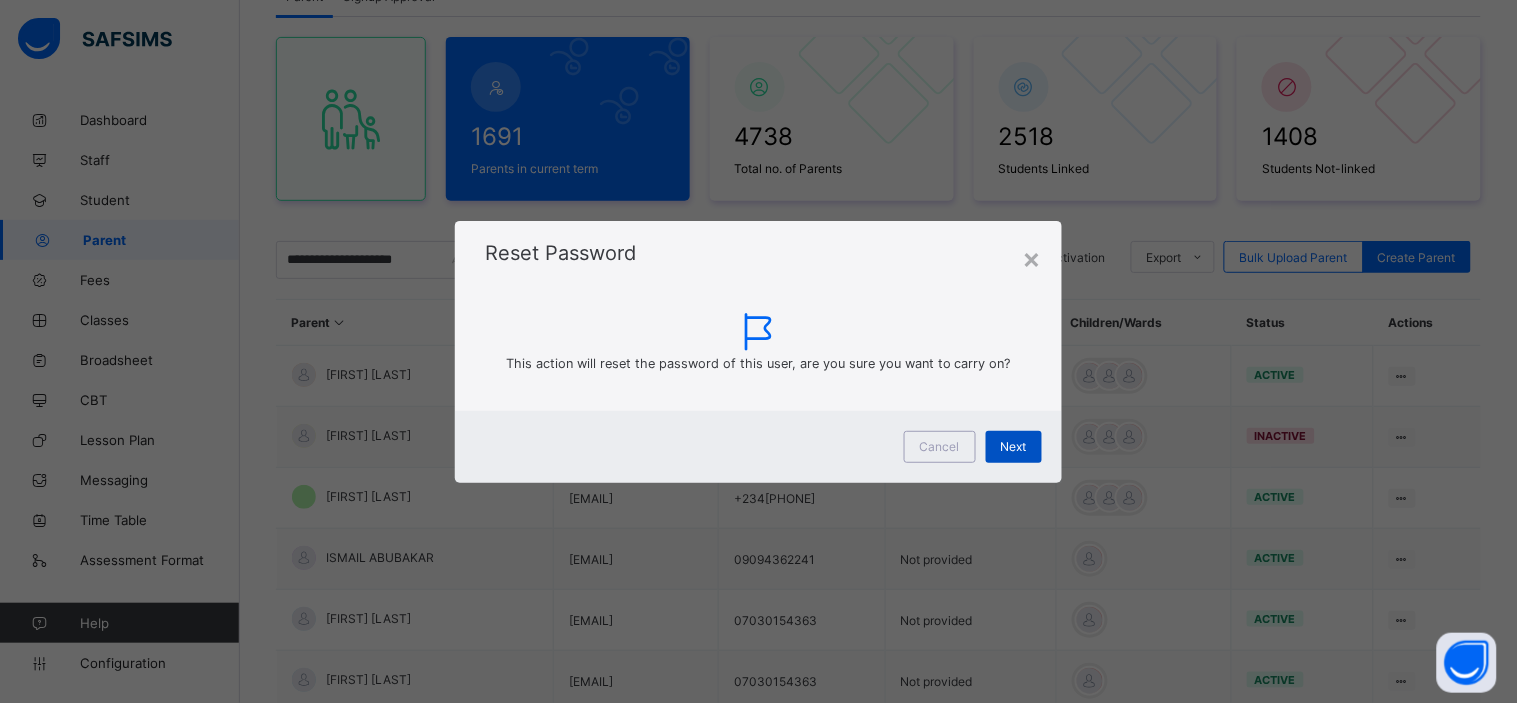 click on "Next" at bounding box center [1014, 446] 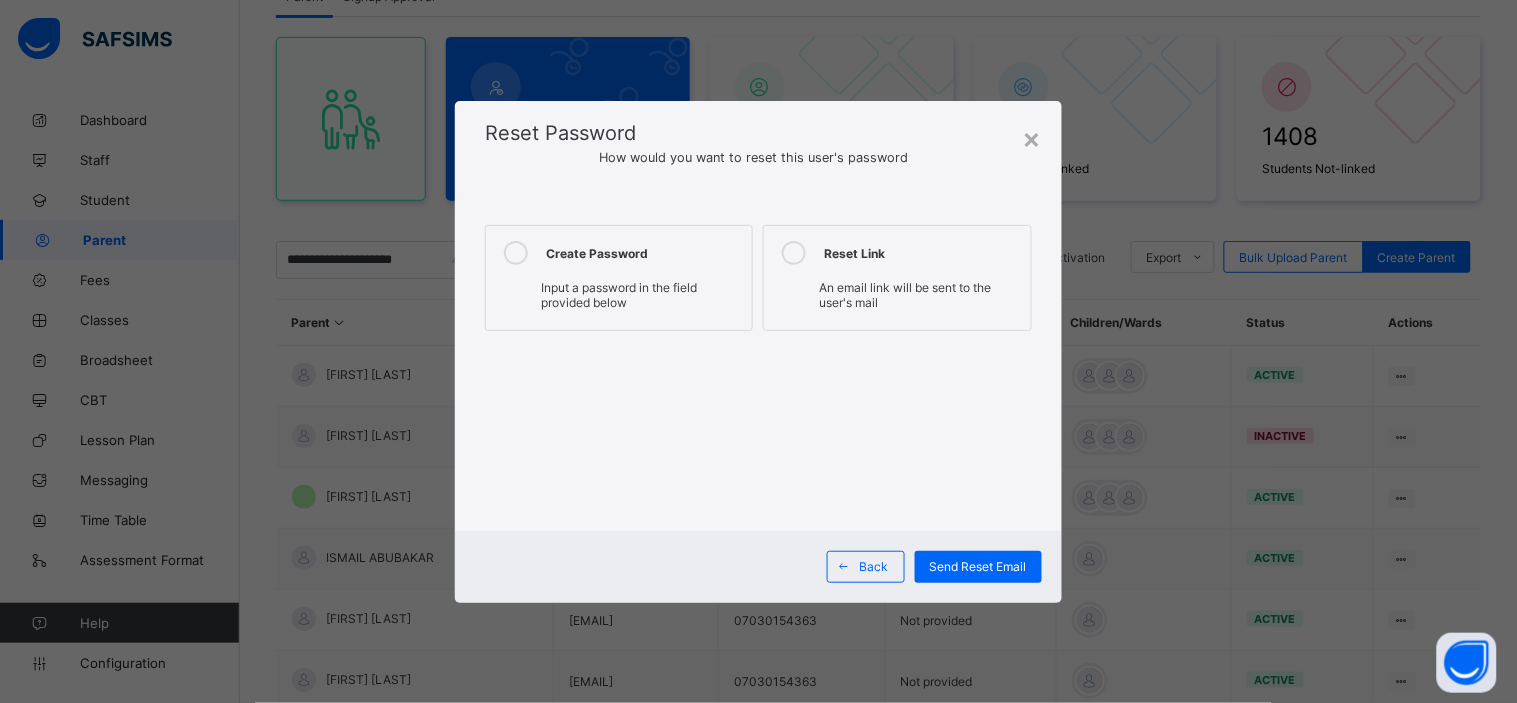 click on "Create Password" at bounding box center [644, 253] 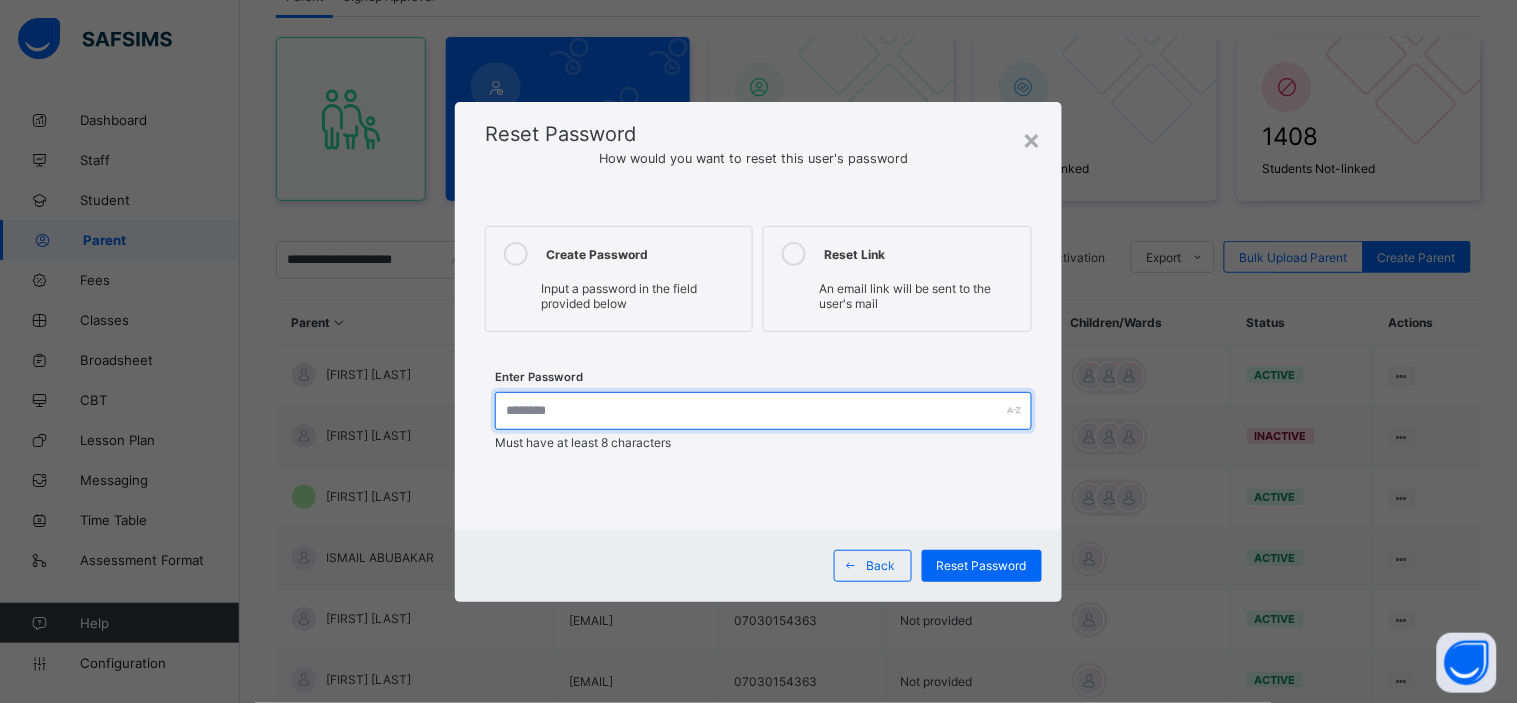 click at bounding box center (763, 411) 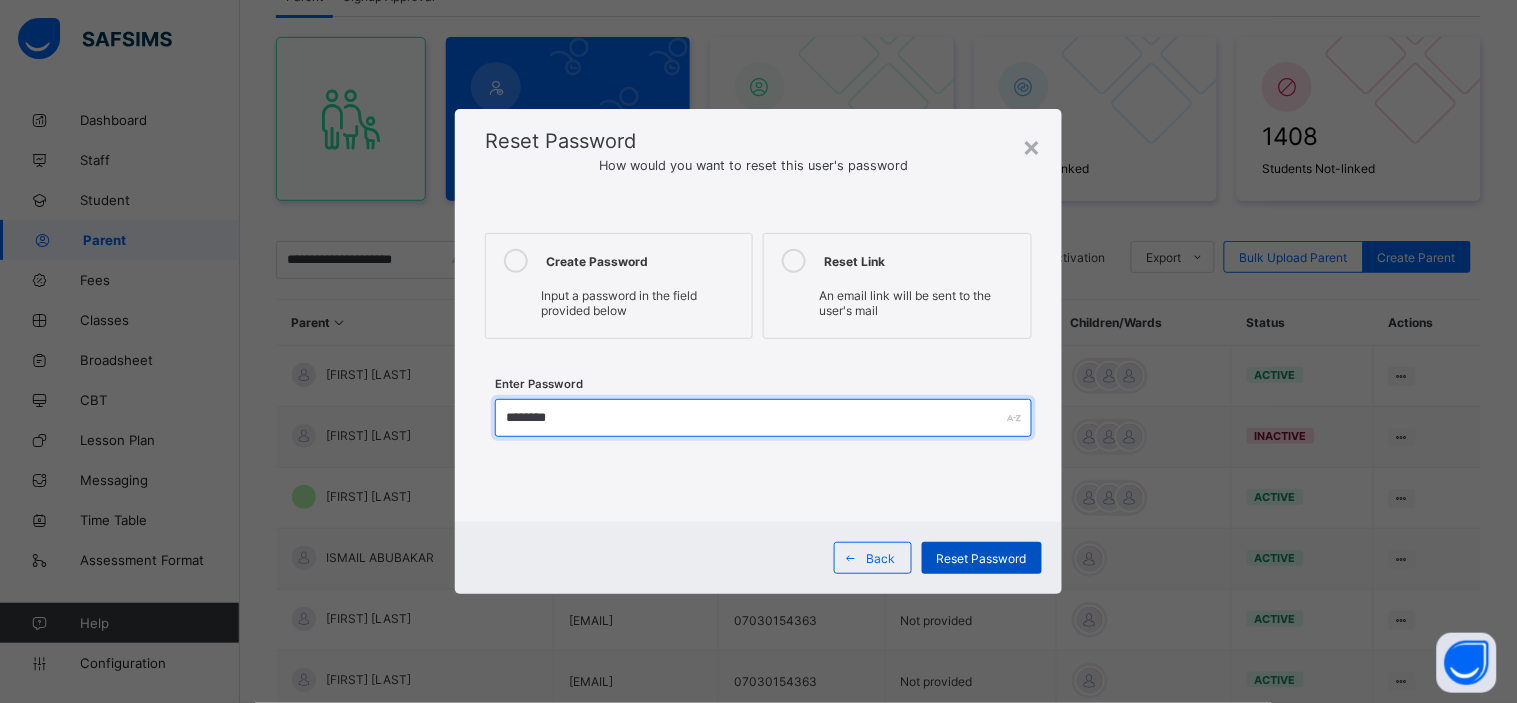type on "********" 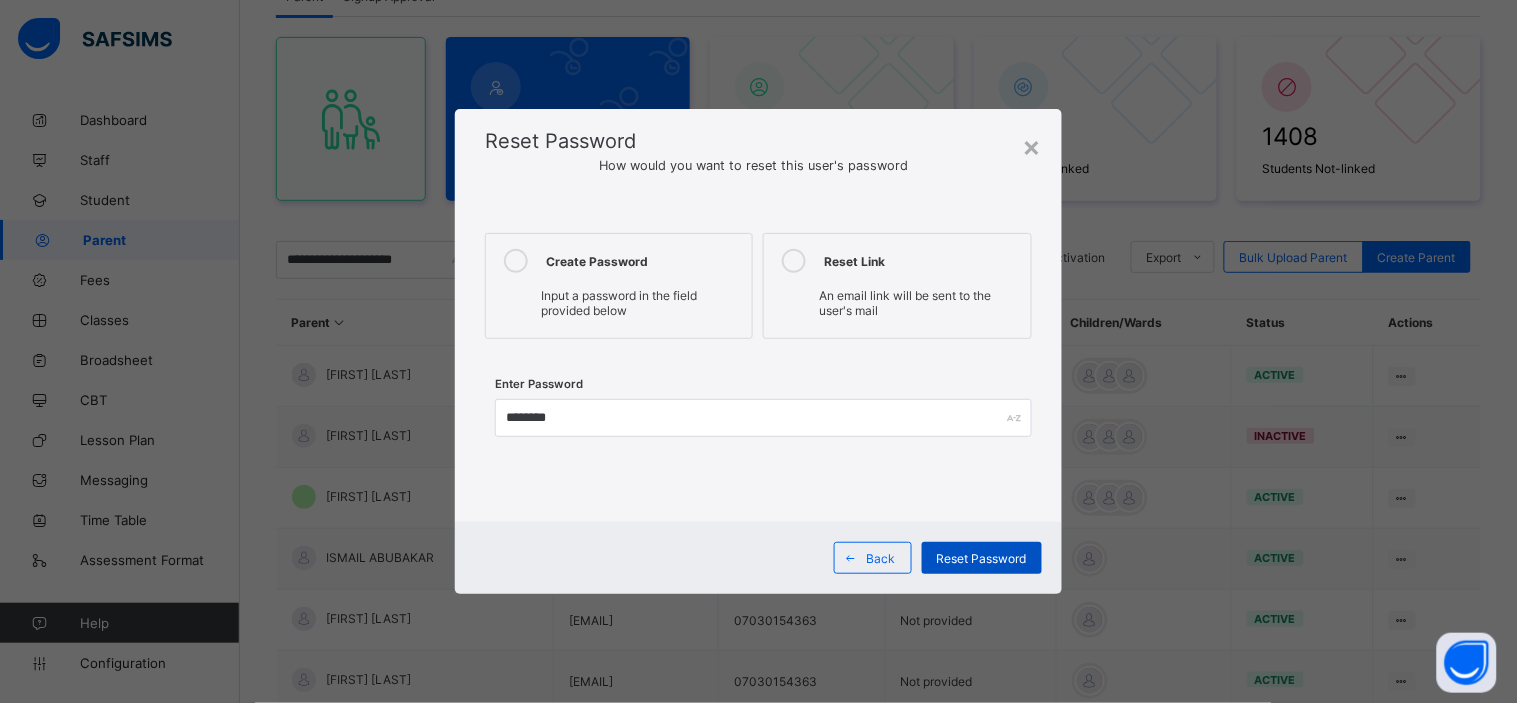 click on "Reset Password" at bounding box center [982, 558] 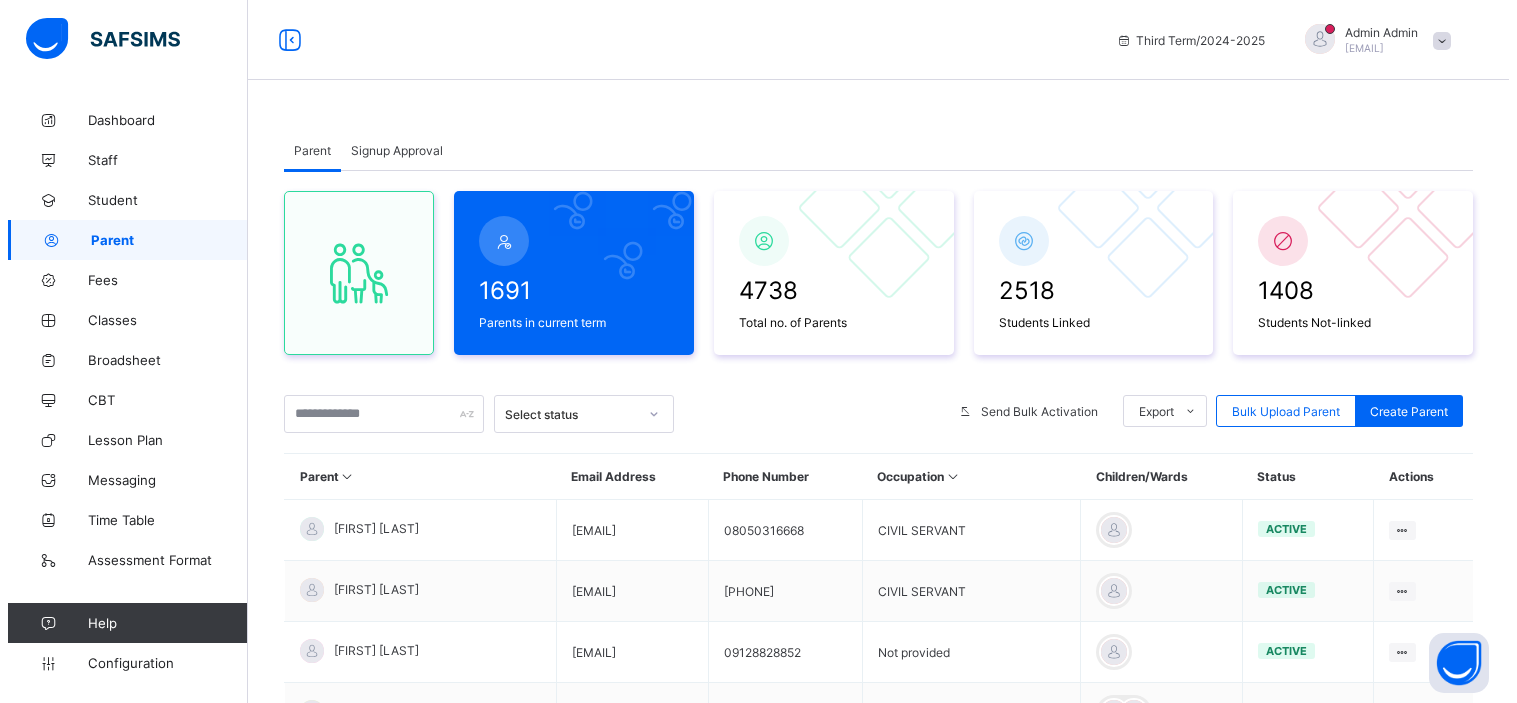 scroll, scrollTop: 0, scrollLeft: 0, axis: both 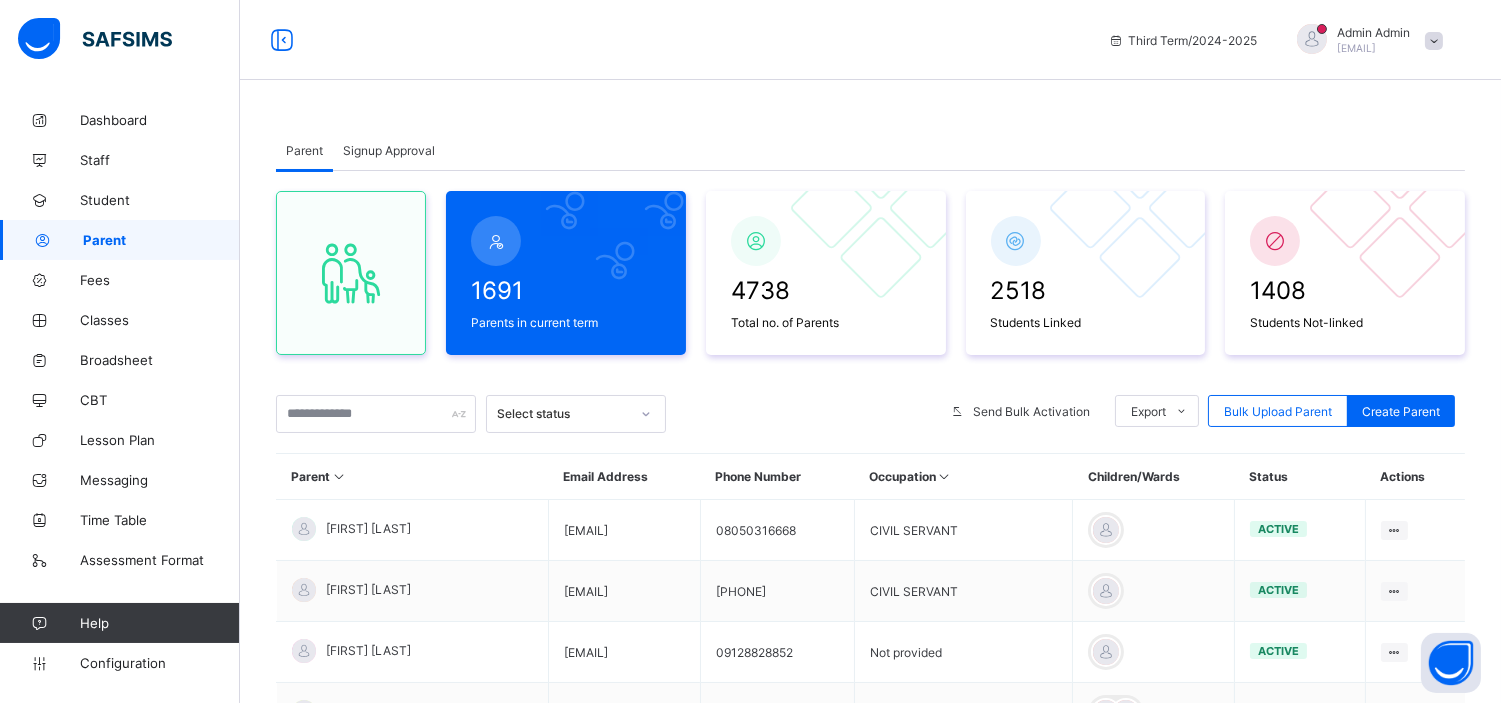 click at bounding box center (1434, 41) 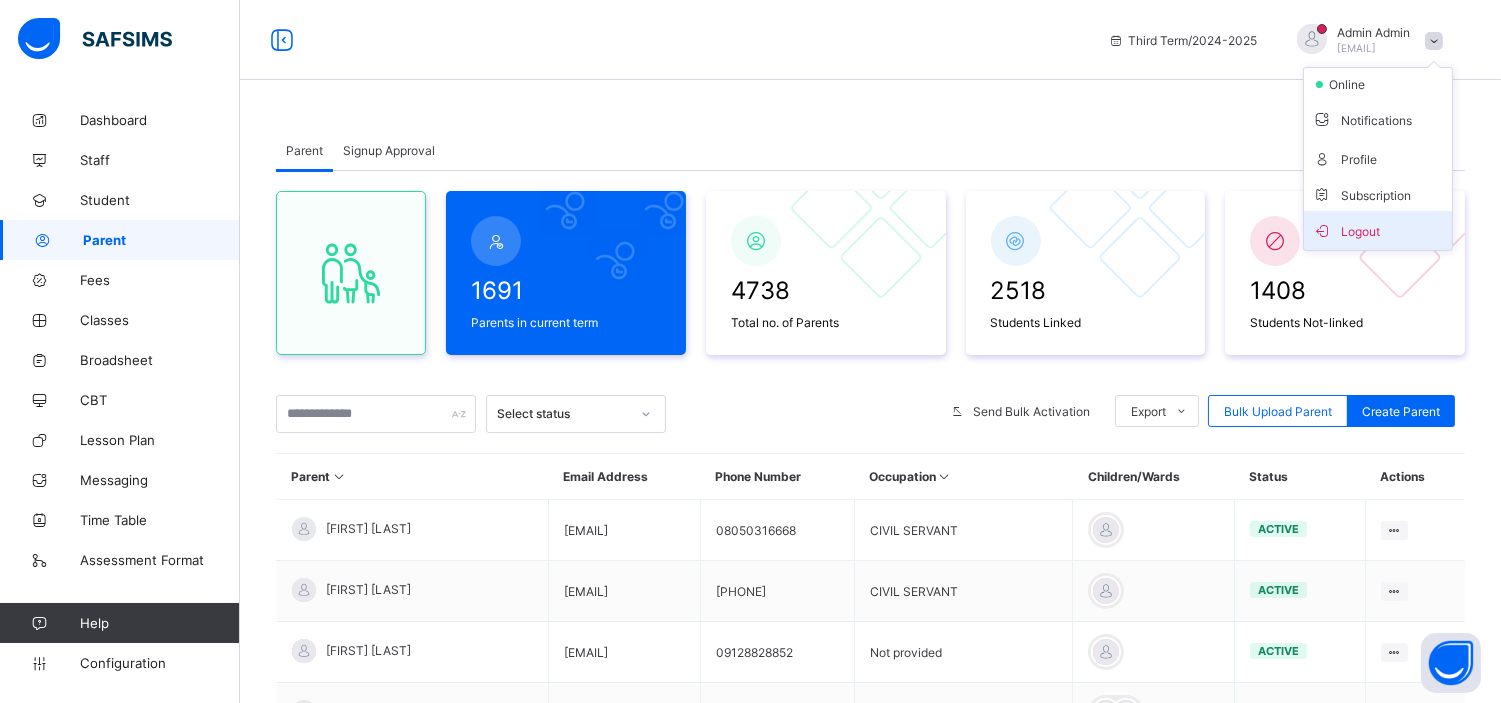 click on "Logout" at bounding box center (1378, 230) 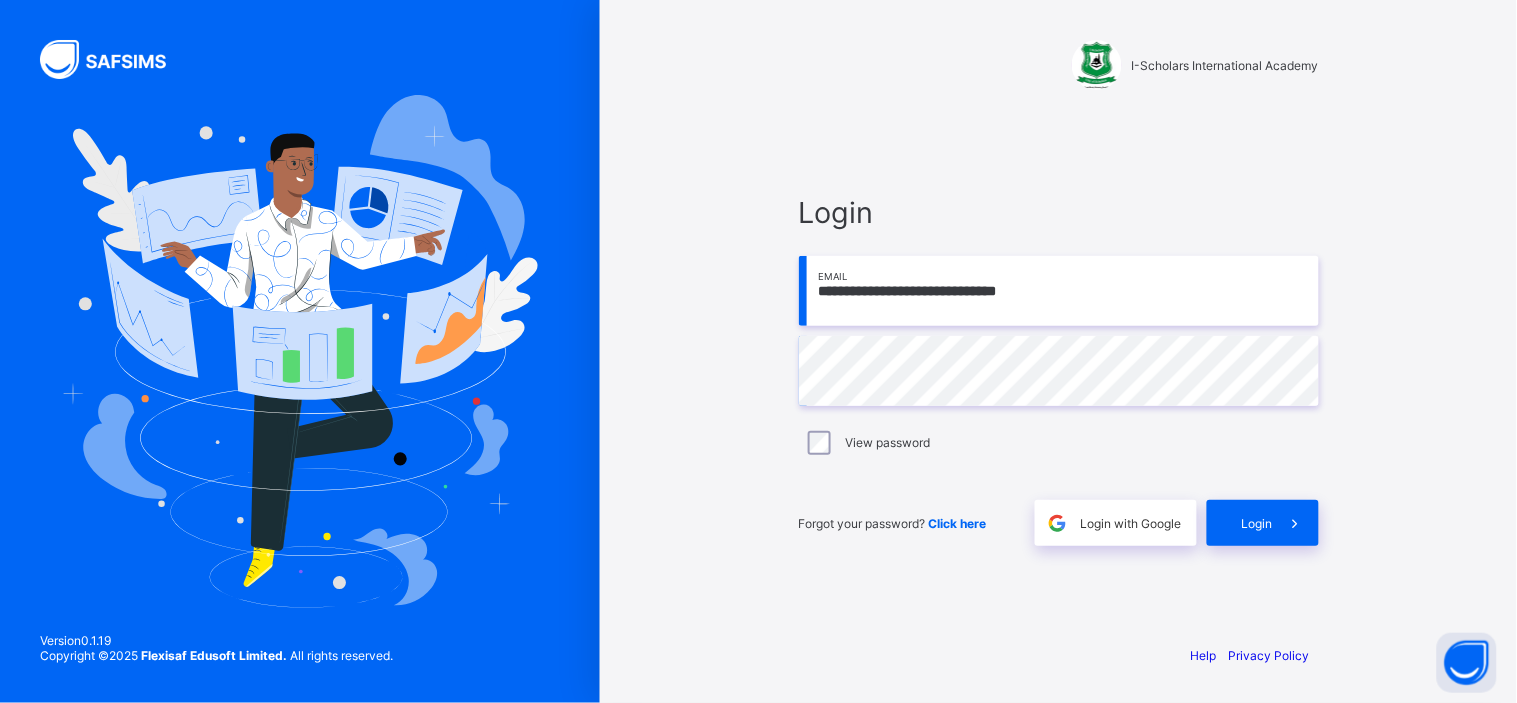 click on "**********" at bounding box center [1059, 291] 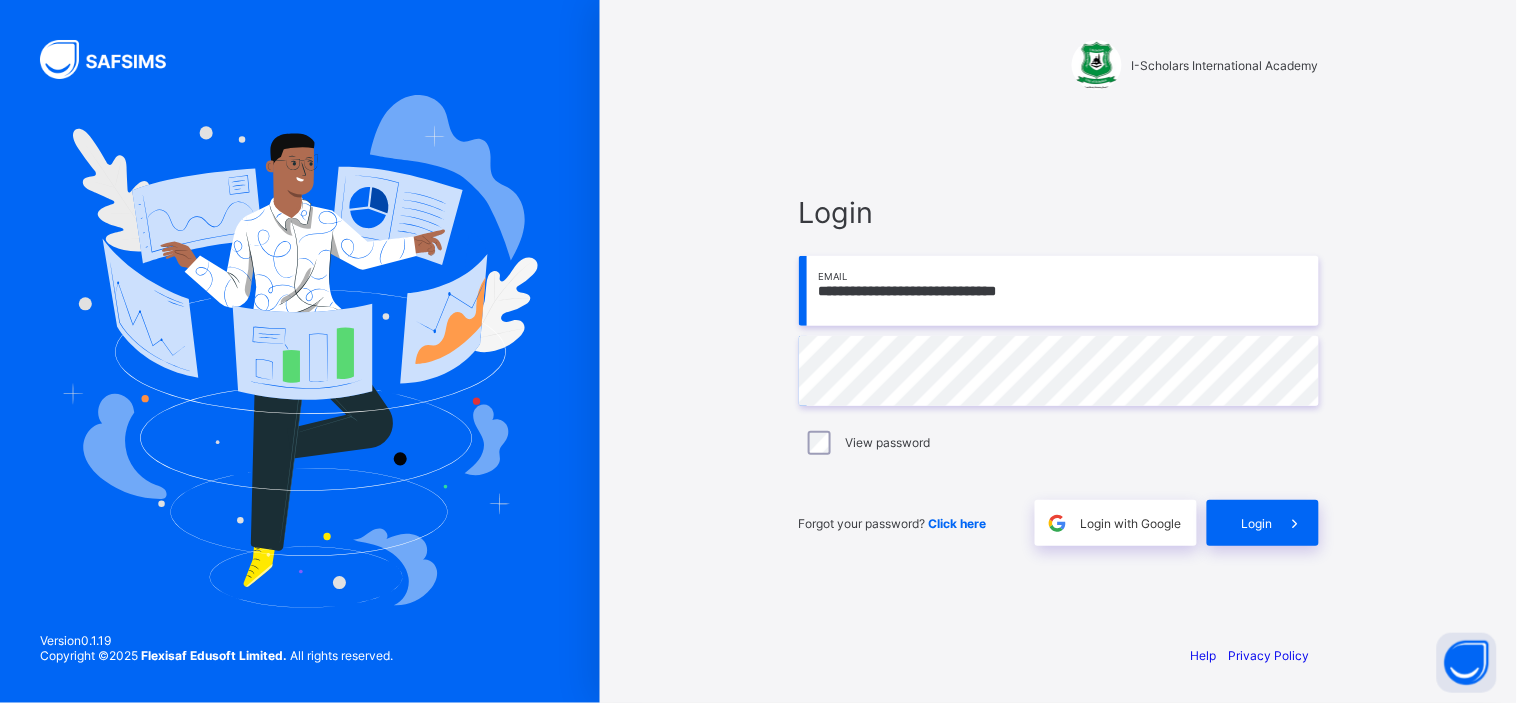 paste 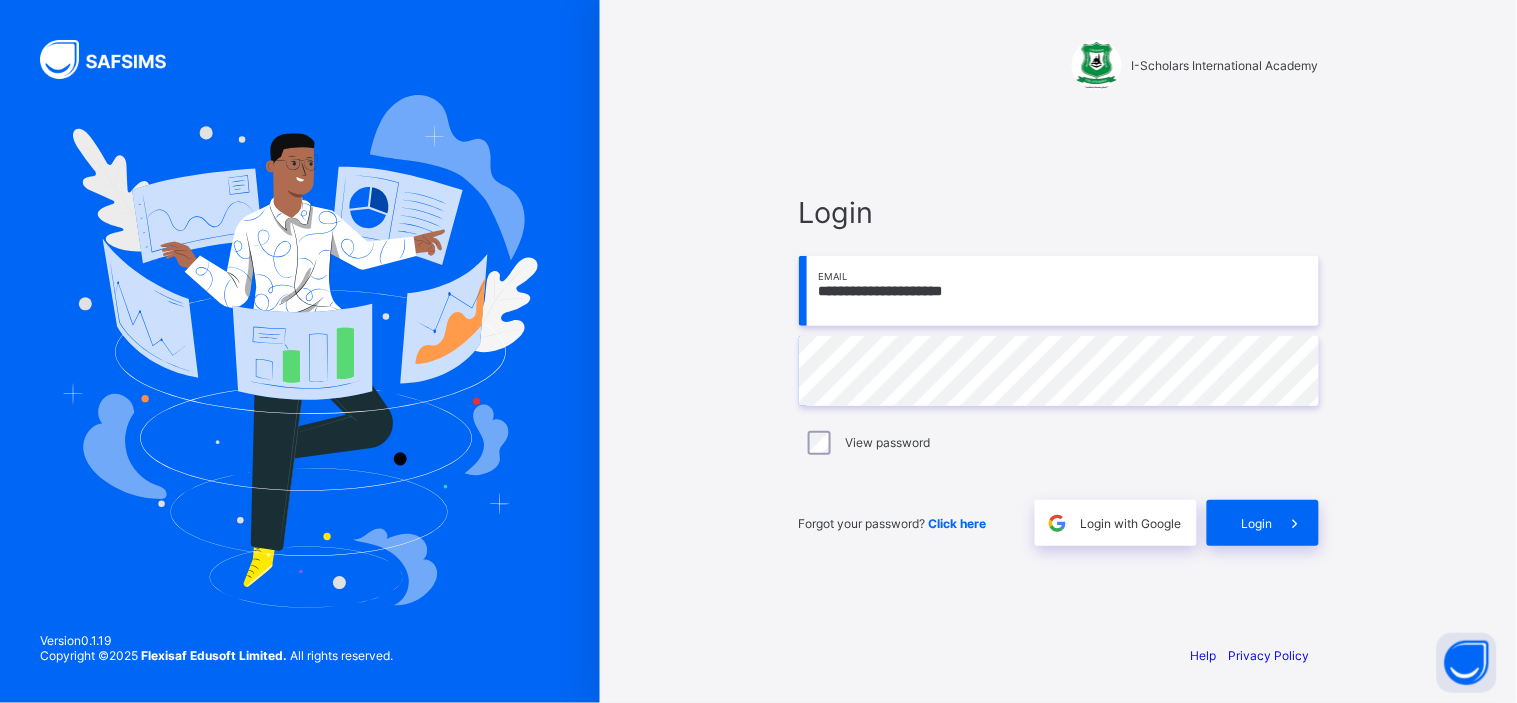 type on "**********" 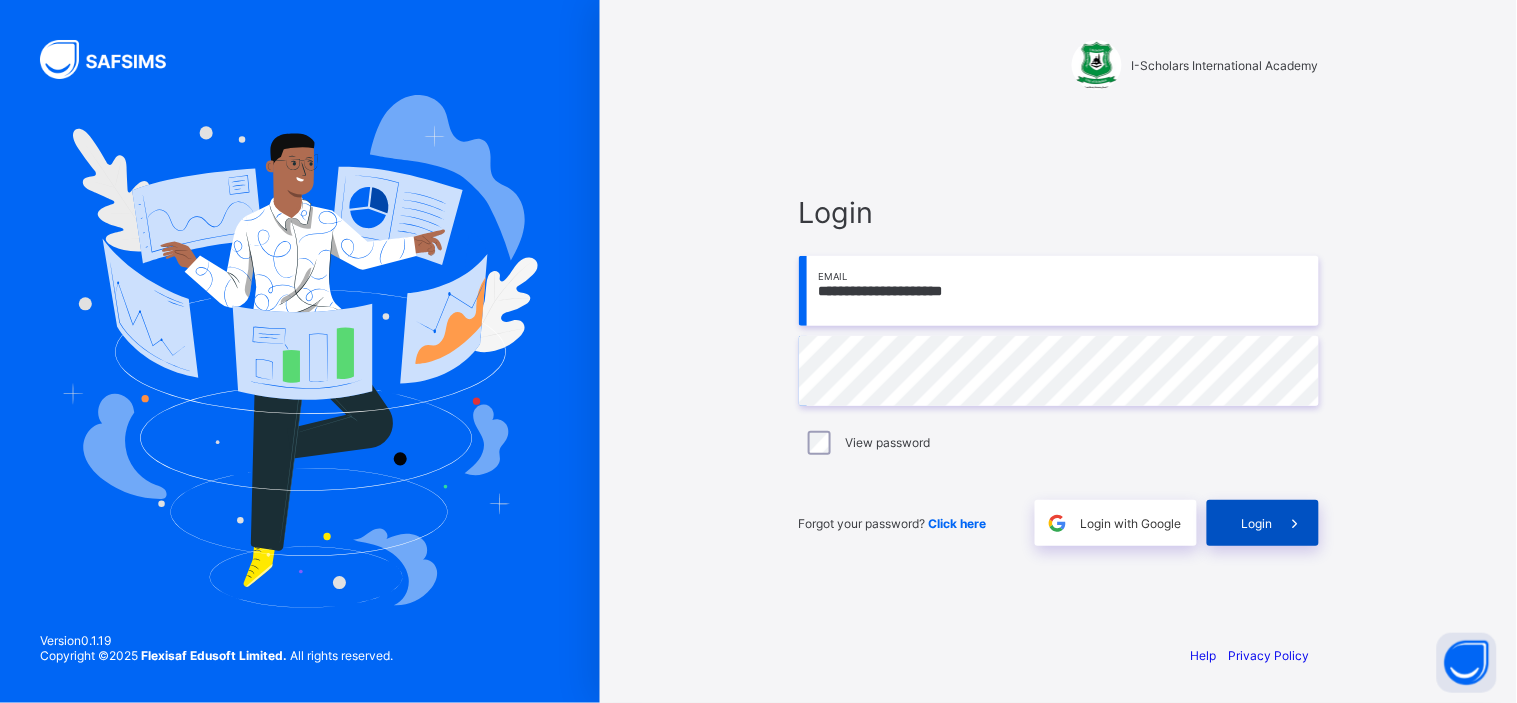 click on "Login" at bounding box center [1263, 523] 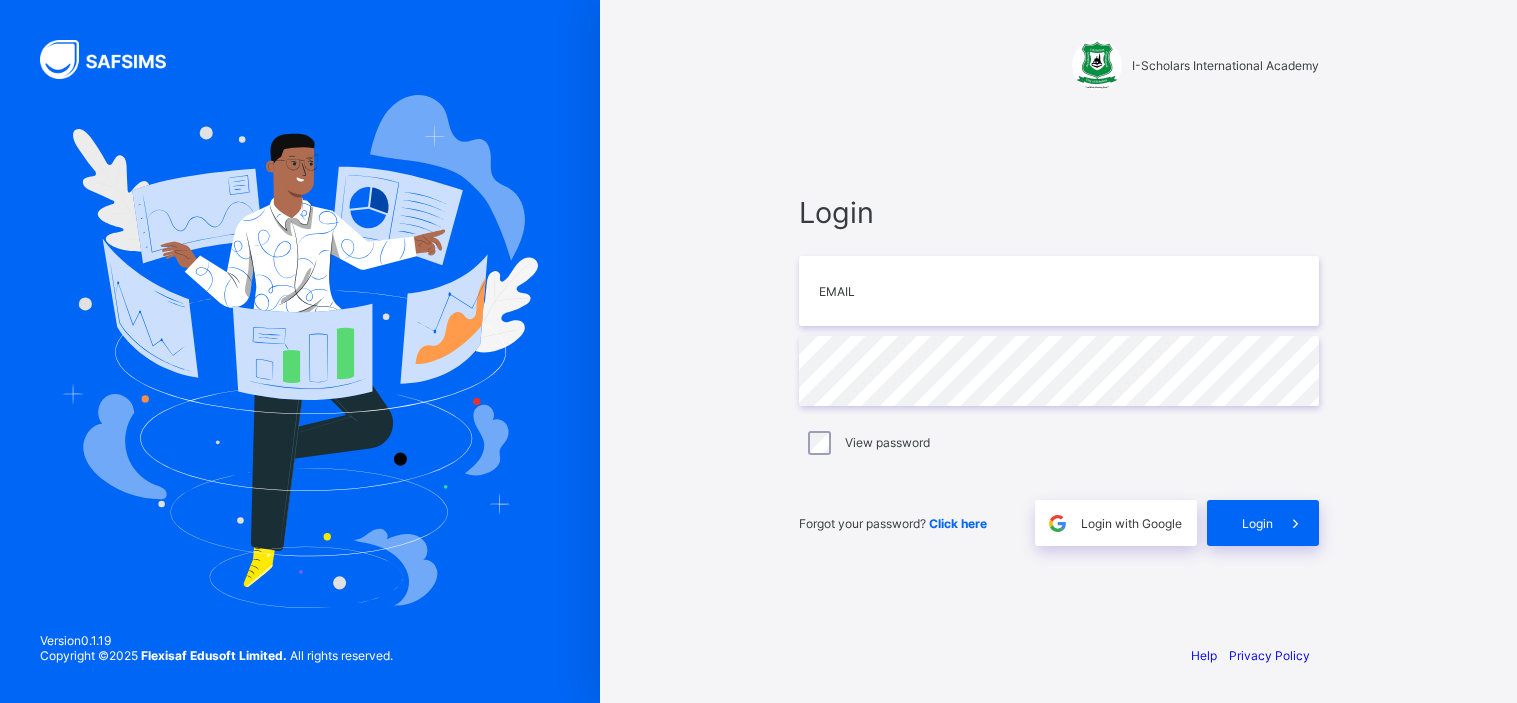 scroll, scrollTop: 0, scrollLeft: 0, axis: both 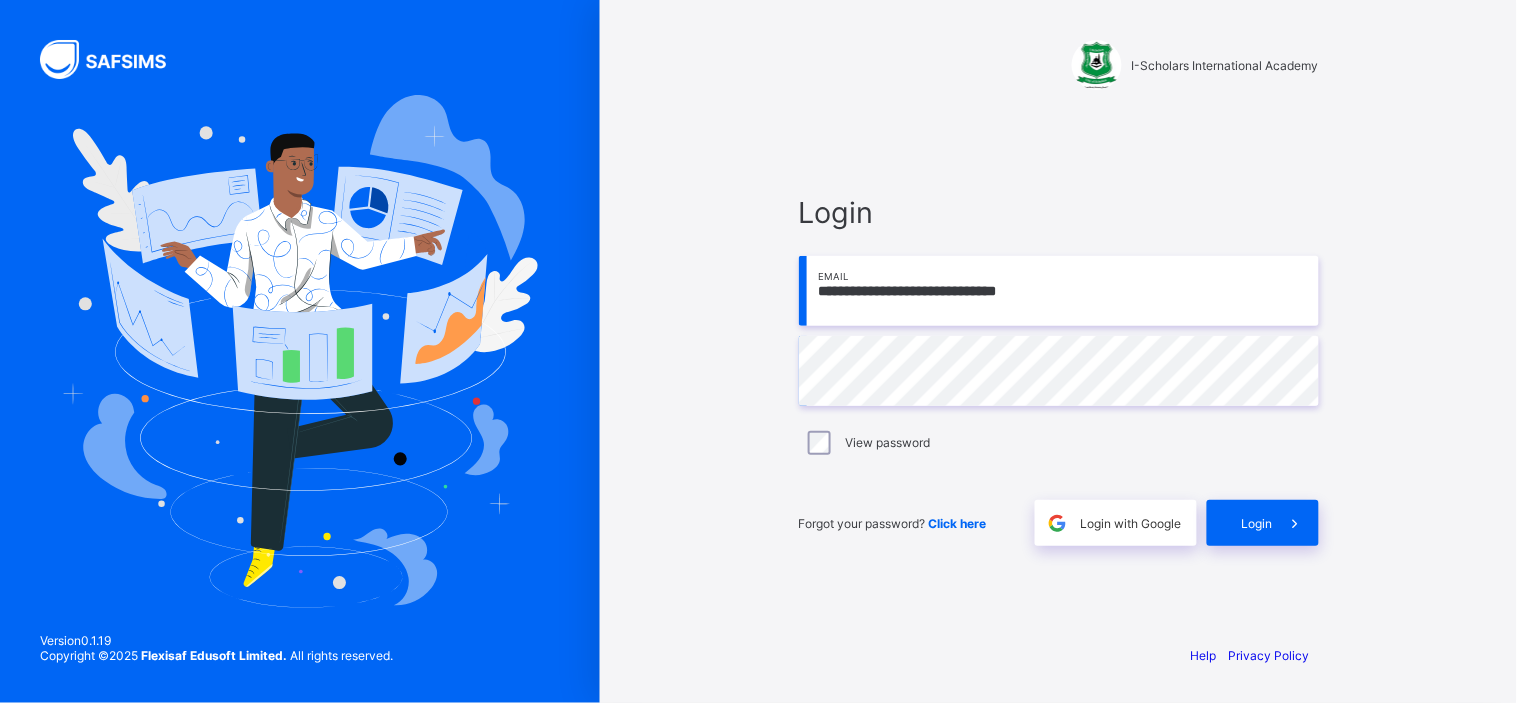 click on "**********" at bounding box center [1059, 291] 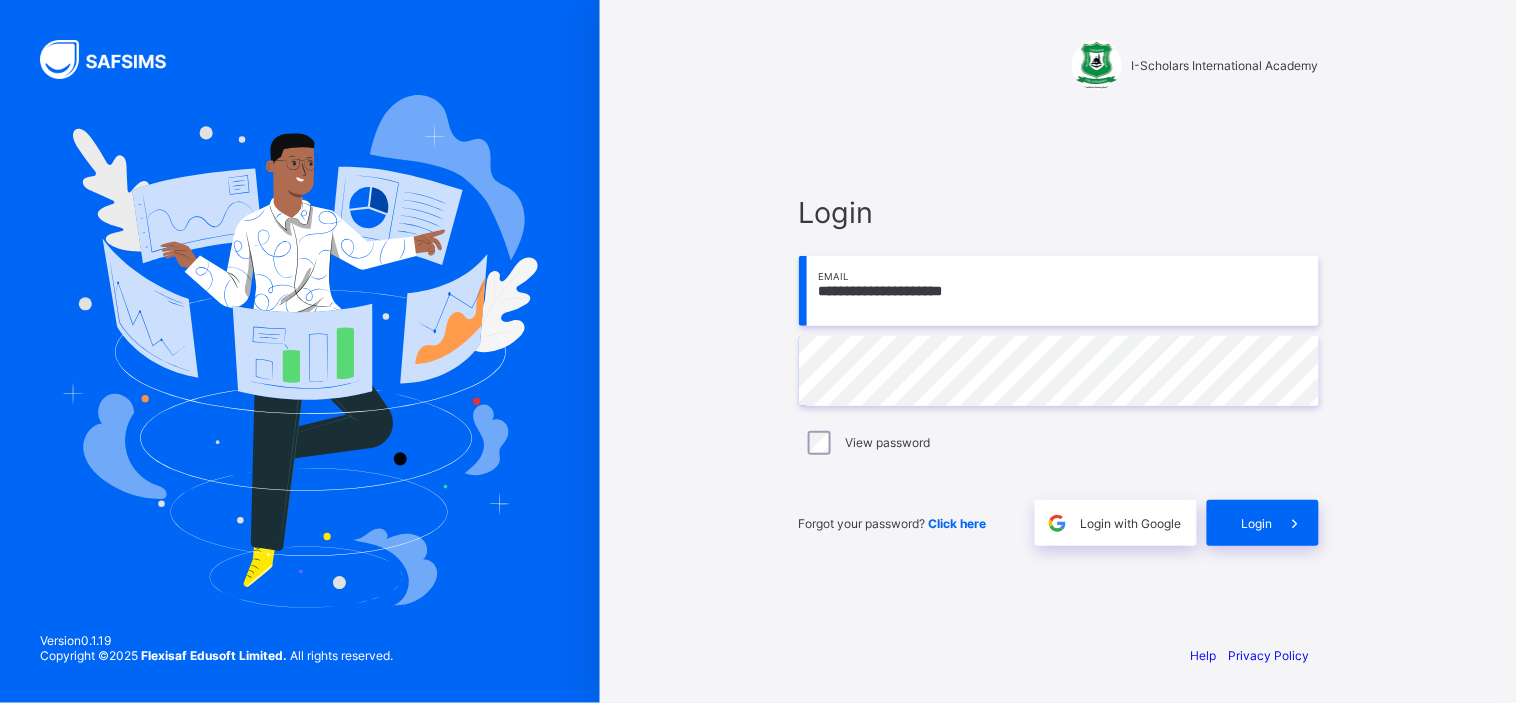 type on "**********" 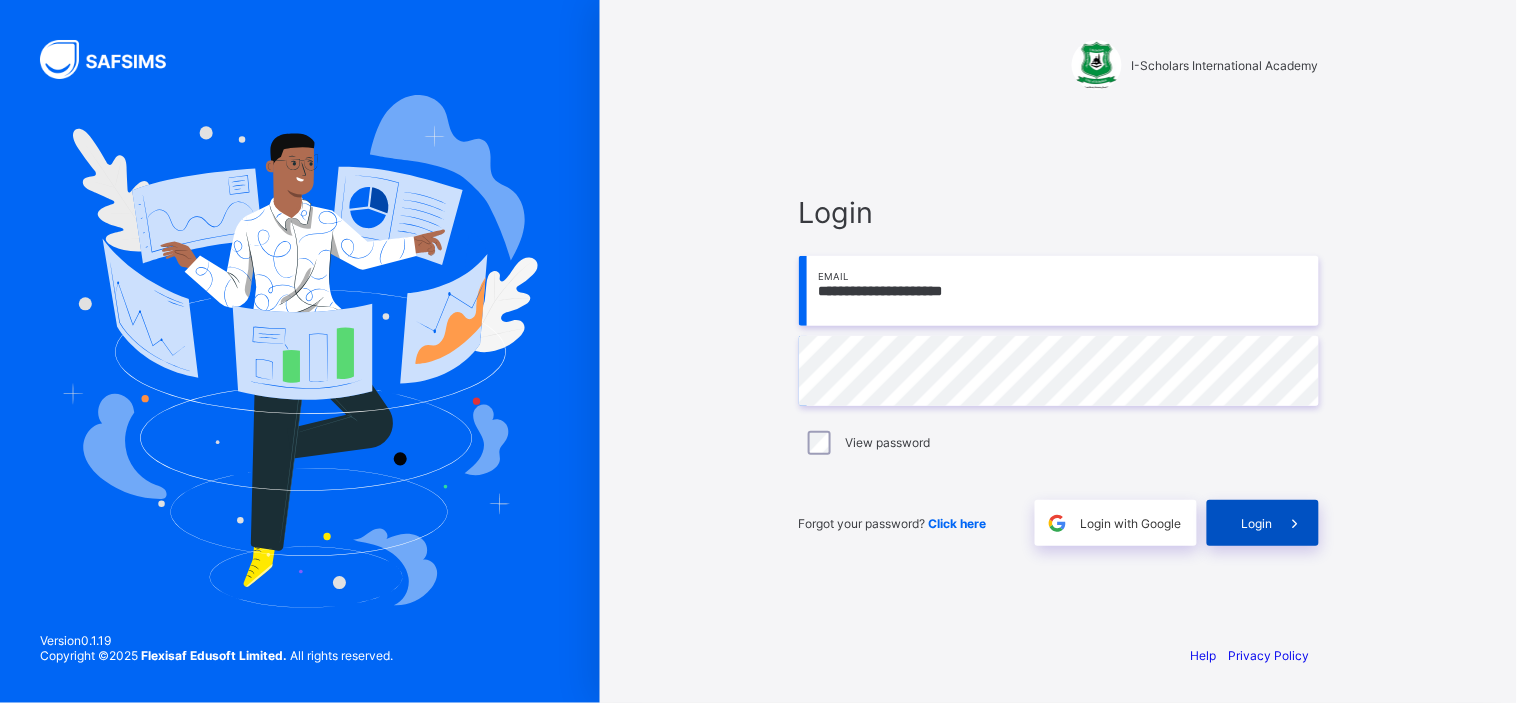 click on "Login" at bounding box center (1257, 523) 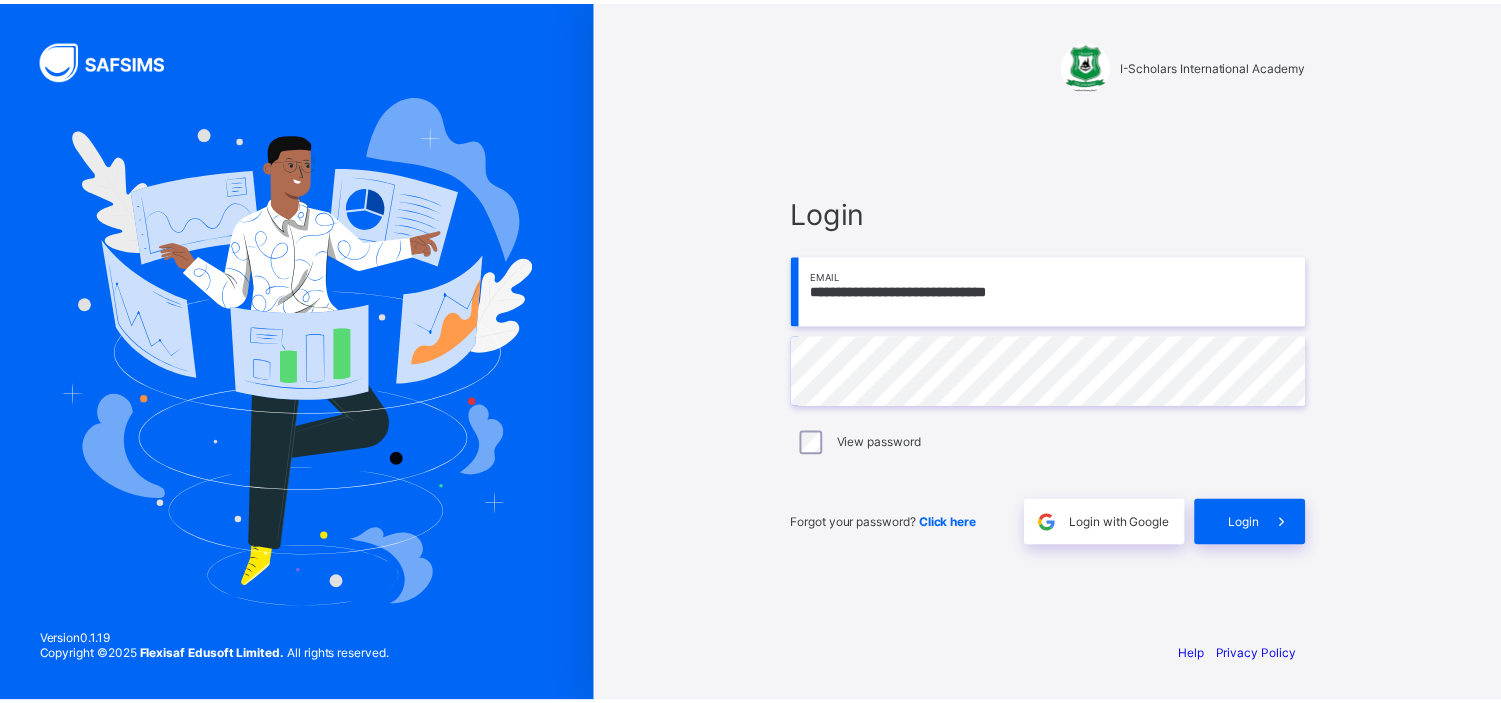 scroll, scrollTop: 0, scrollLeft: 0, axis: both 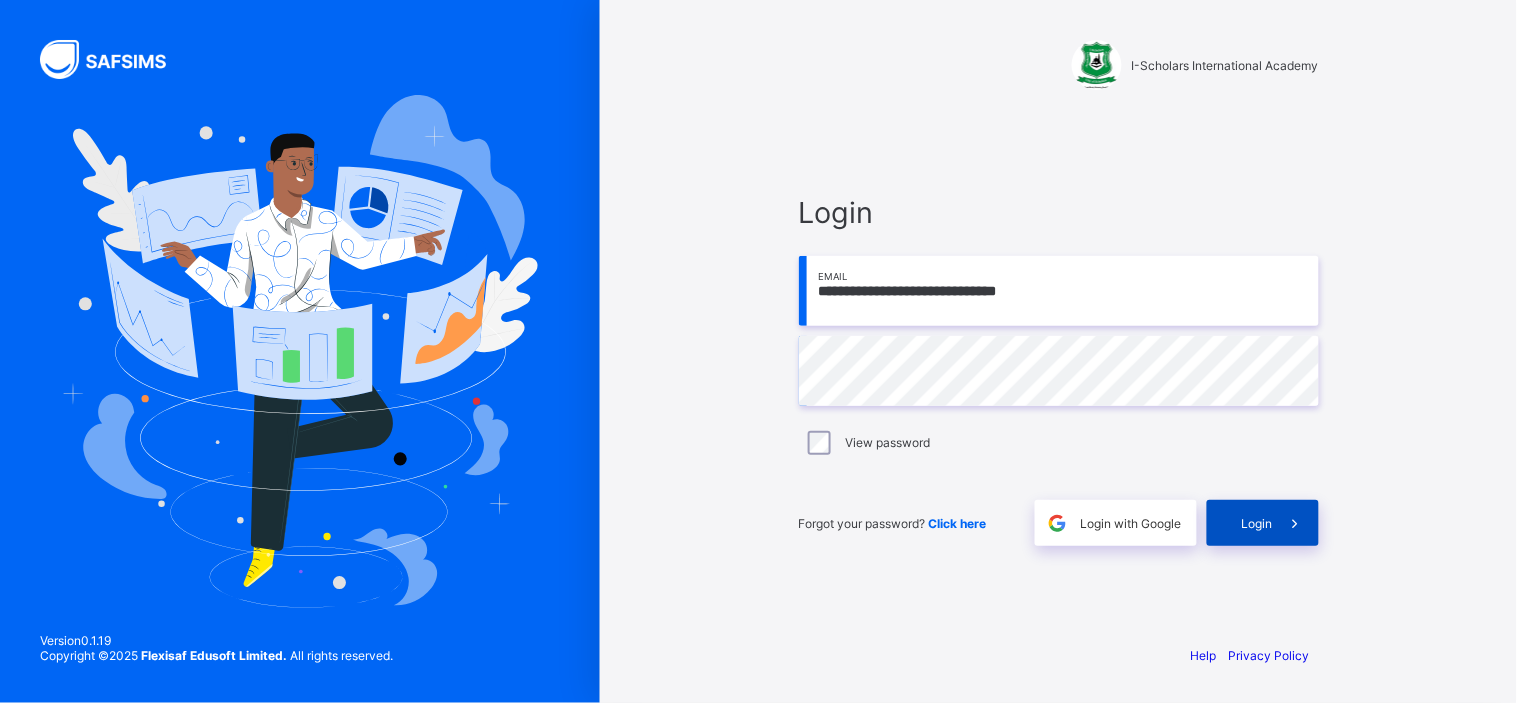click on "Login" at bounding box center [1263, 523] 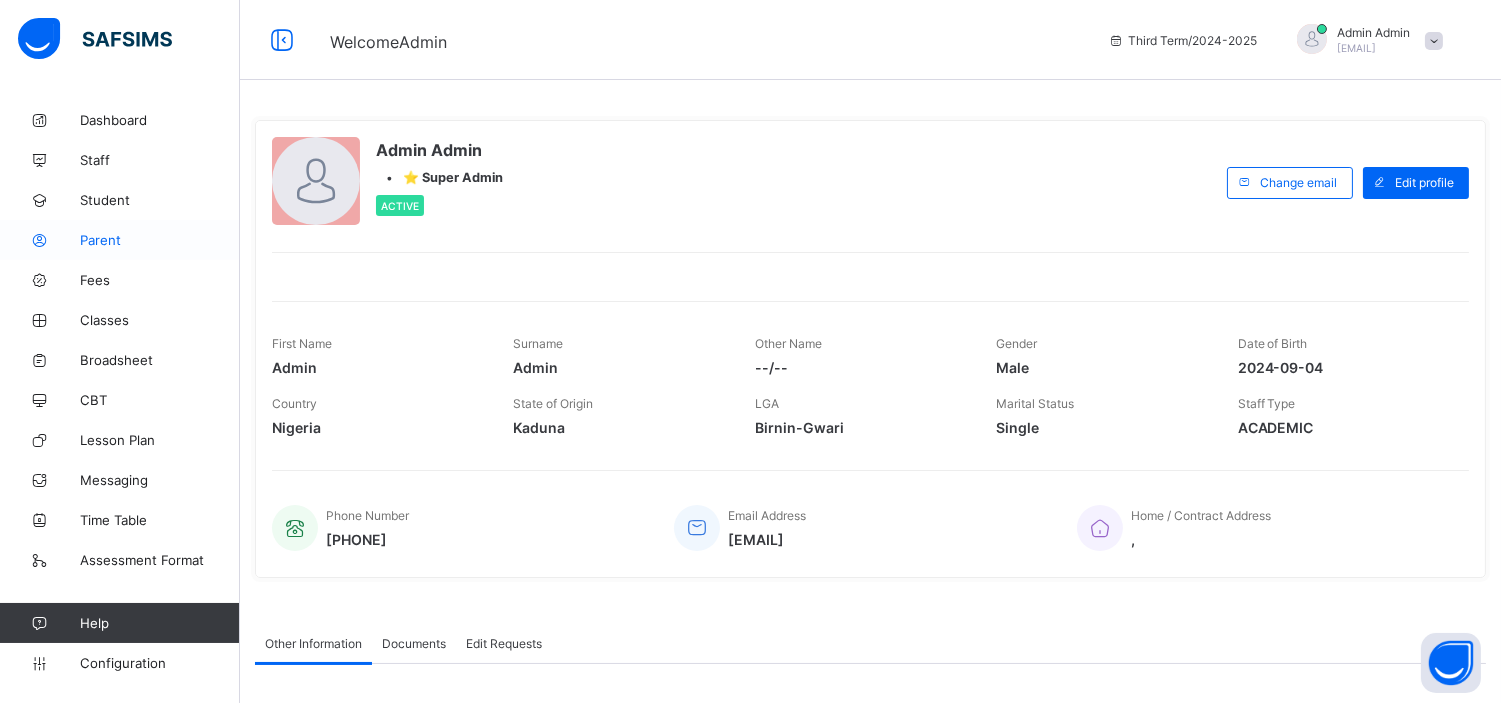 click on "Parent" at bounding box center (160, 240) 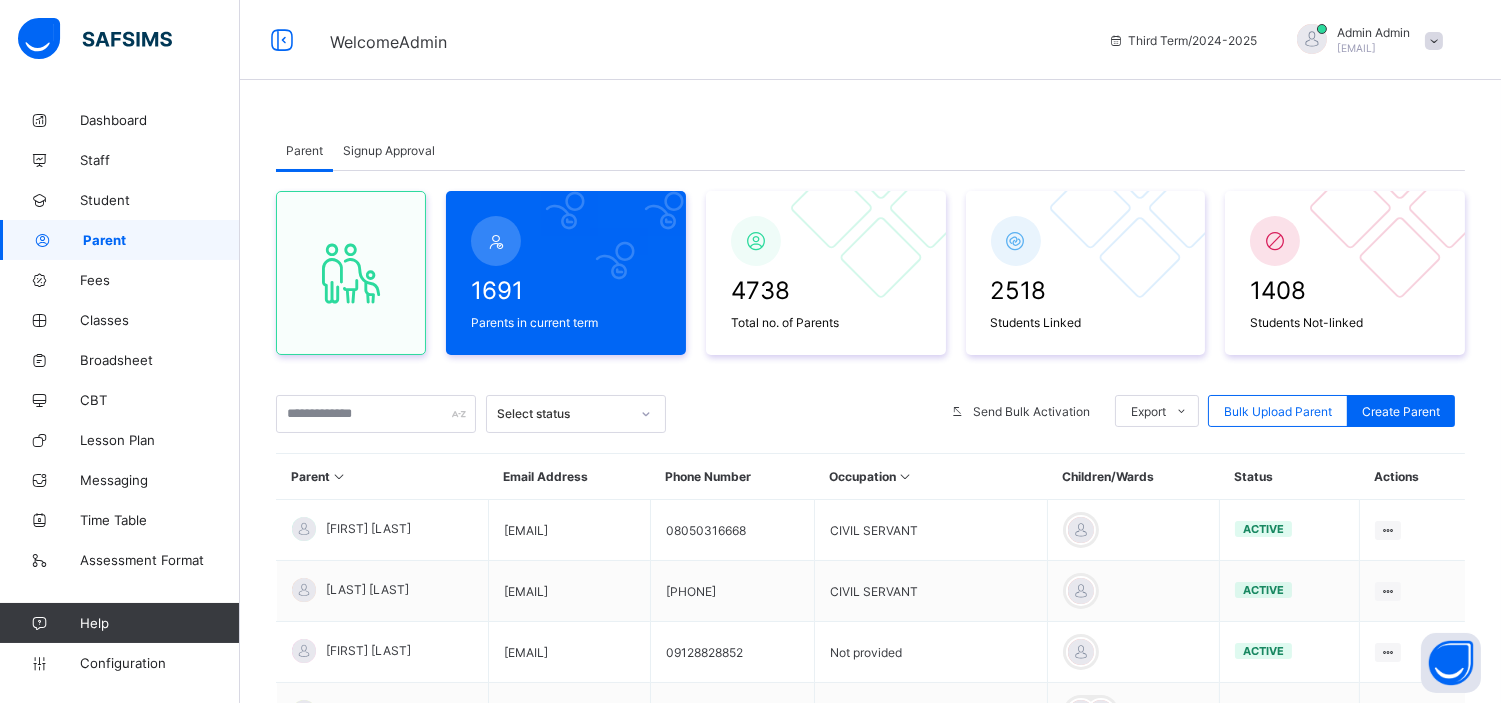 click on "1691 Parents in current term 4738 Total no. of Parents 2518 Students Linked 1408 Students Not-linked Select status Send Bulk Activation Export Pdf Report For All Parents Pdf Report For Parents in Current Term Excel Report For Parents in Current Term Excel Report For All Parents   Bulk Upload Parent Create Parent Parent Email Address Phone Number Occupation Children/Wards Status Actions IDRIS  UMUL-IMAN imany4u0427@gmail.com 08050316668 CIVIL SERVANT active Edit Parent View Profile Reset Password Resend Activation Link Change Email Link Children Delete Parent BUKAR  MADU bkmakeri8@gmail.com +2347064254997 CIVIL SERVANT active Edit Parent View Profile Reset Password Resend Activation Link Change Email Link Children Delete Parent SAID  MIKAIL saidmik@gmail.com 09128828852 Not provided active Edit Parent View Profile Reset Password Resend Activation Link Change Email Link Children Delete Parent ABDULRAHEEM  TAJUDEEN deimlar92@gmail.com 08098334445 CONSTRUCTION ENGR active Edit Parent View Profile Reset Password 1" at bounding box center (870, 691) 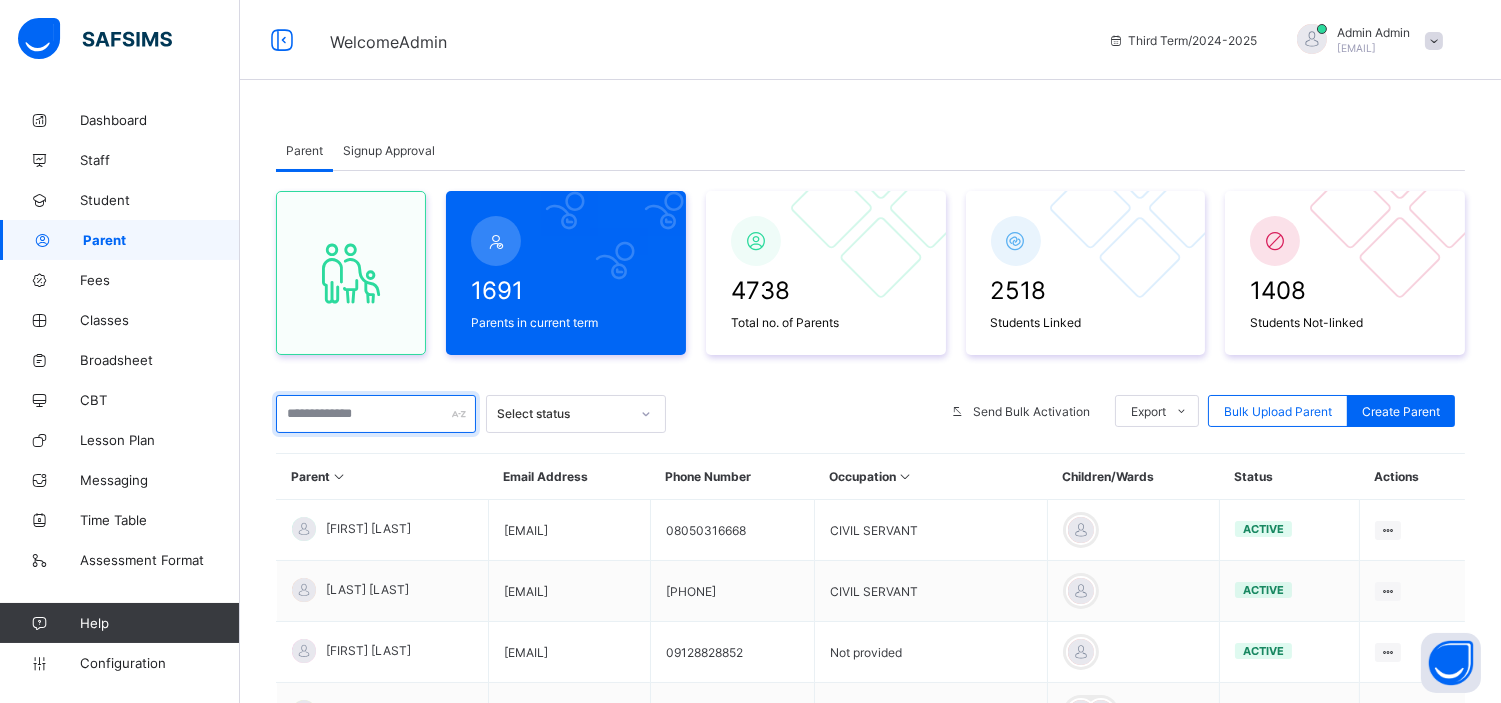click at bounding box center (376, 414) 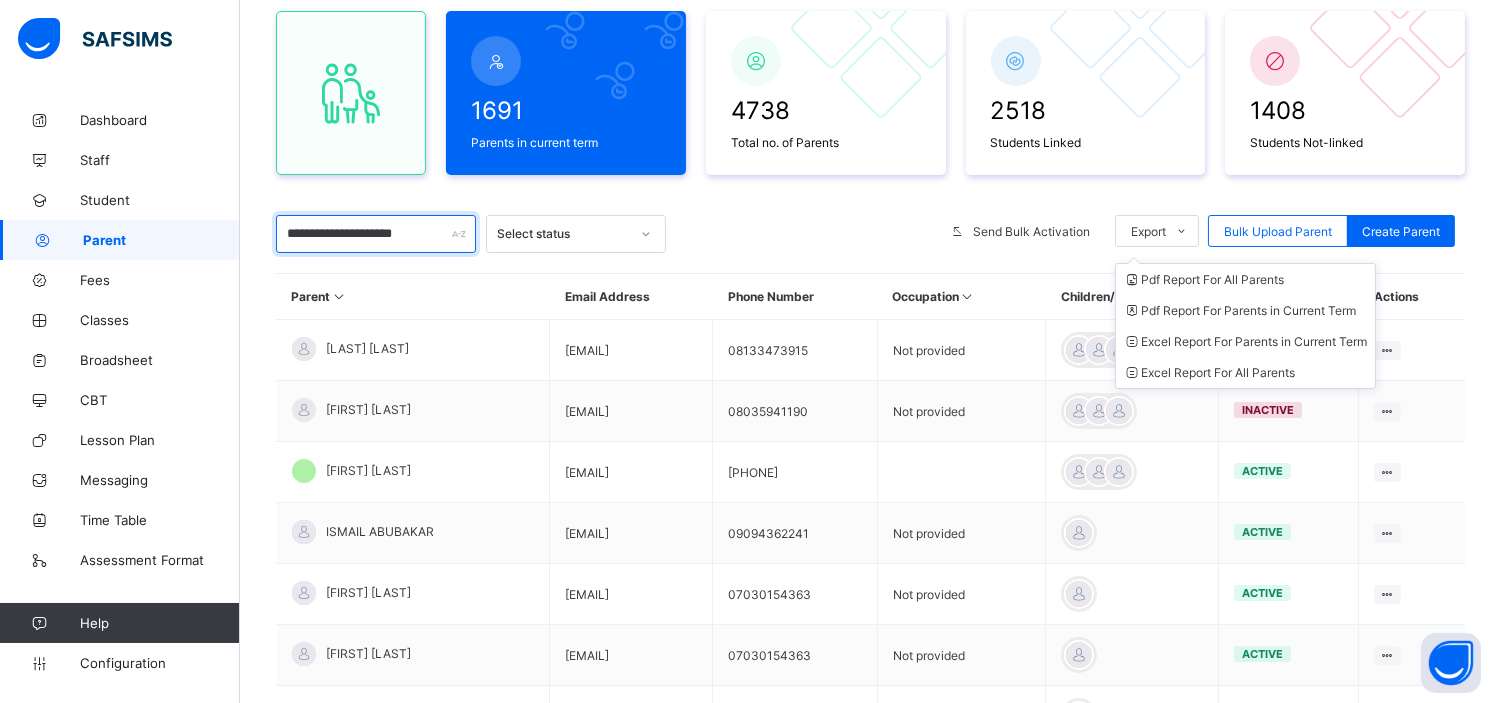 scroll, scrollTop: 181, scrollLeft: 0, axis: vertical 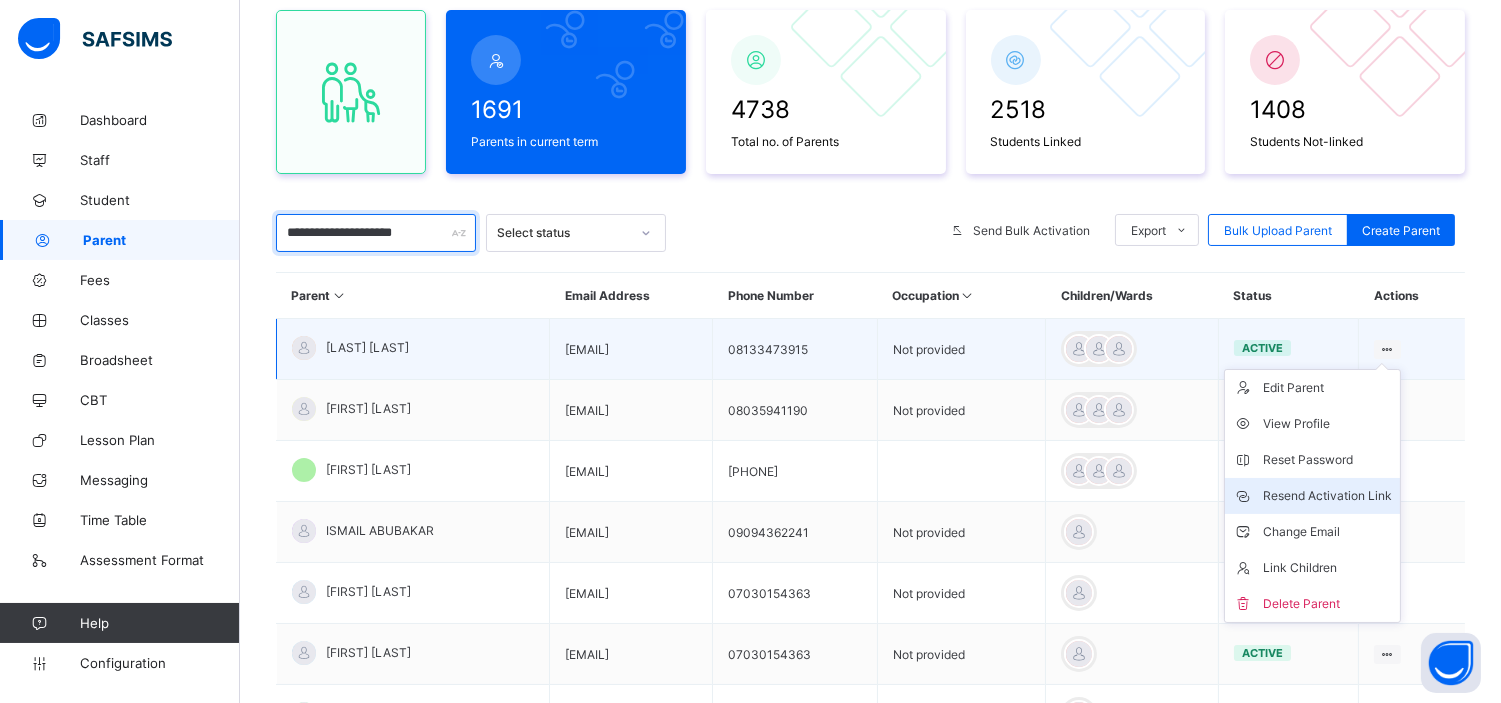 type on "**********" 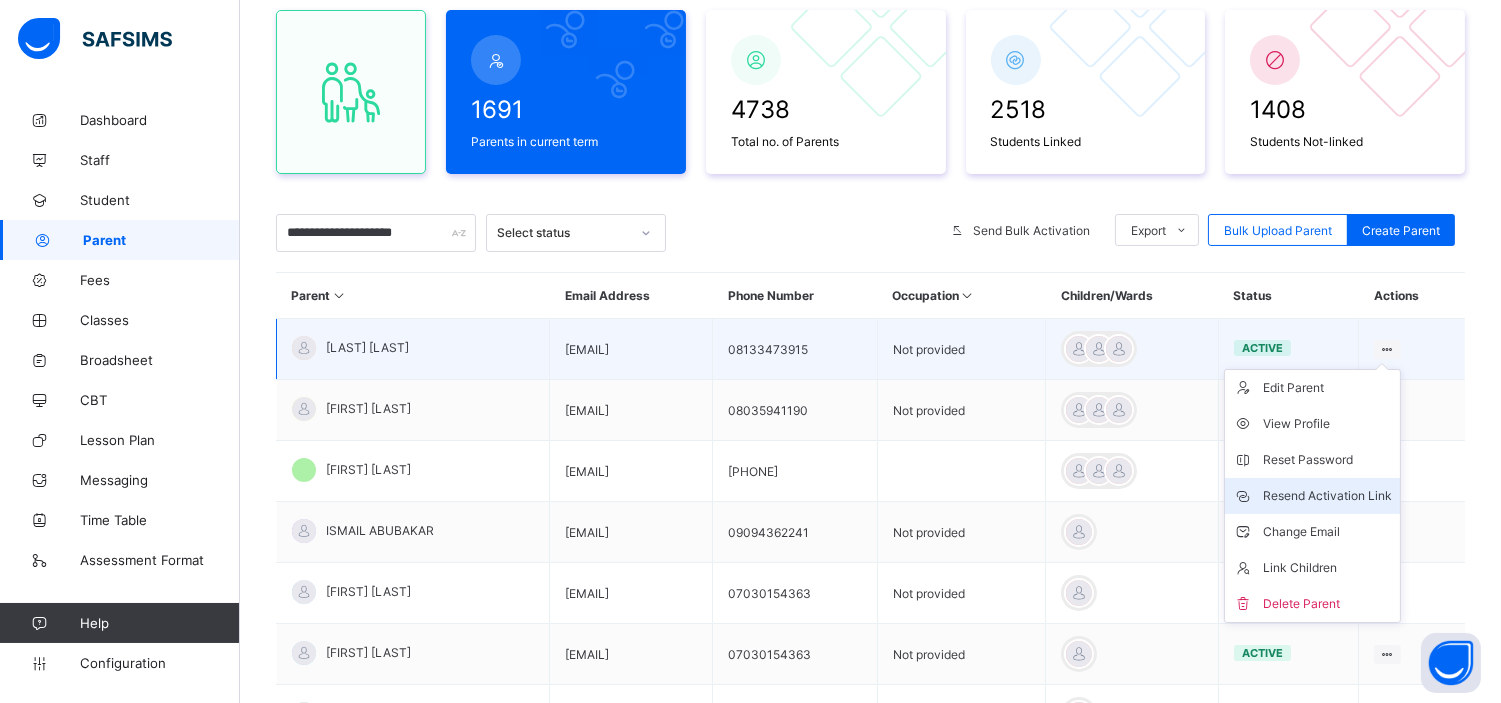 click on "Resend Activation Link" at bounding box center (1327, 496) 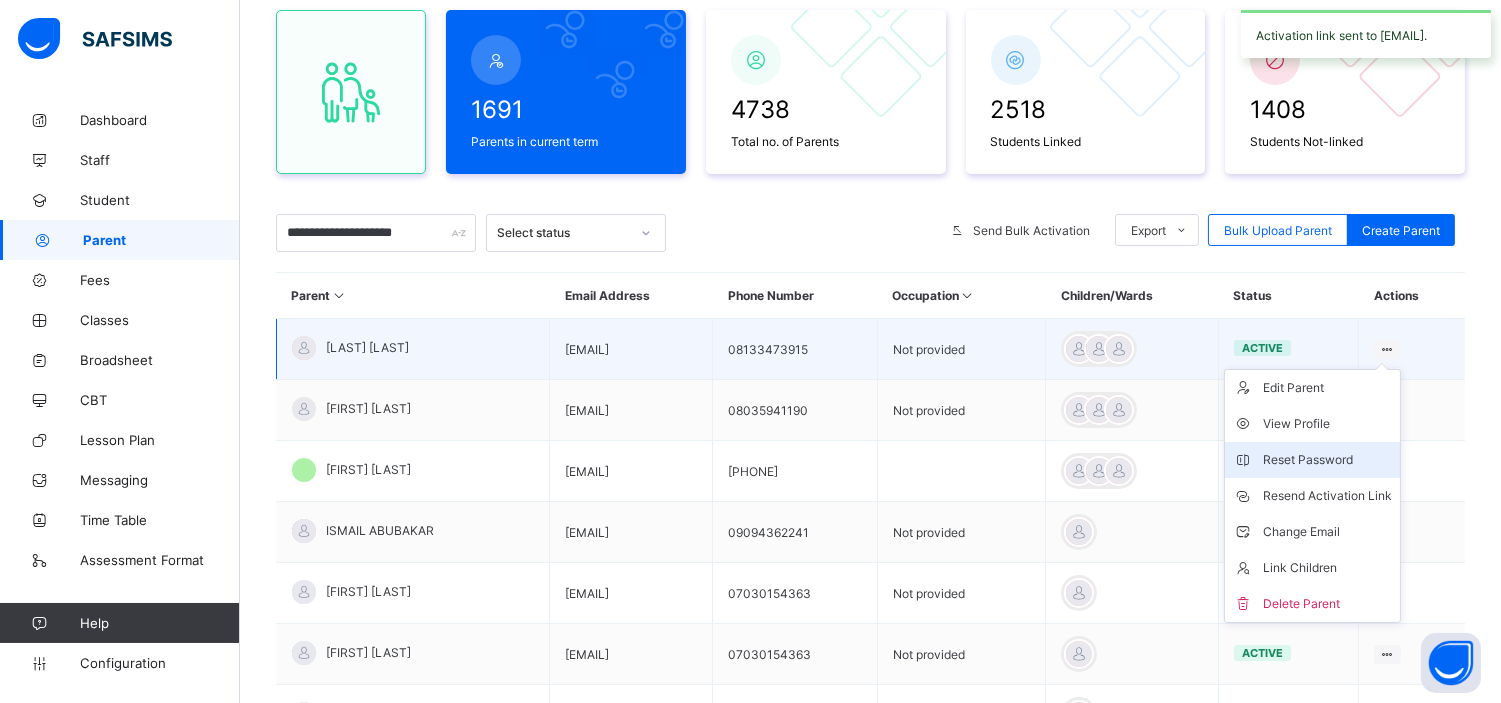 click on "Reset Password" at bounding box center (1327, 460) 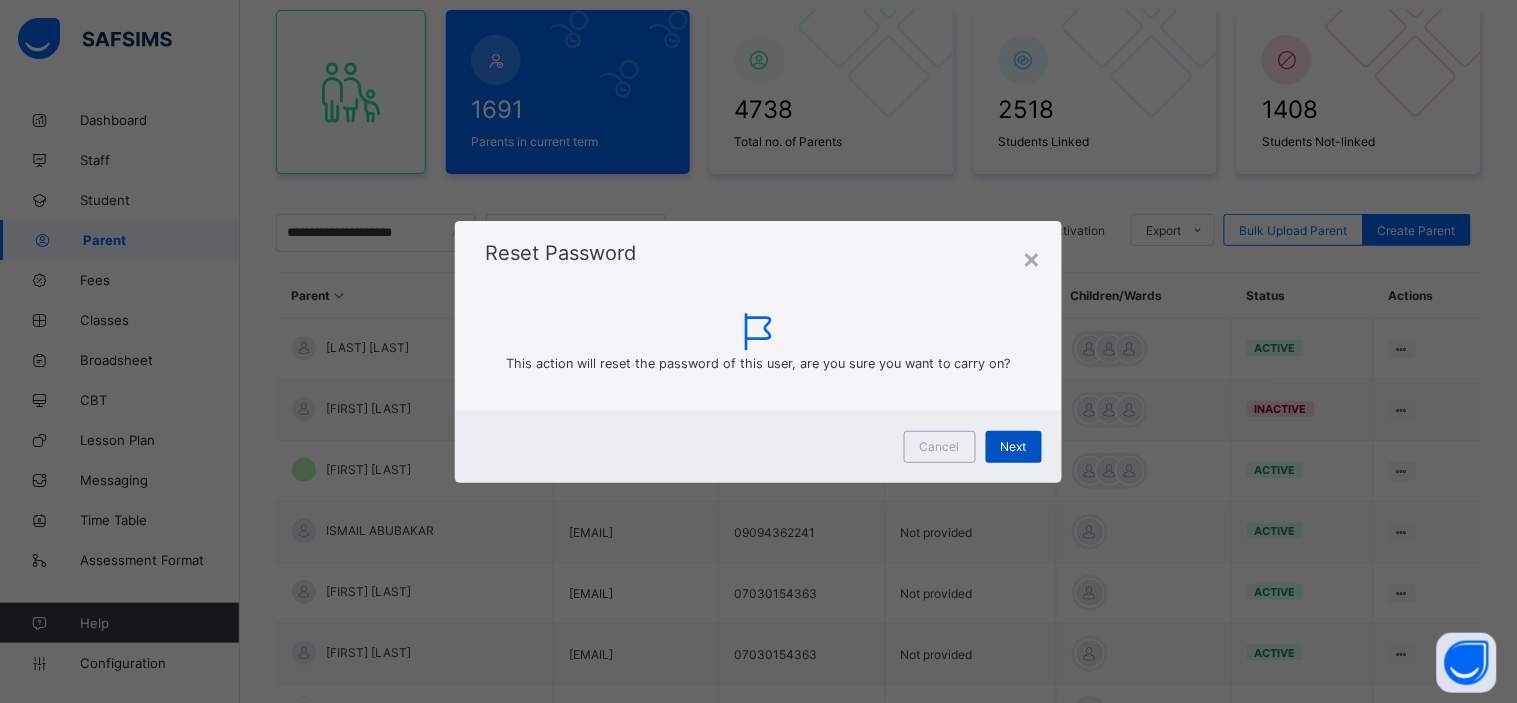 click on "Next" at bounding box center [1014, 446] 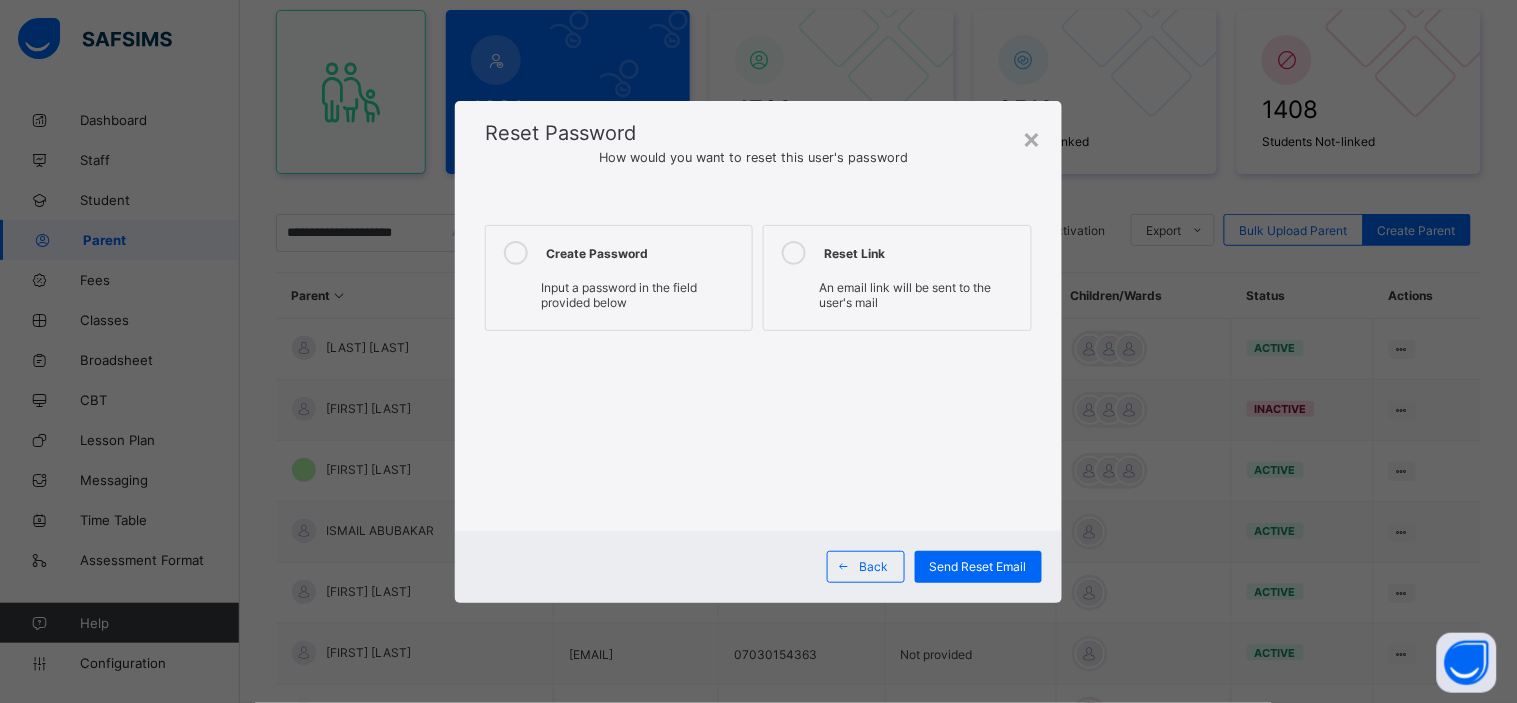 click on "Create Password Input a password in the field provided below" at bounding box center (619, 278) 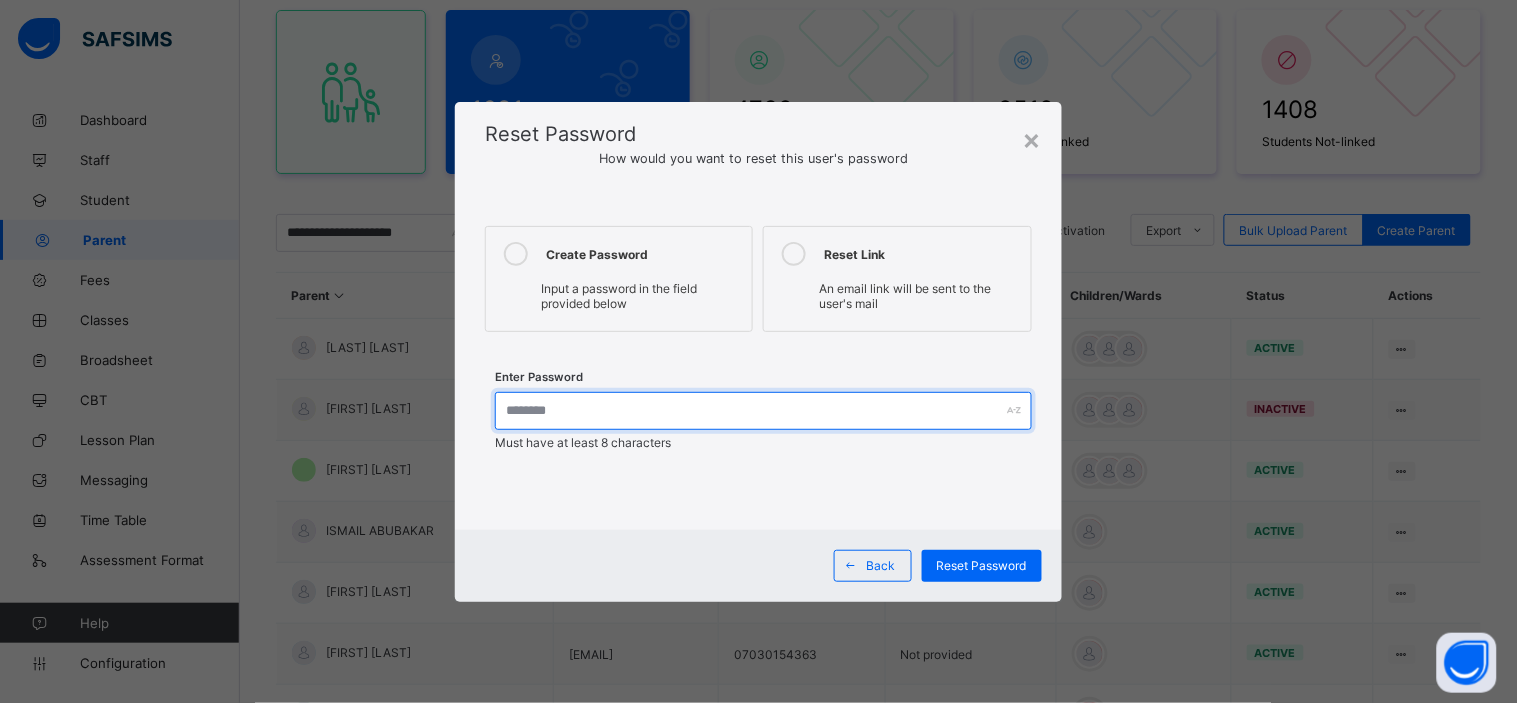 click at bounding box center (763, 411) 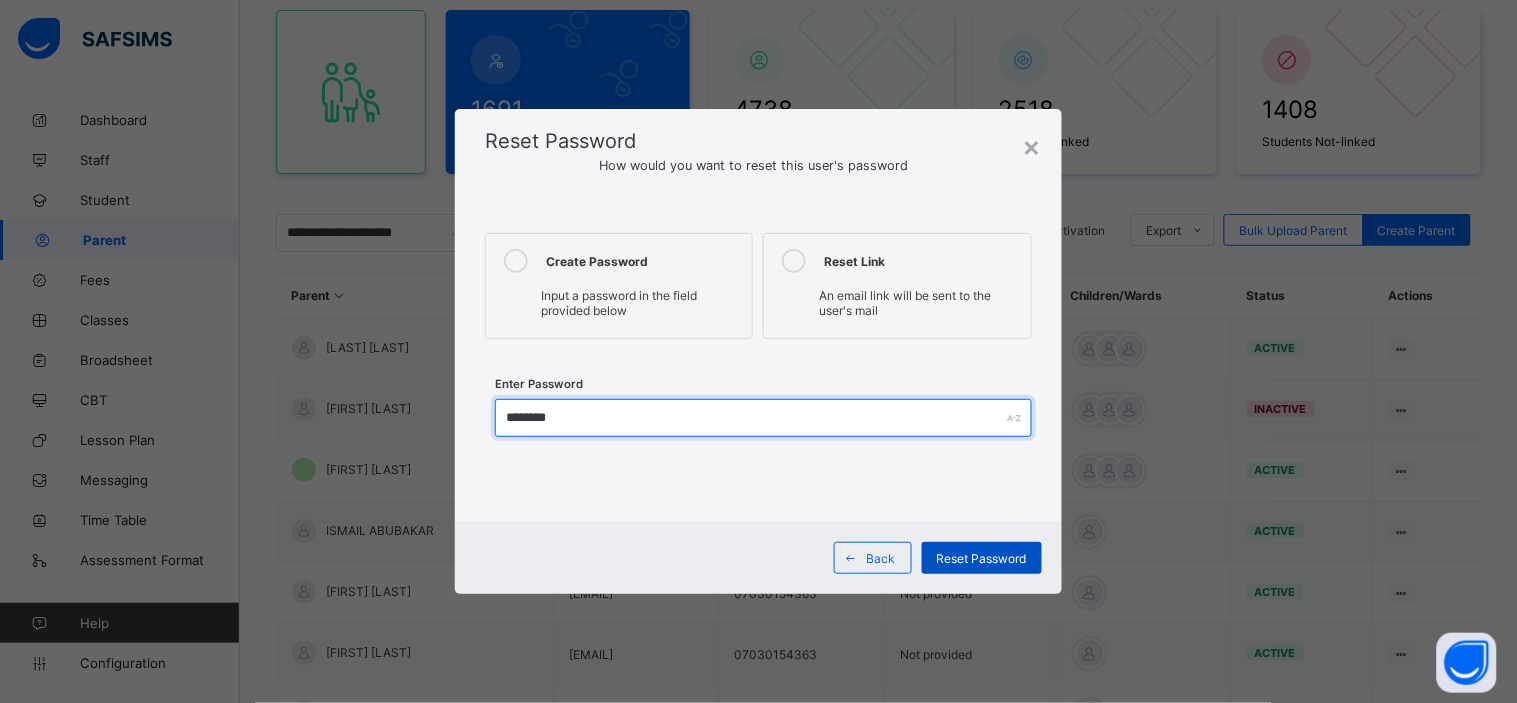 type on "********" 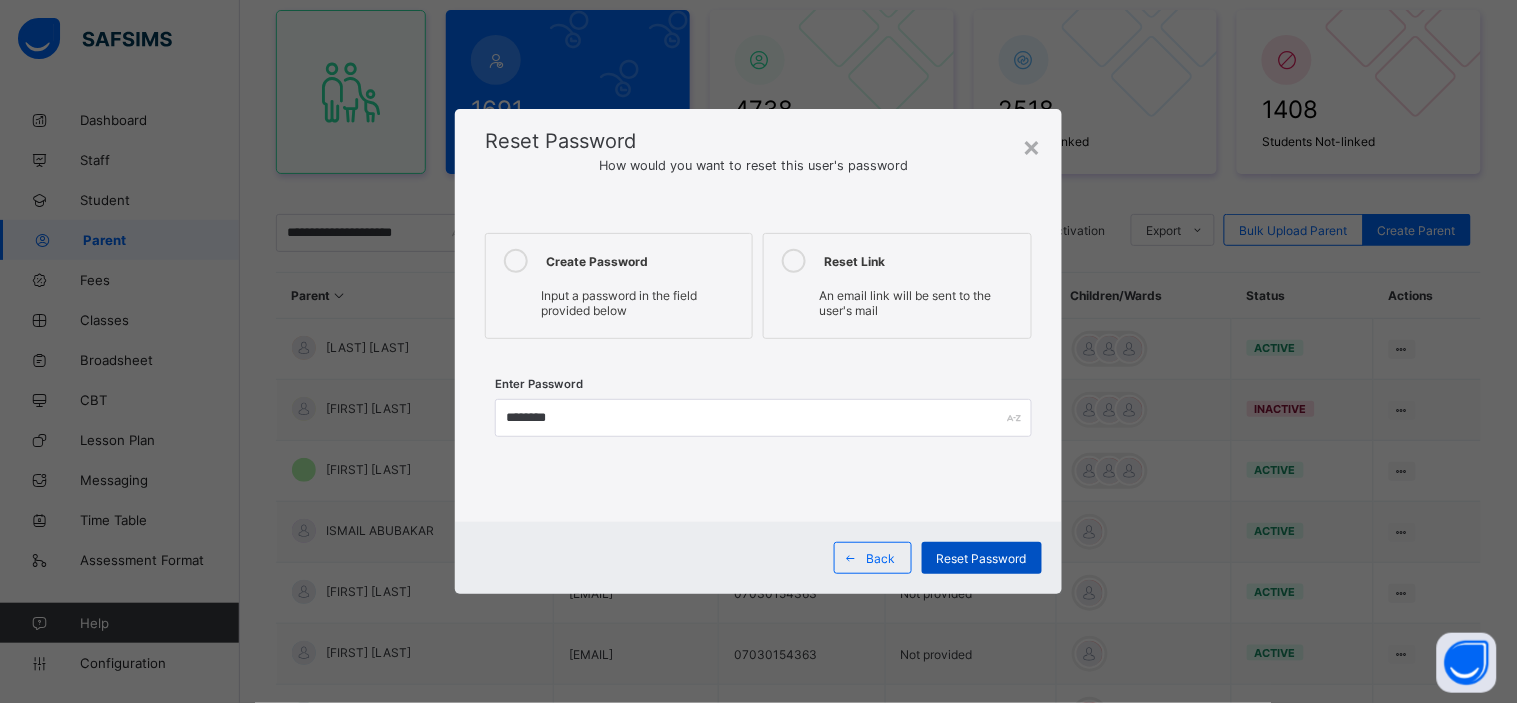 click on "Reset Password" at bounding box center (982, 558) 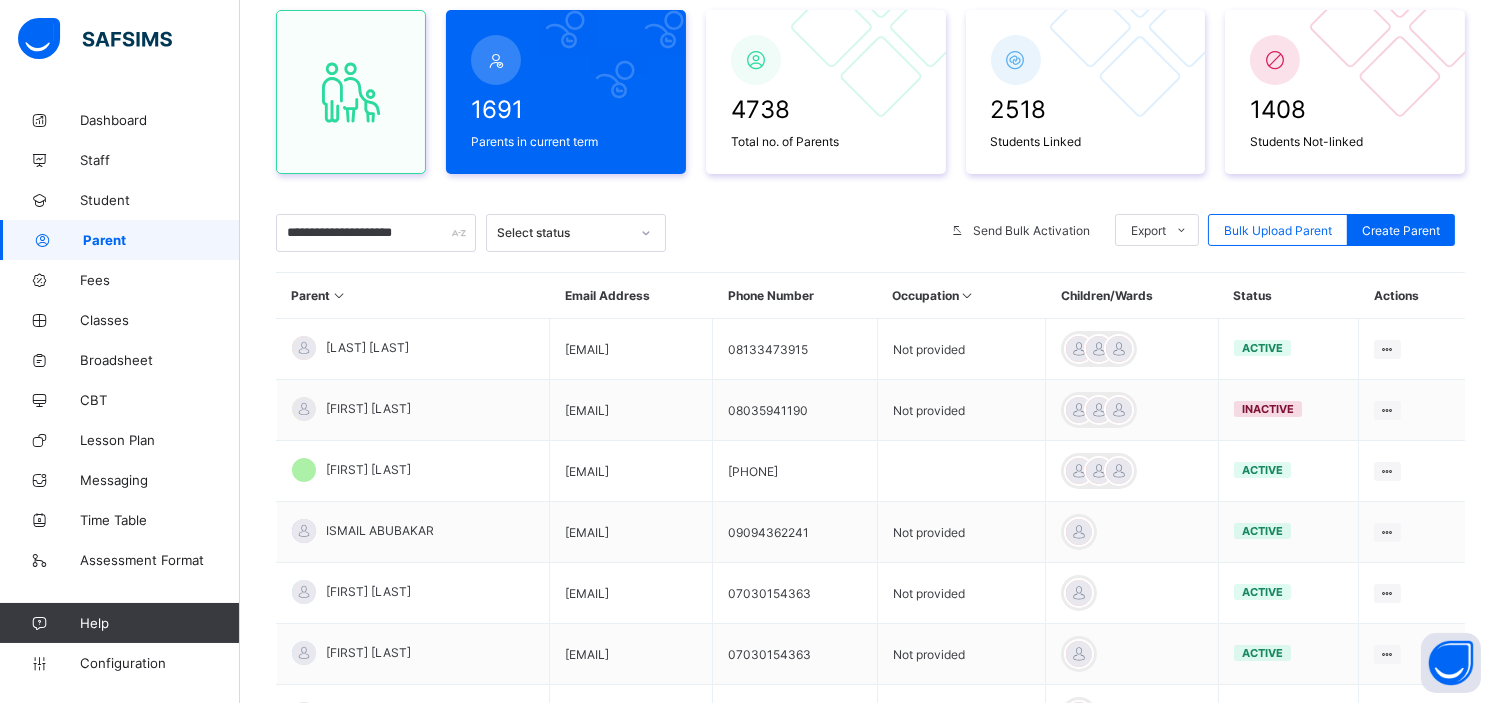 click at bounding box center (803, 233) 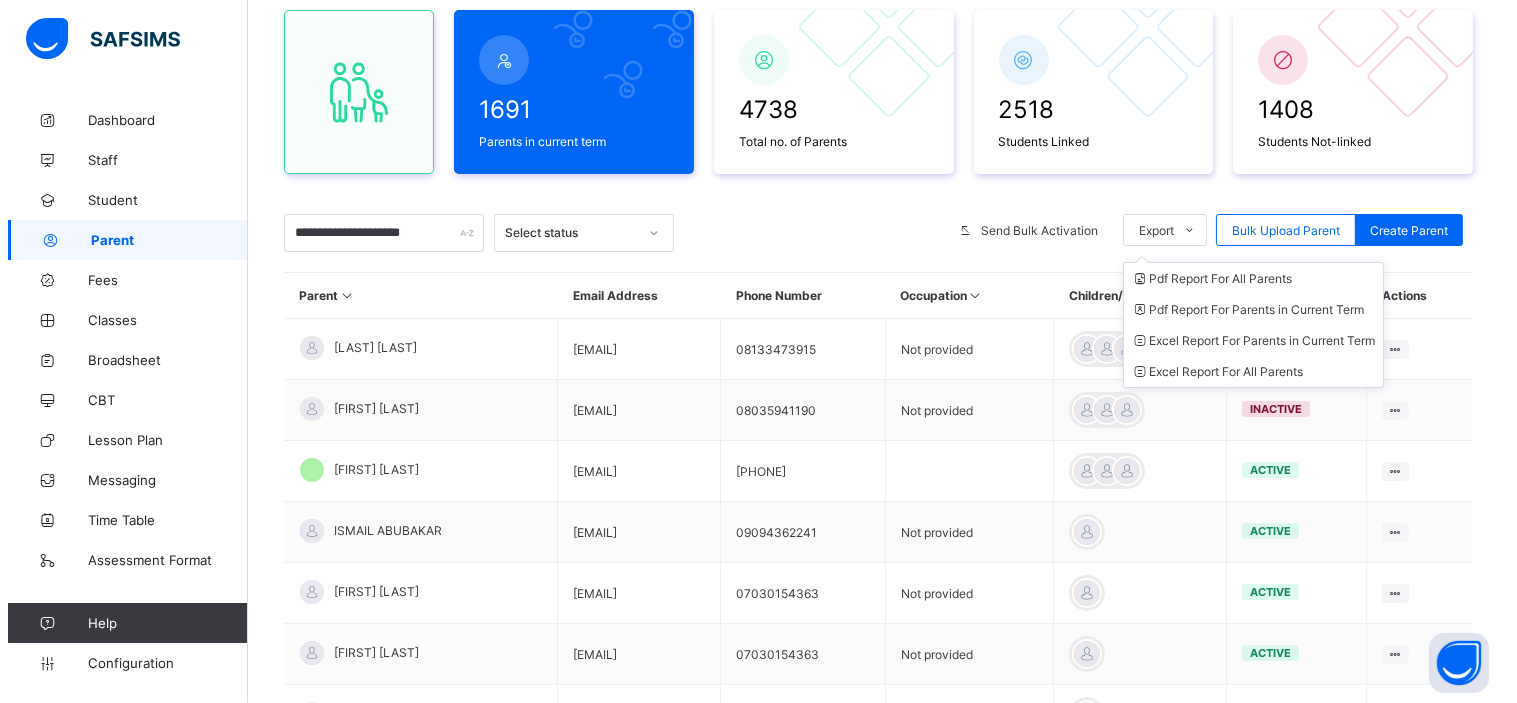 scroll, scrollTop: 0, scrollLeft: 0, axis: both 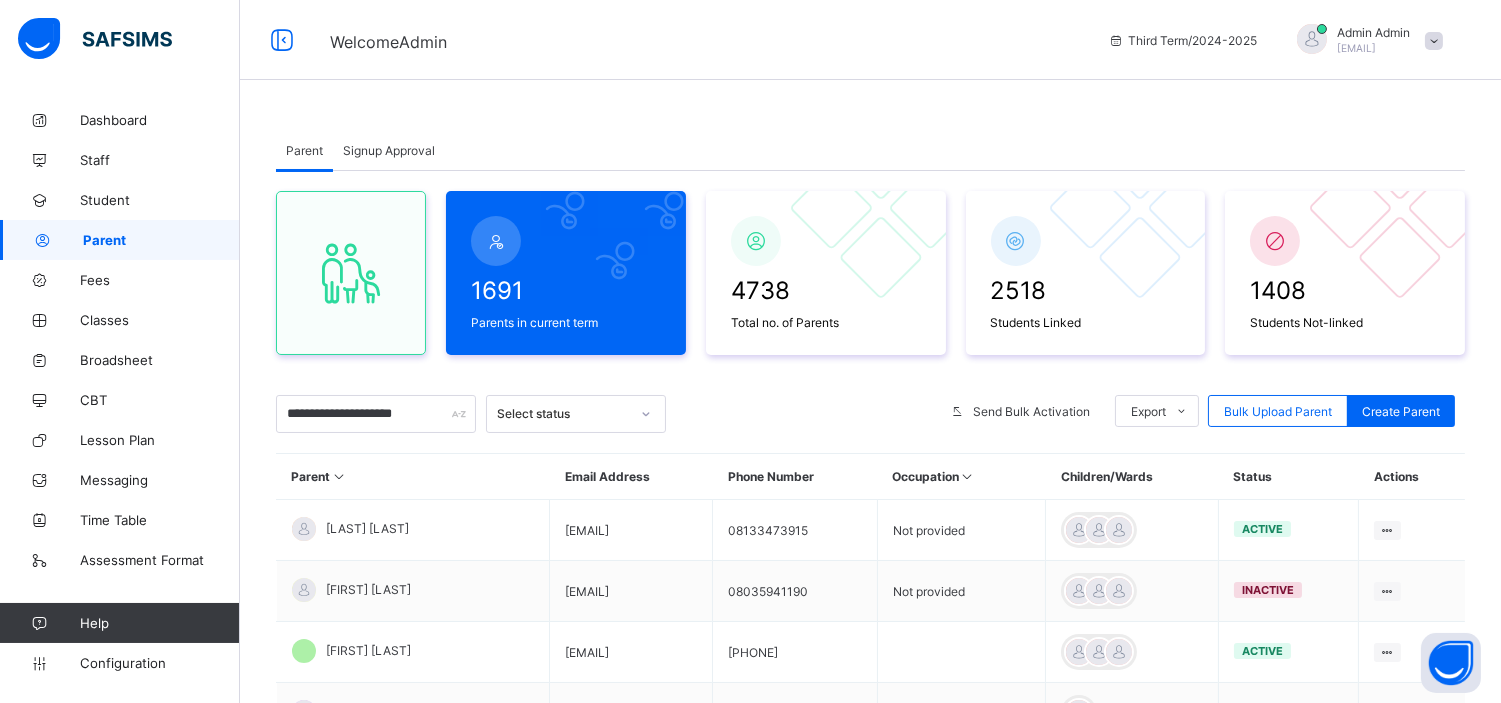 click at bounding box center (1434, 41) 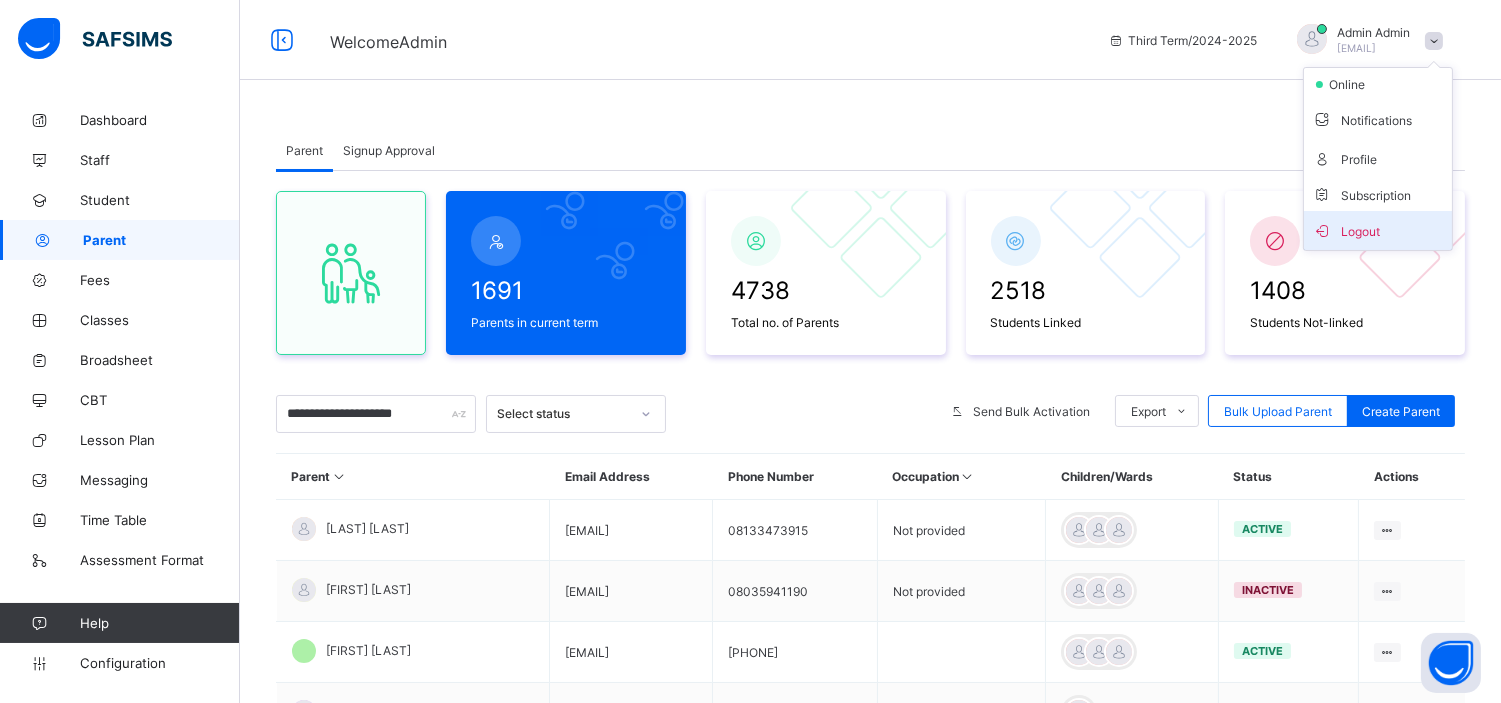 click on "Logout" at bounding box center (1378, 230) 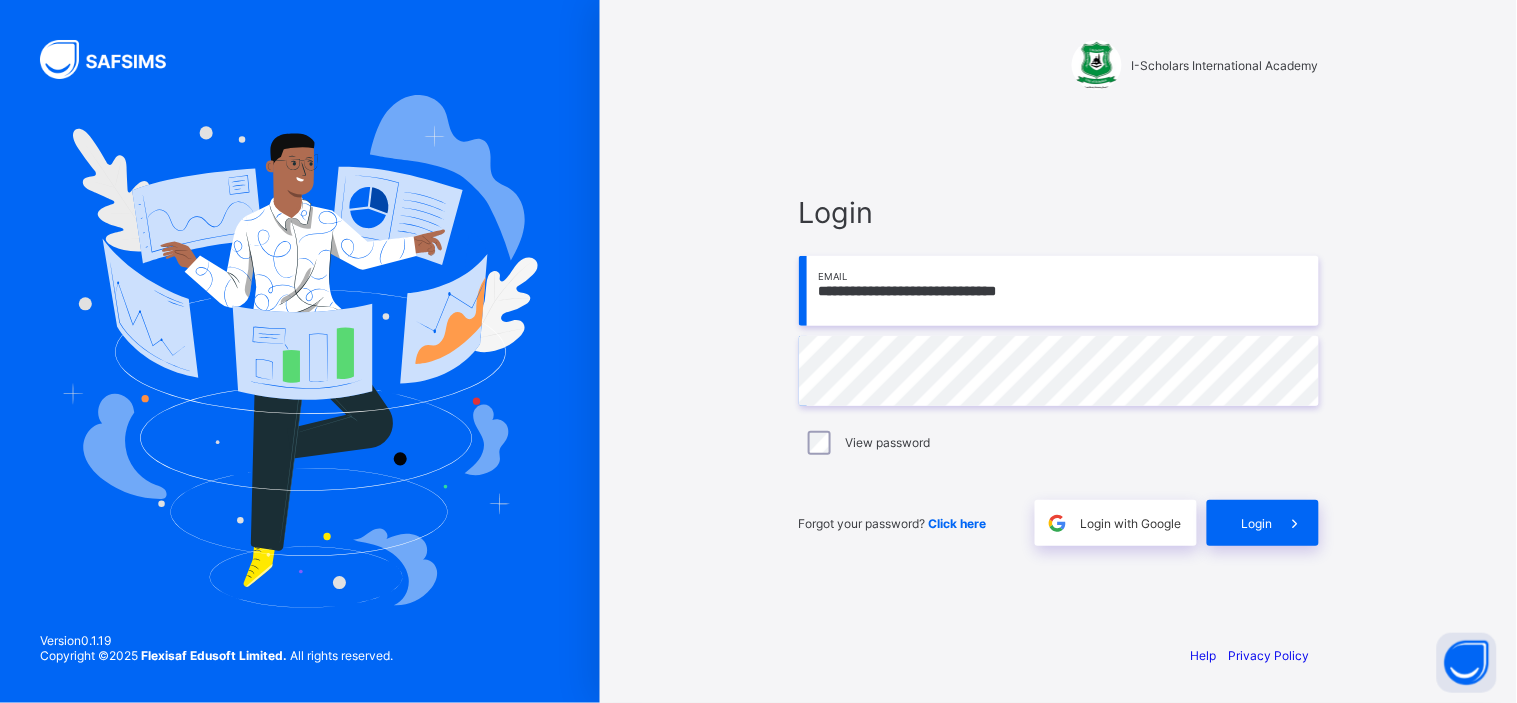 click on "**********" at bounding box center (1059, 291) 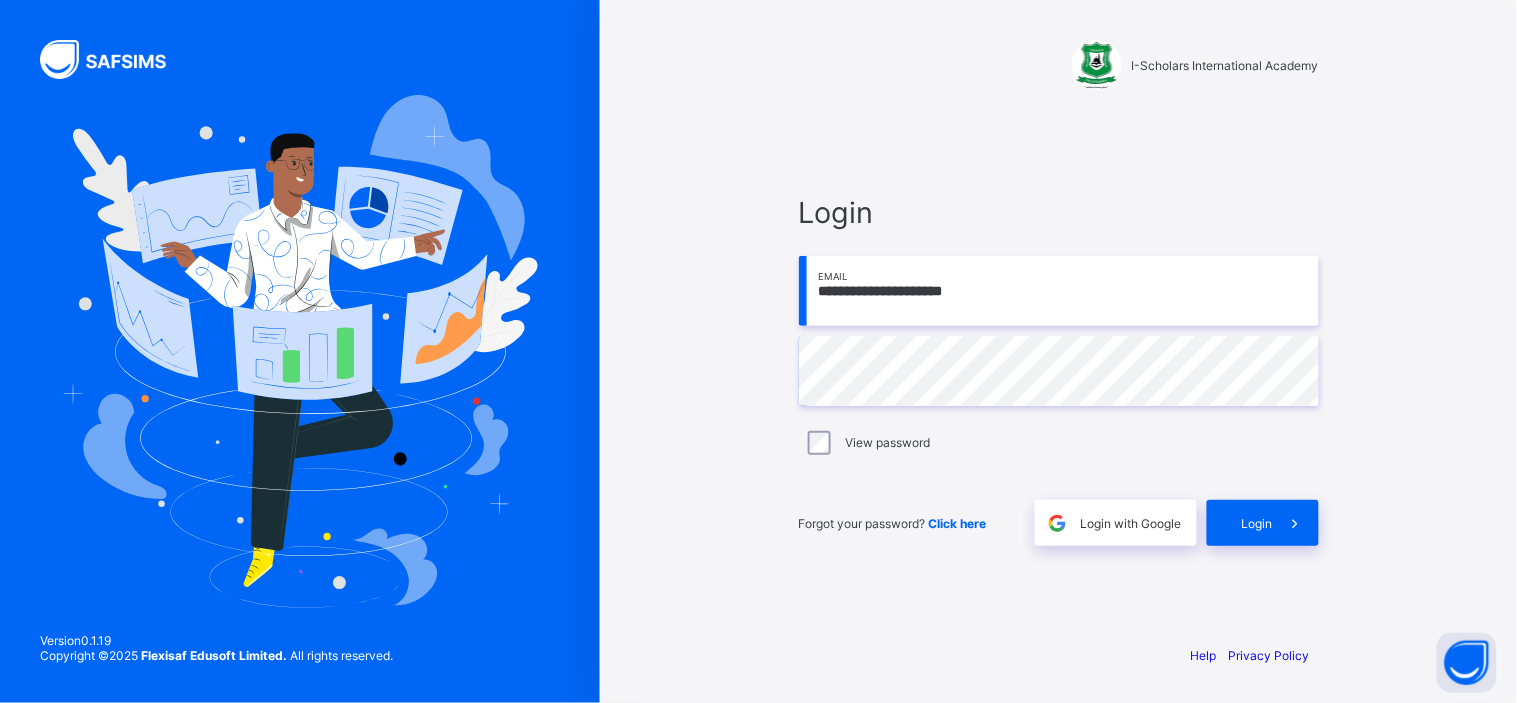type on "**********" 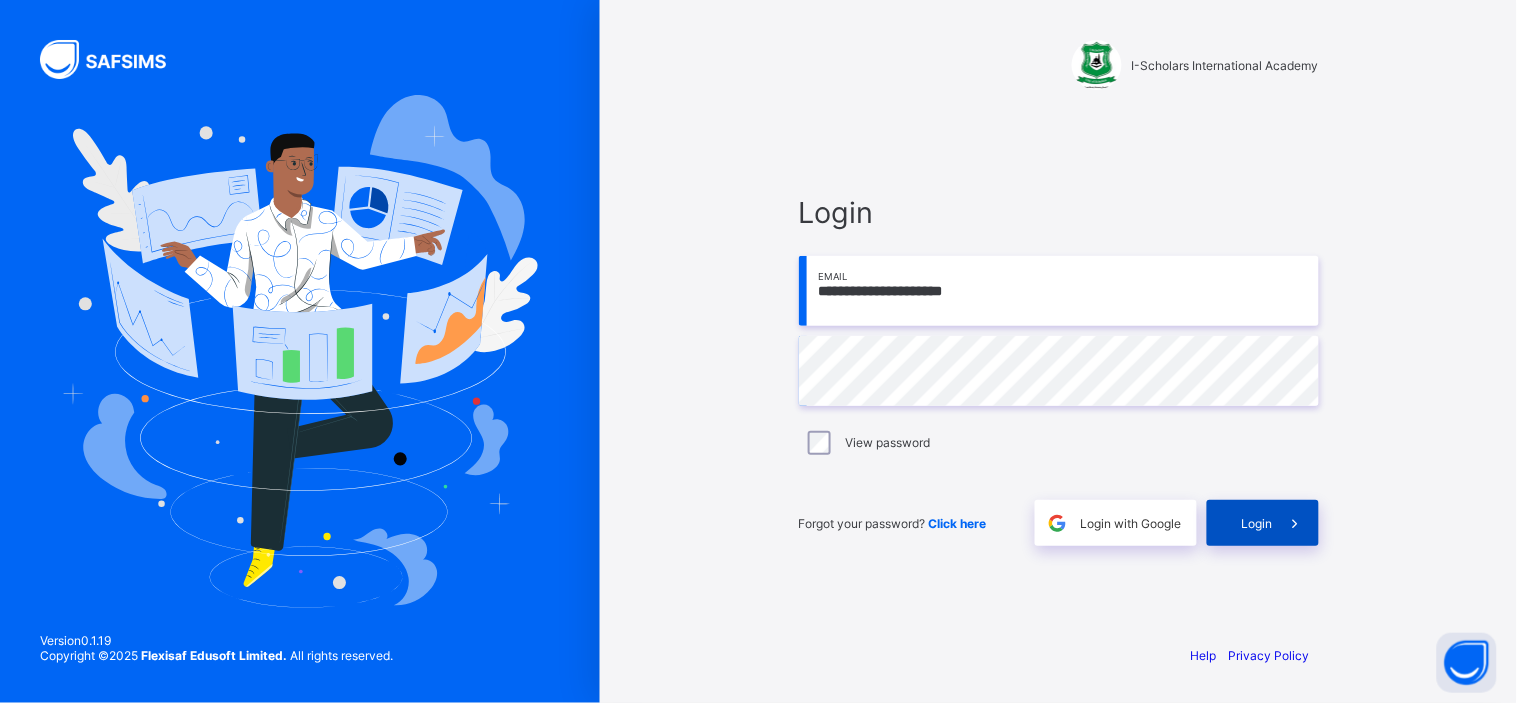 click on "Login" at bounding box center [1257, 523] 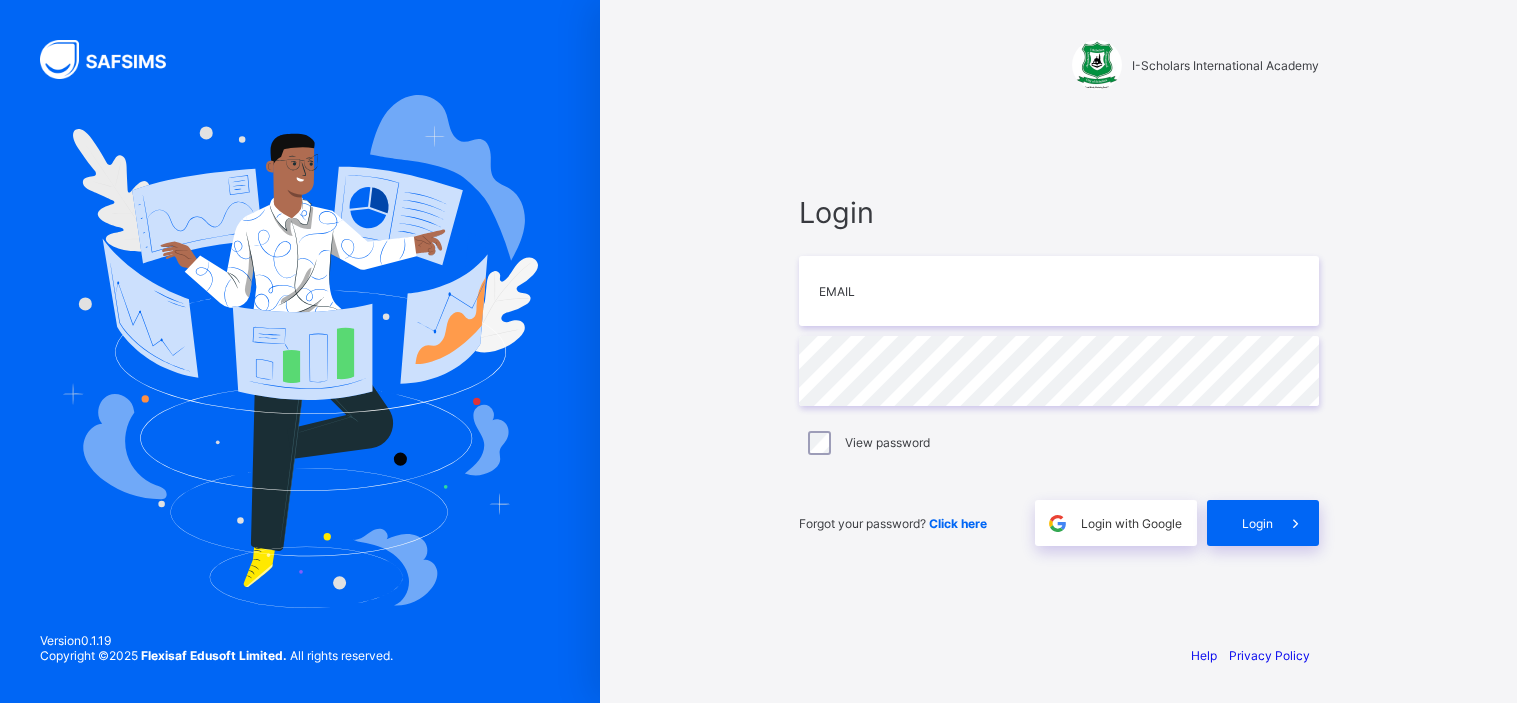 scroll, scrollTop: 0, scrollLeft: 0, axis: both 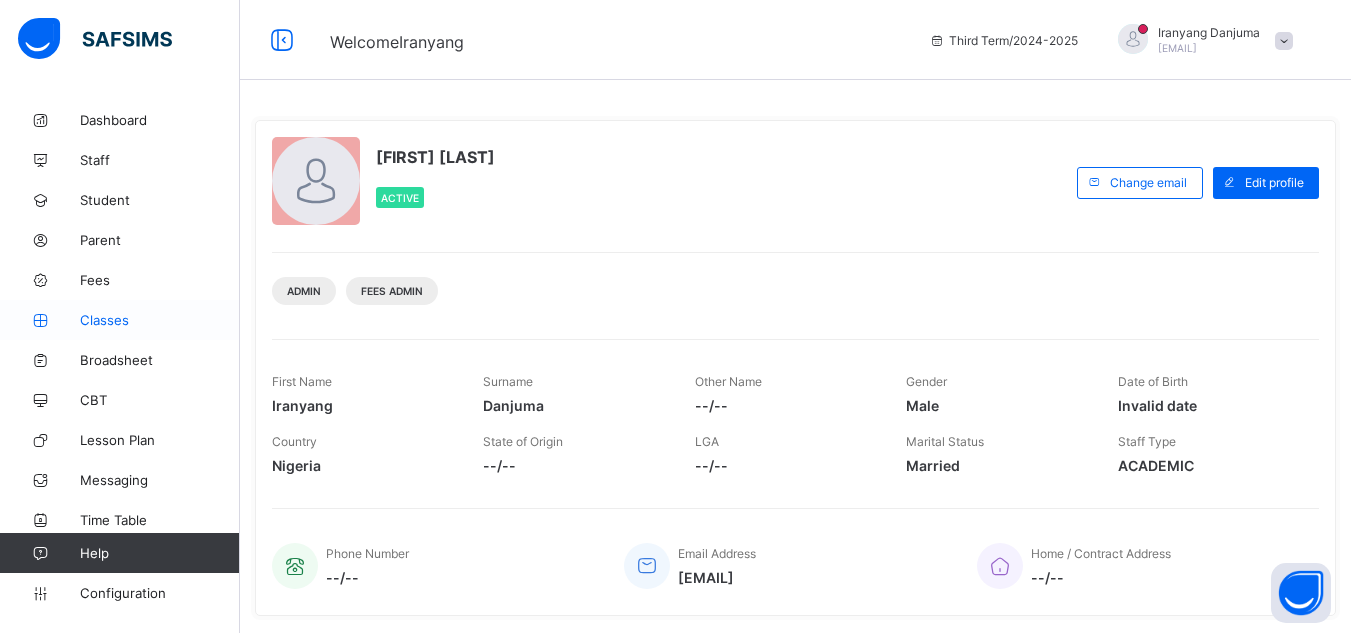 click on "Classes" at bounding box center [160, 320] 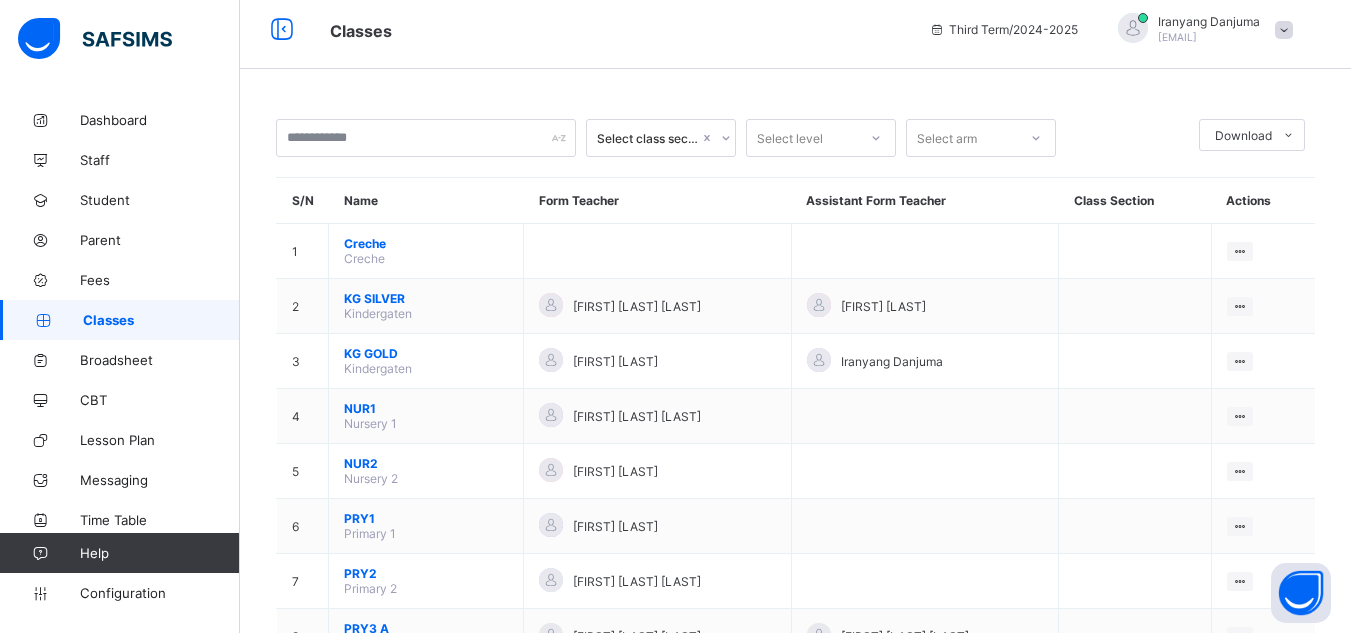 scroll, scrollTop: 14, scrollLeft: 0, axis: vertical 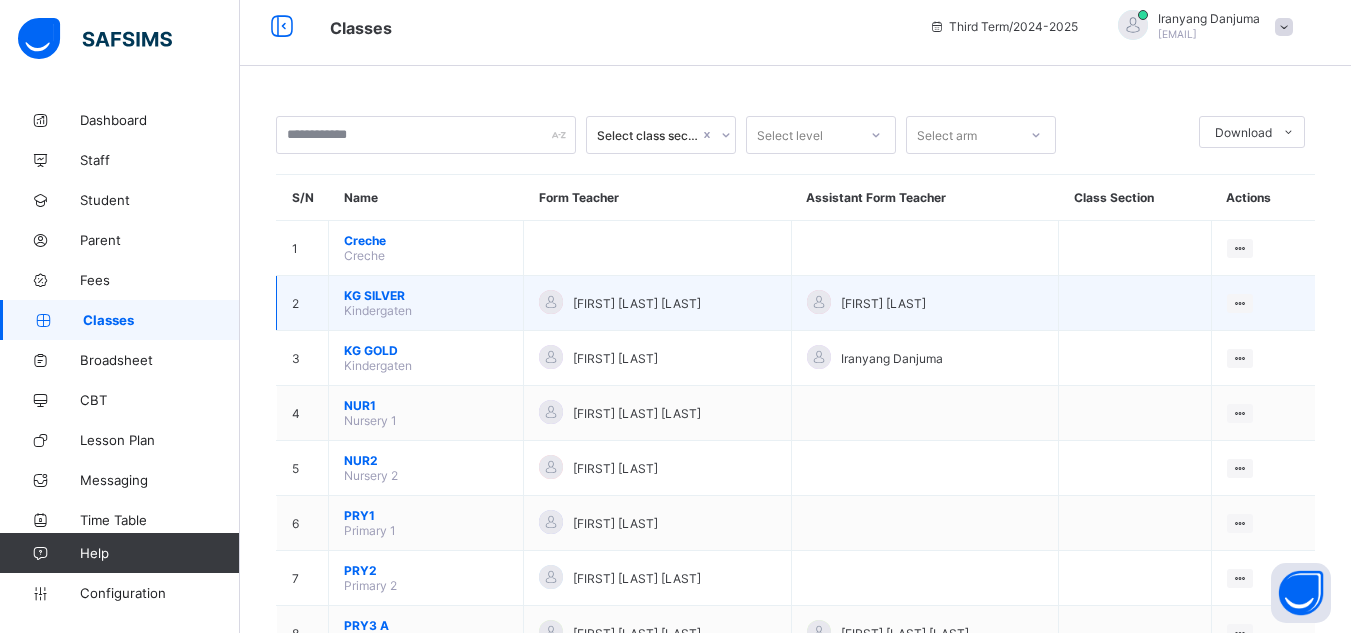 click on "KG SILVER" at bounding box center [426, 295] 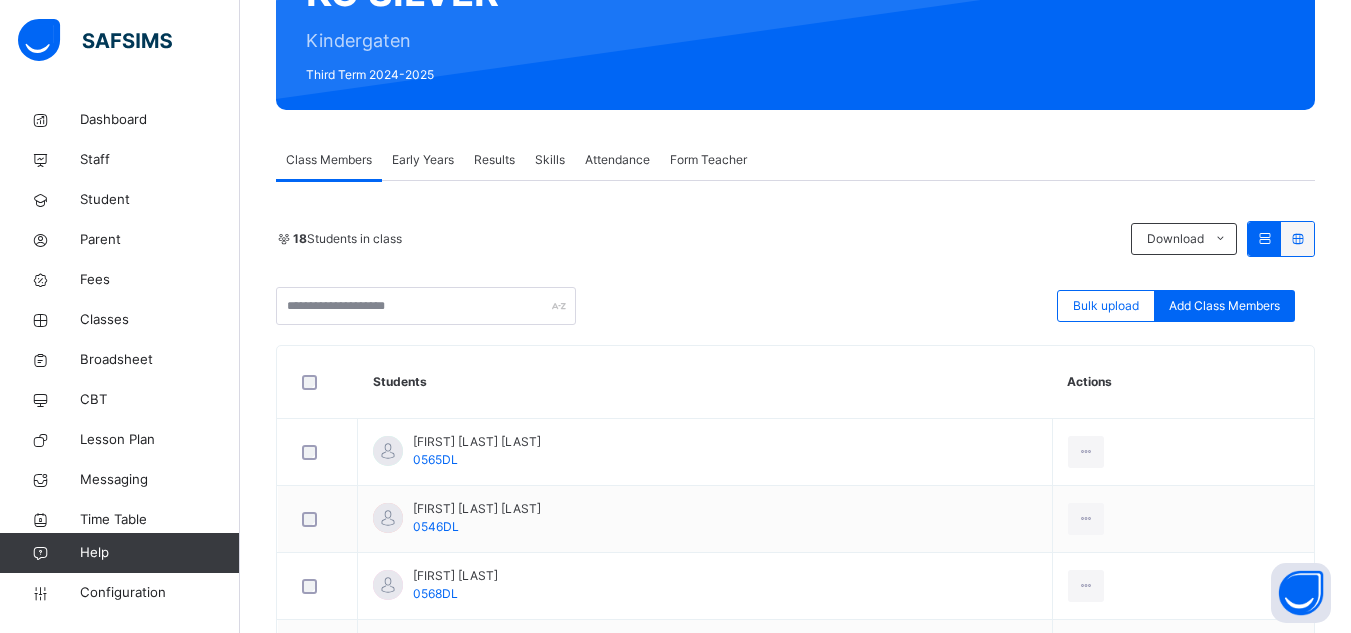 scroll, scrollTop: 244, scrollLeft: 0, axis: vertical 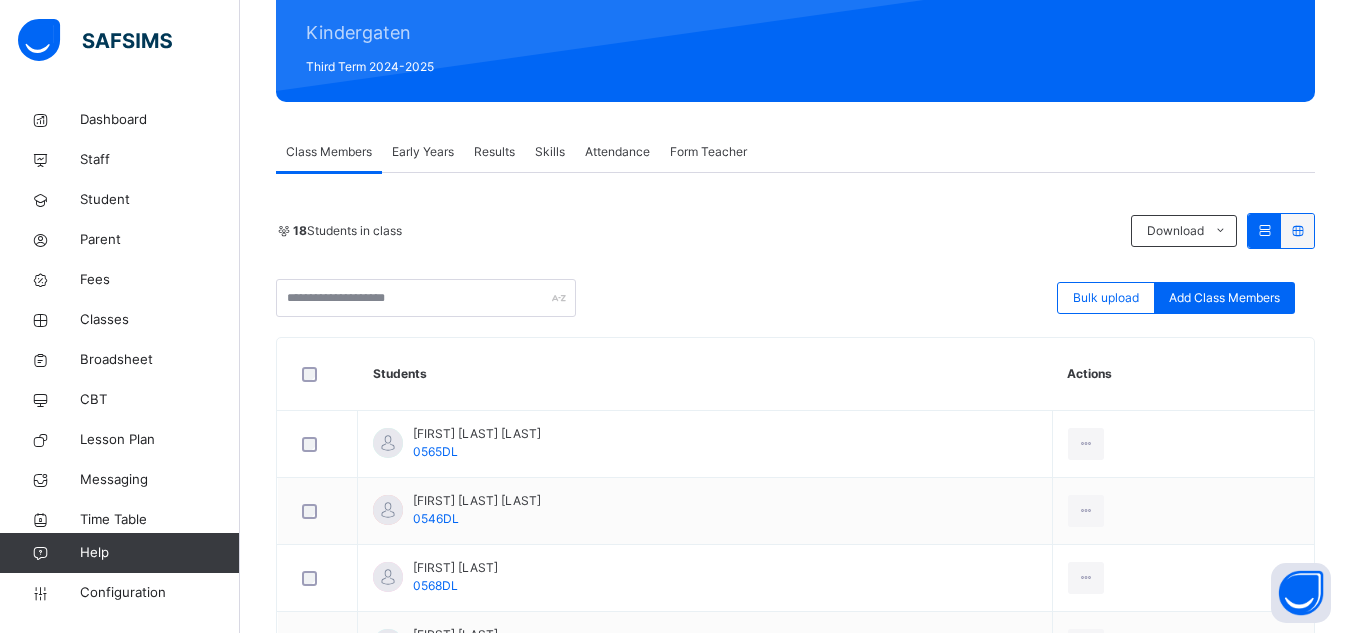 click on "Early Years" at bounding box center [423, 152] 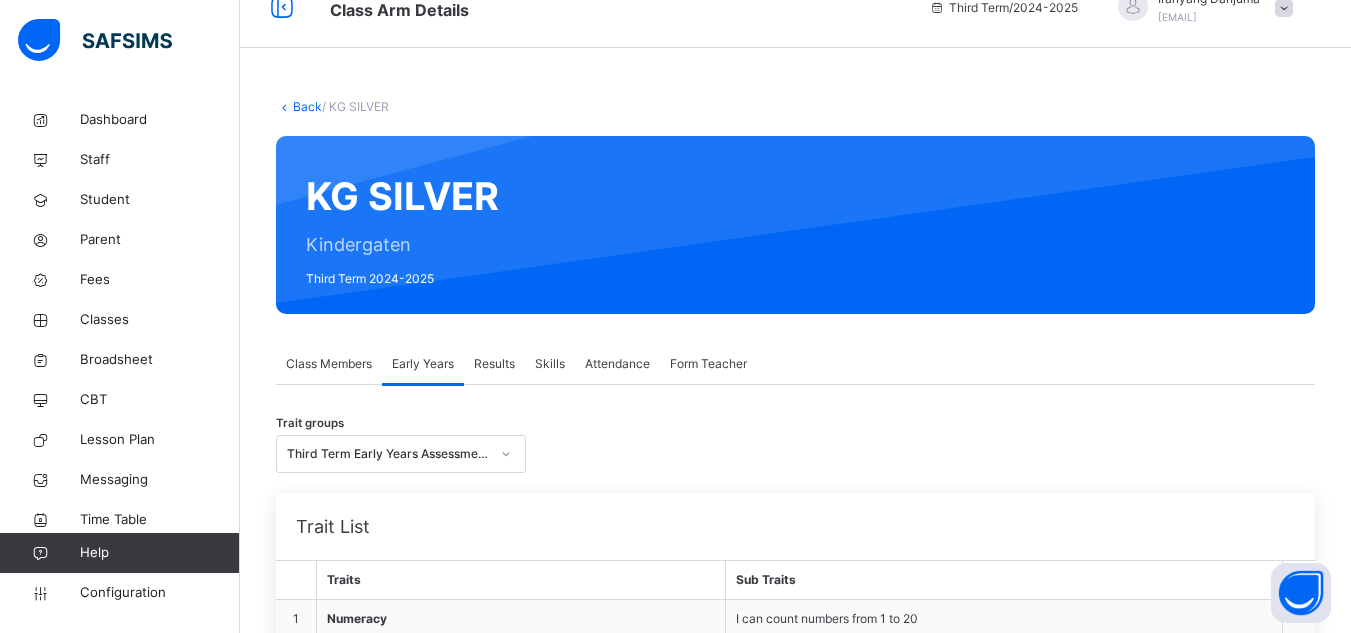 scroll, scrollTop: 0, scrollLeft: 0, axis: both 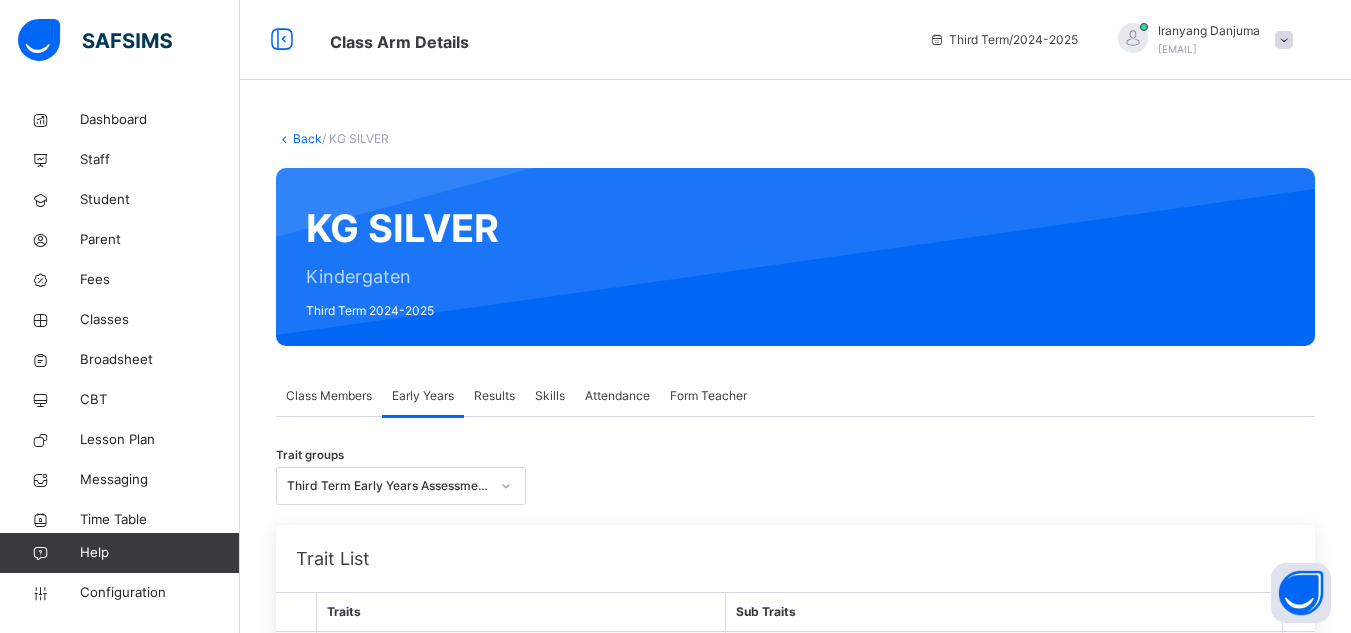 click on "Class Members" at bounding box center (329, 396) 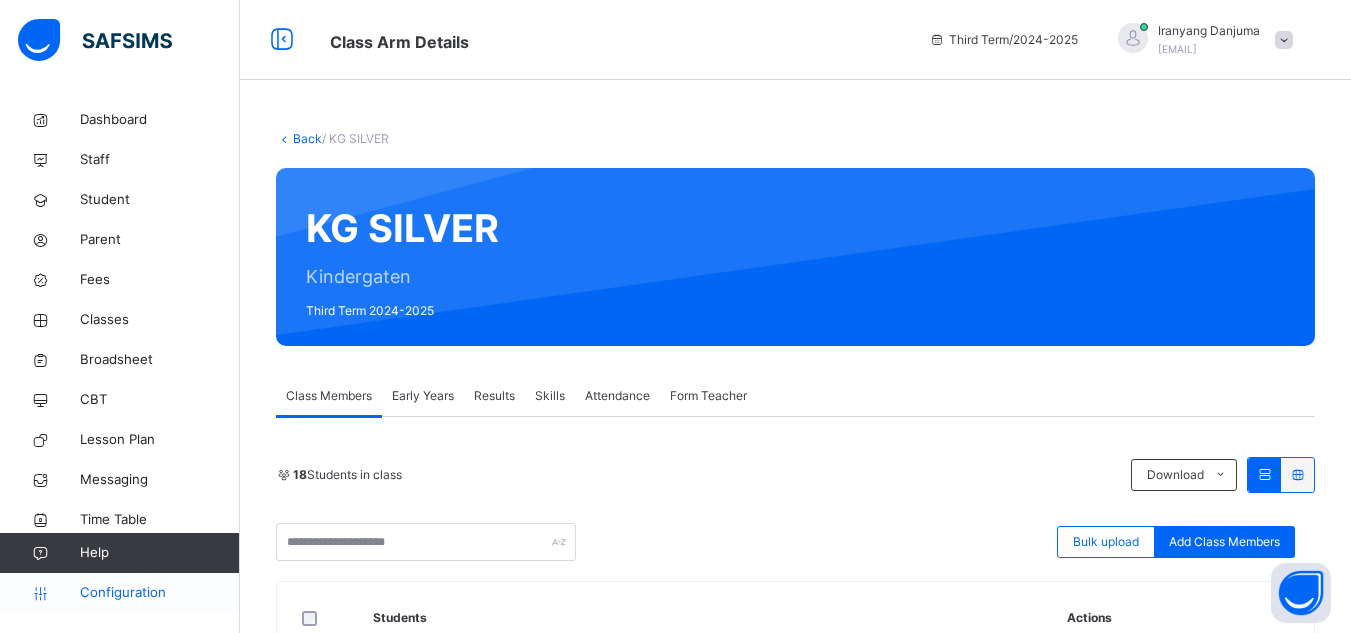 click on "Configuration" at bounding box center (159, 593) 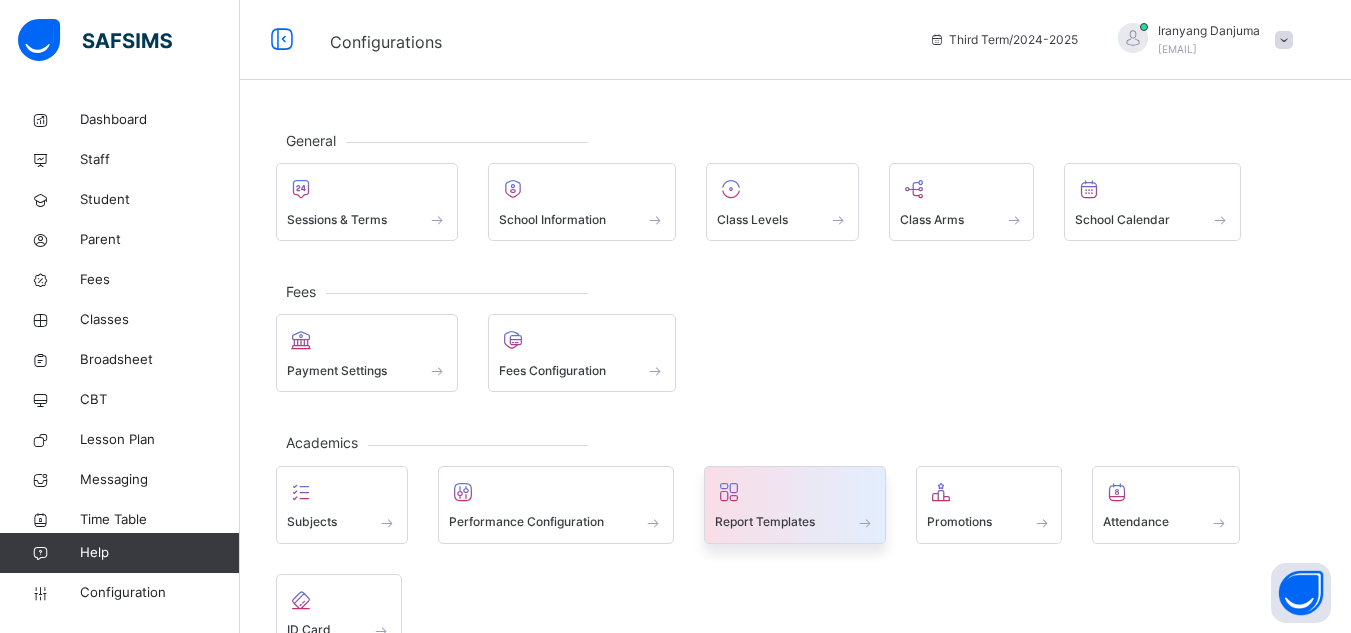 click on "Report Templates" at bounding box center (765, 522) 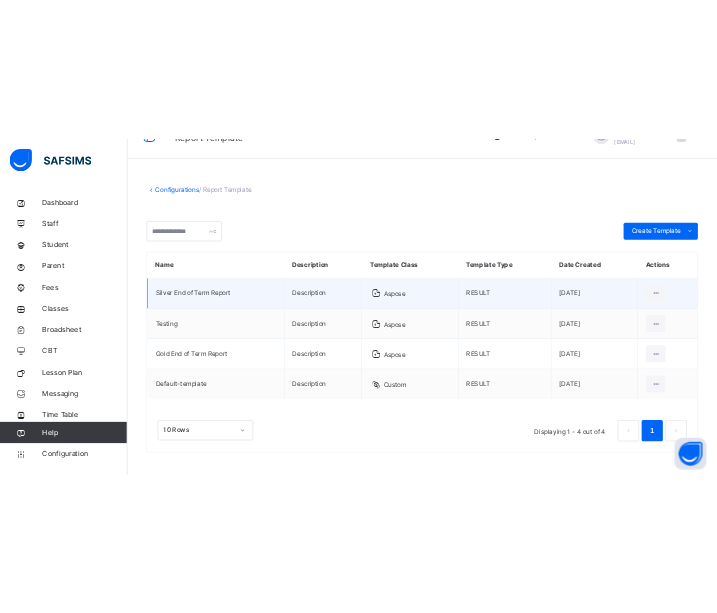 scroll, scrollTop: 51, scrollLeft: 0, axis: vertical 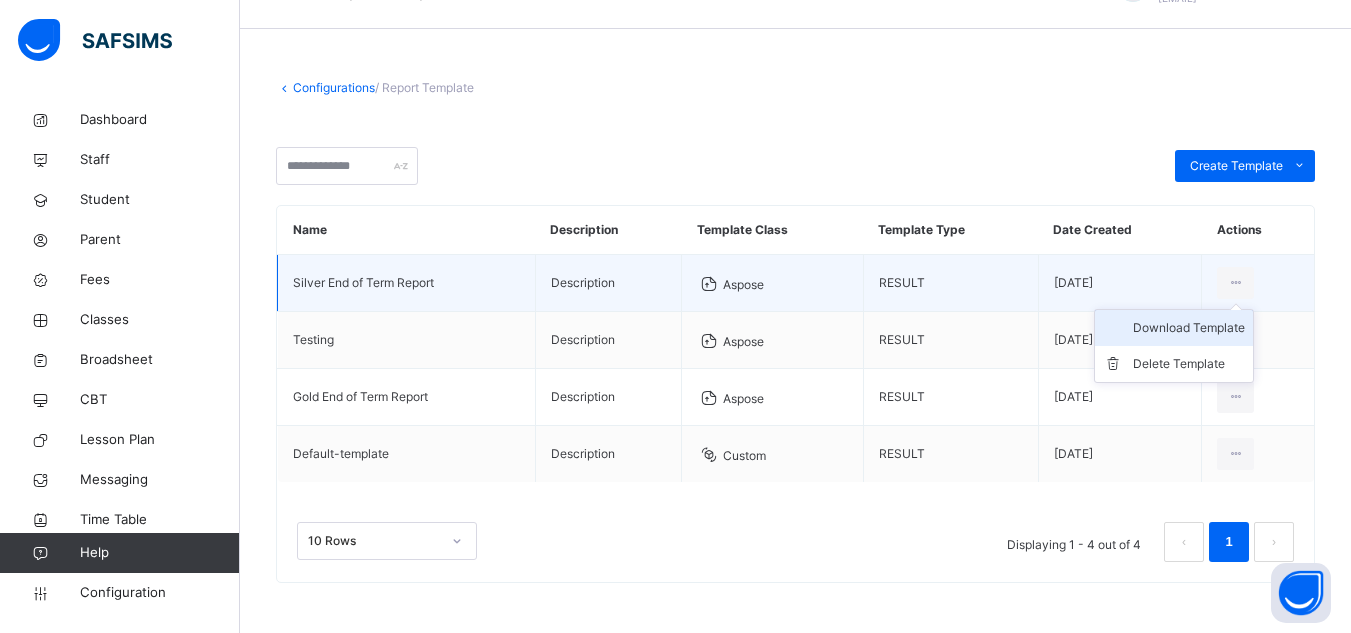click on "Download Template" at bounding box center [1189, 328] 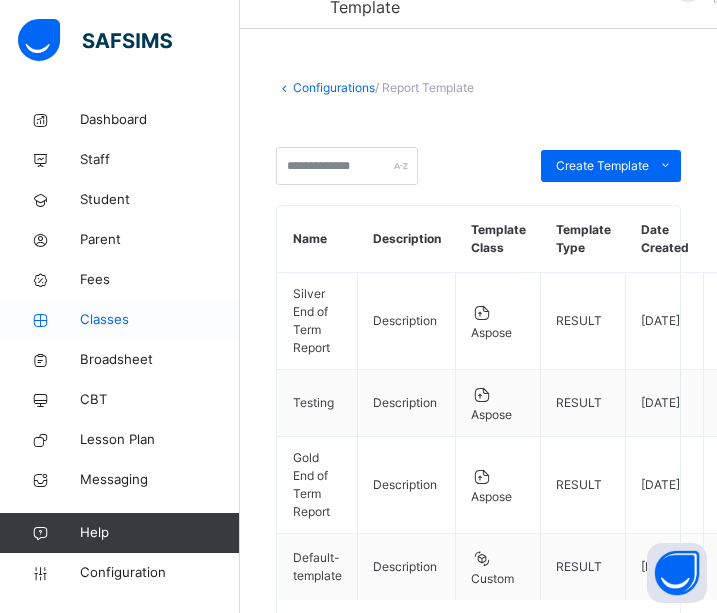 click on "Classes" at bounding box center (160, 320) 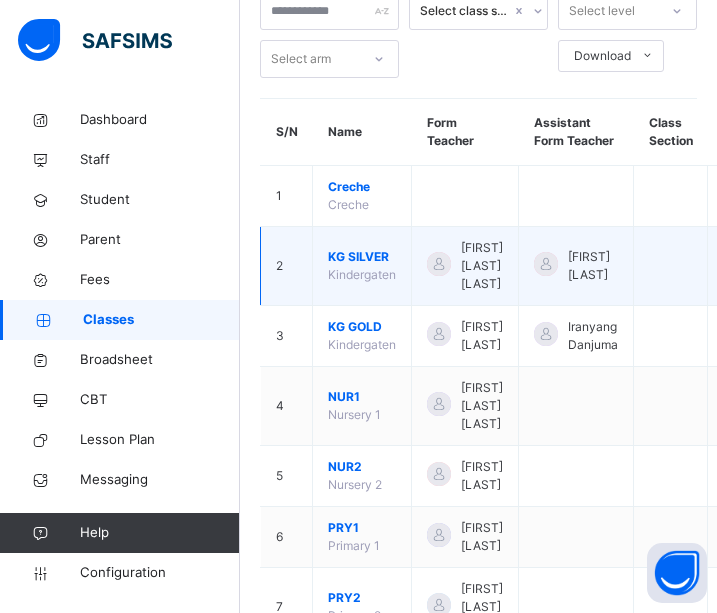 scroll, scrollTop: 139, scrollLeft: 0, axis: vertical 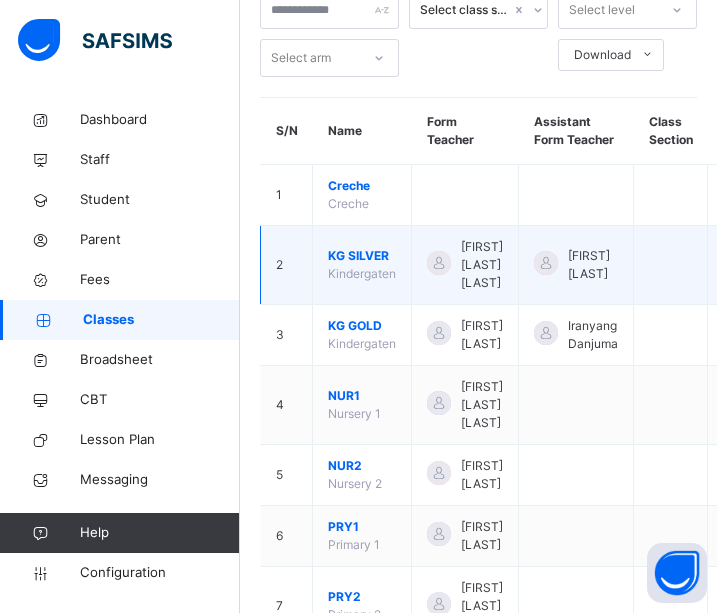click on "KG SILVER" at bounding box center [362, 256] 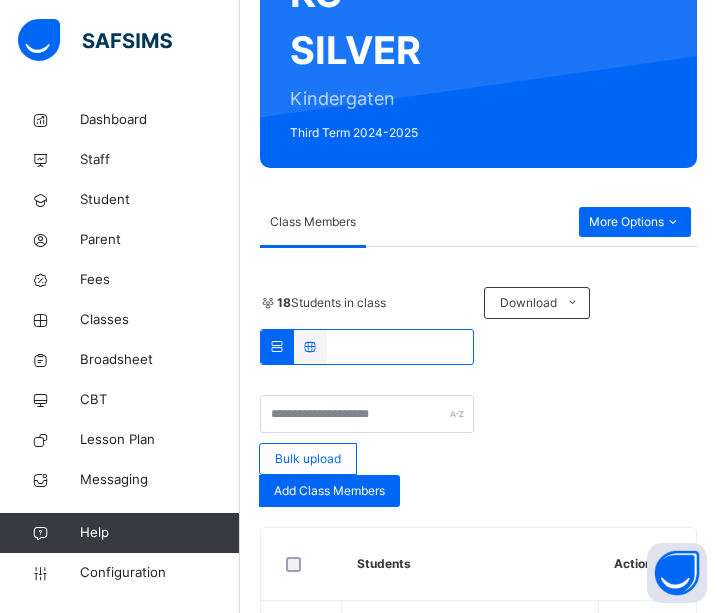 scroll, scrollTop: 267, scrollLeft: 0, axis: vertical 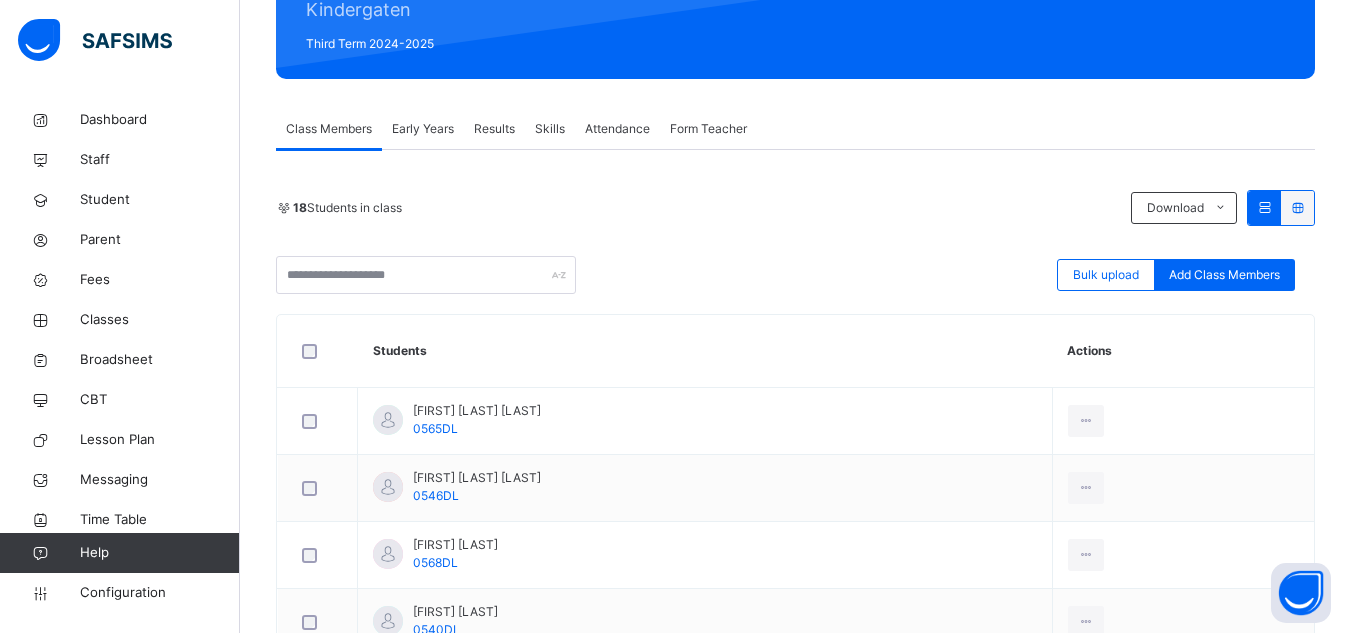 click on "Early Years" at bounding box center (423, 129) 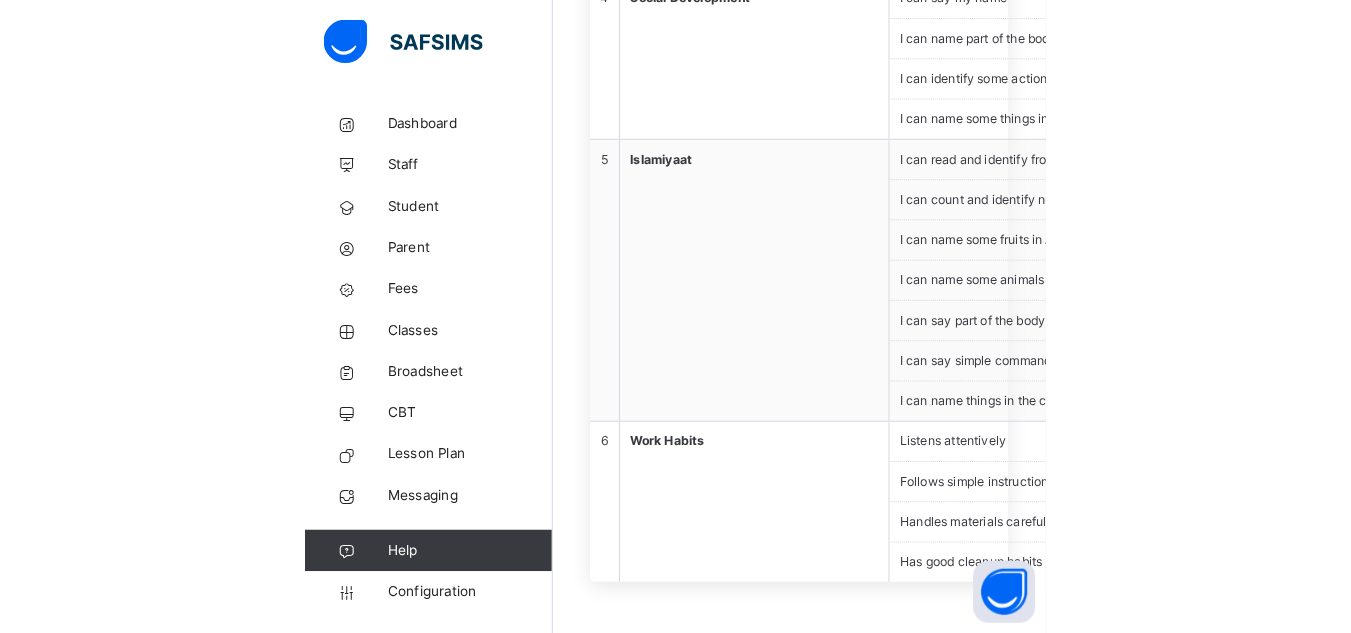 scroll, scrollTop: 1062, scrollLeft: 0, axis: vertical 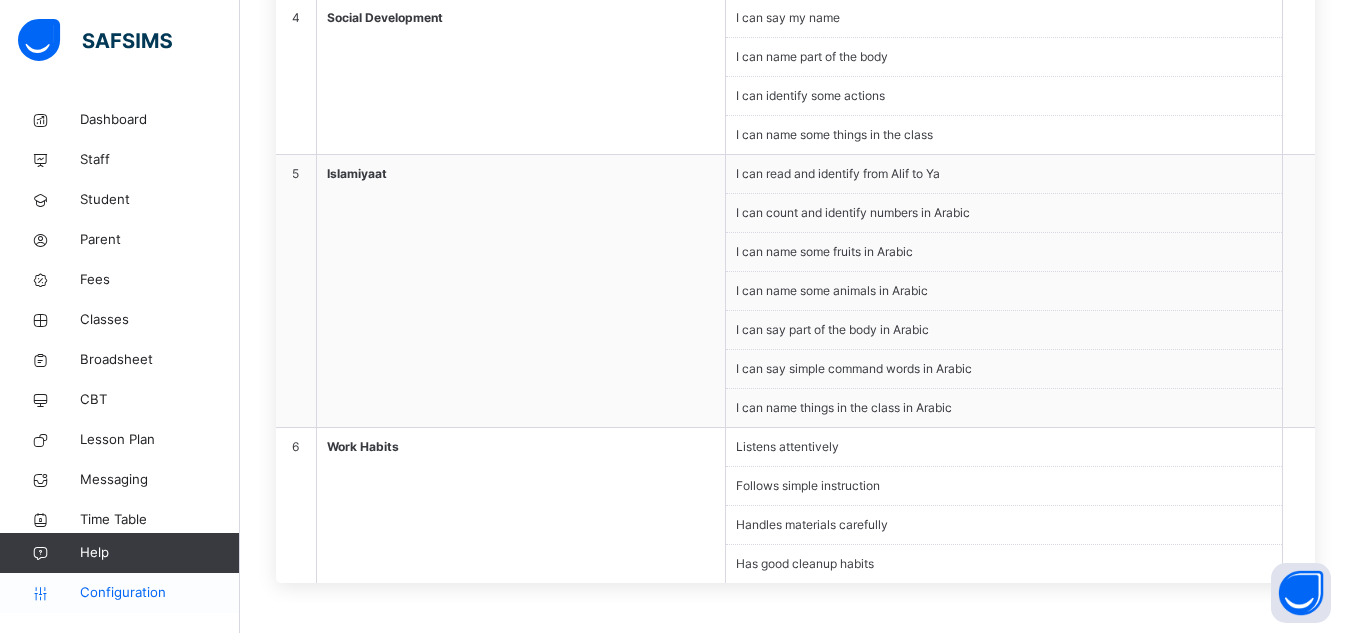 click on "Configuration" at bounding box center [159, 593] 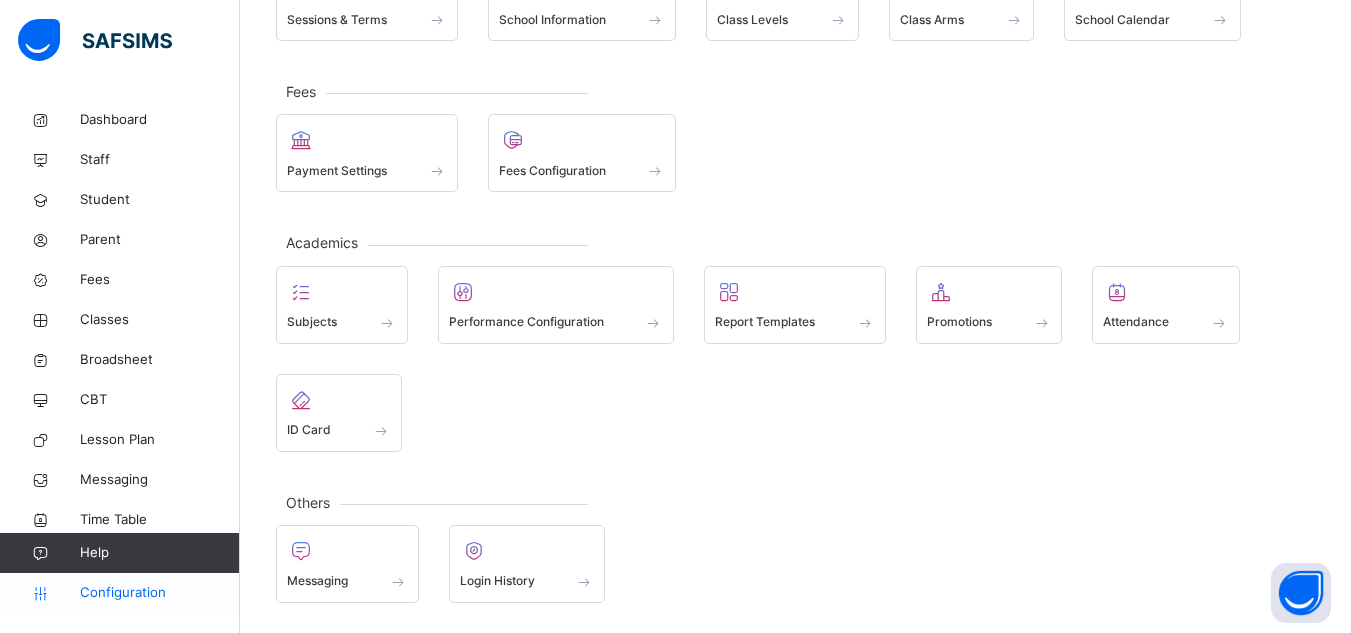 scroll, scrollTop: 200, scrollLeft: 0, axis: vertical 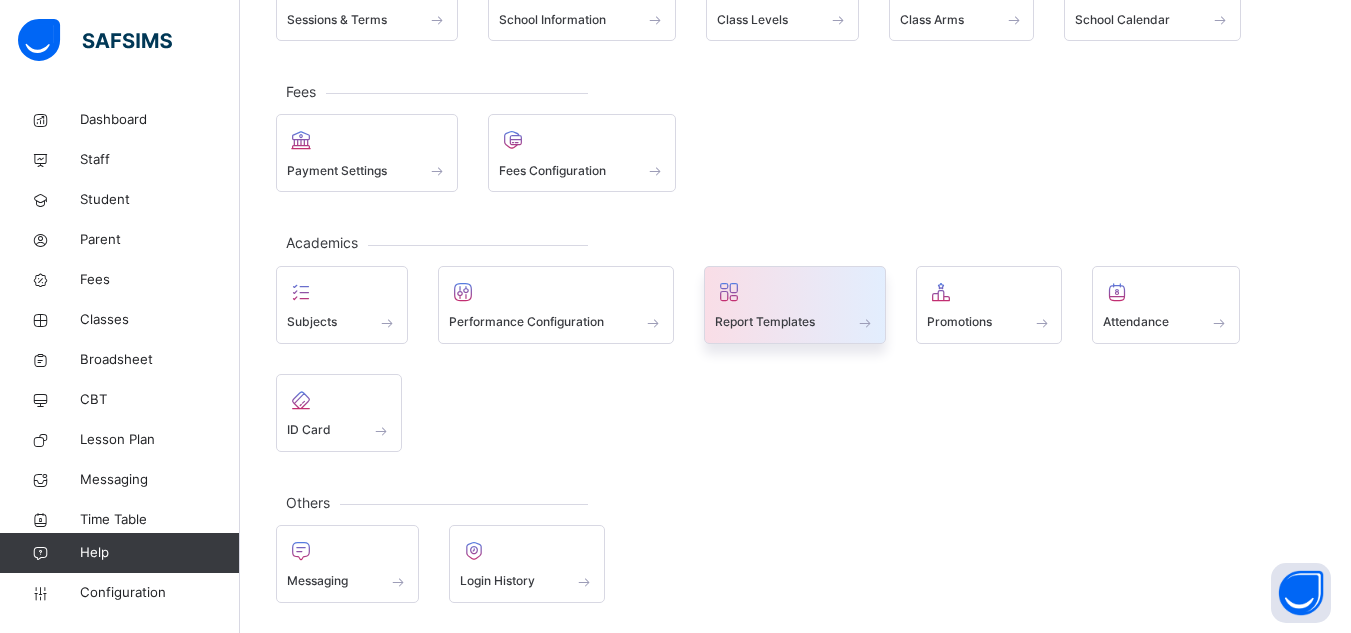 click on "Report Templates" at bounding box center [765, 322] 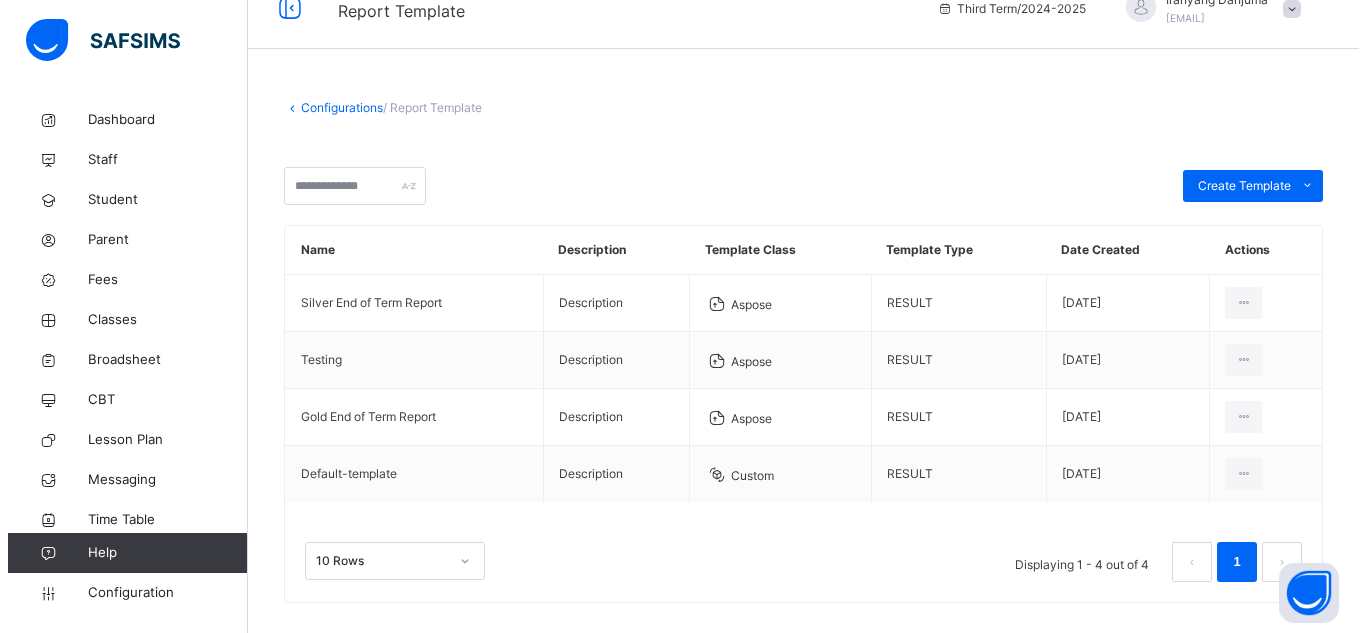 scroll, scrollTop: 51, scrollLeft: 0, axis: vertical 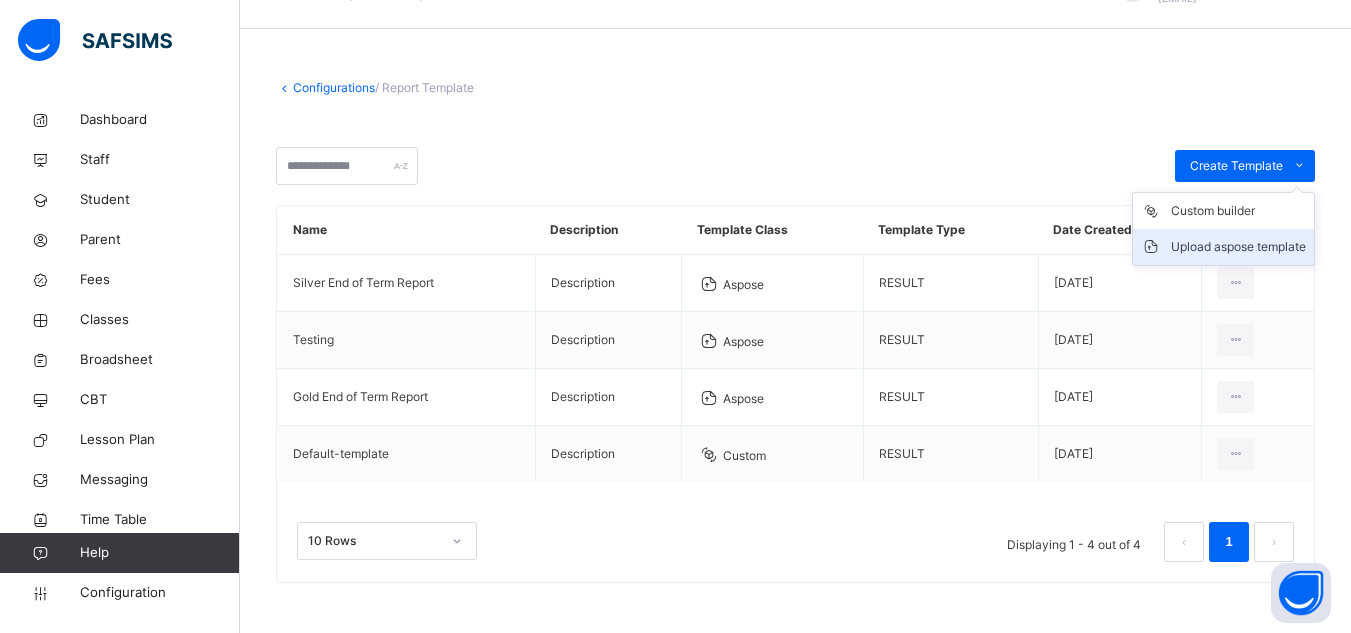 click on "Upload aspose template" at bounding box center (1238, 247) 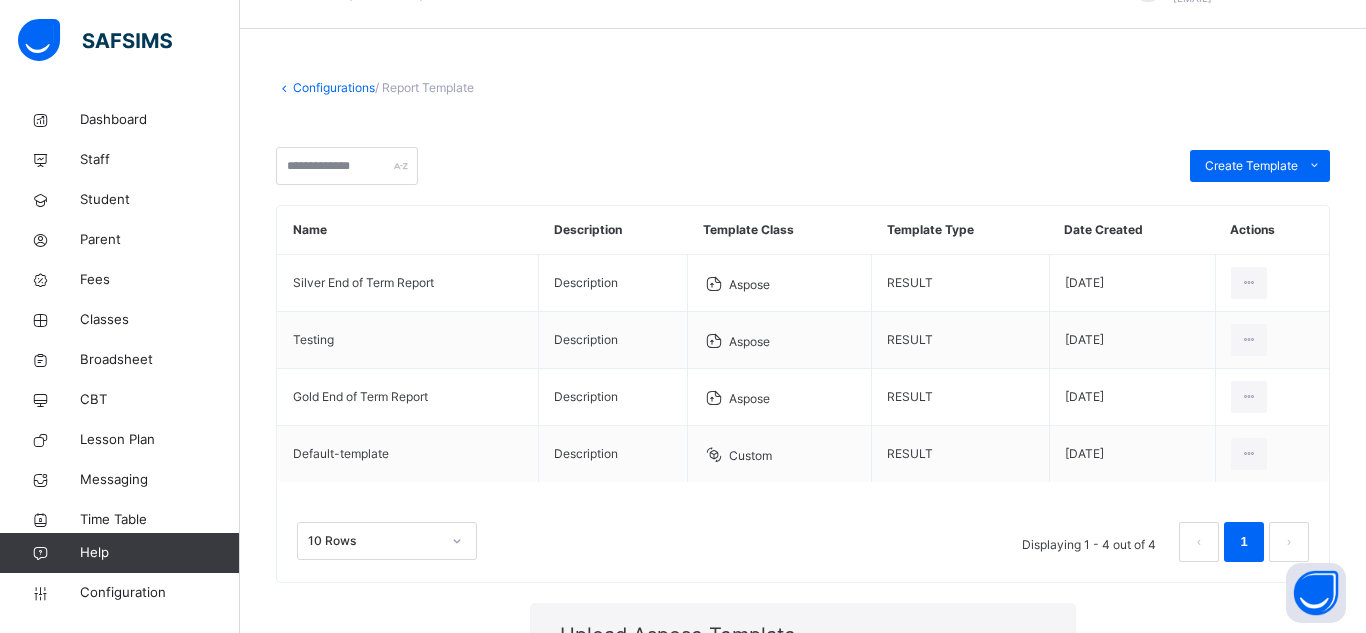 click at bounding box center (620, 738) 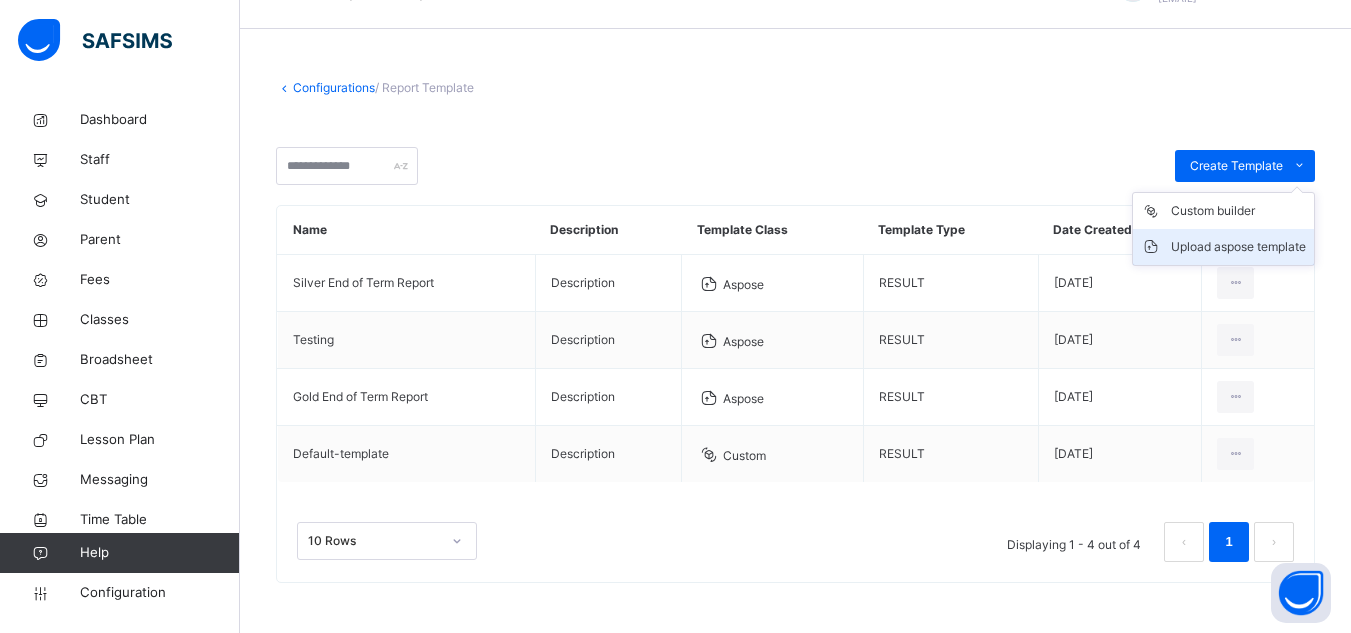 click on "Upload aspose template" at bounding box center (1238, 247) 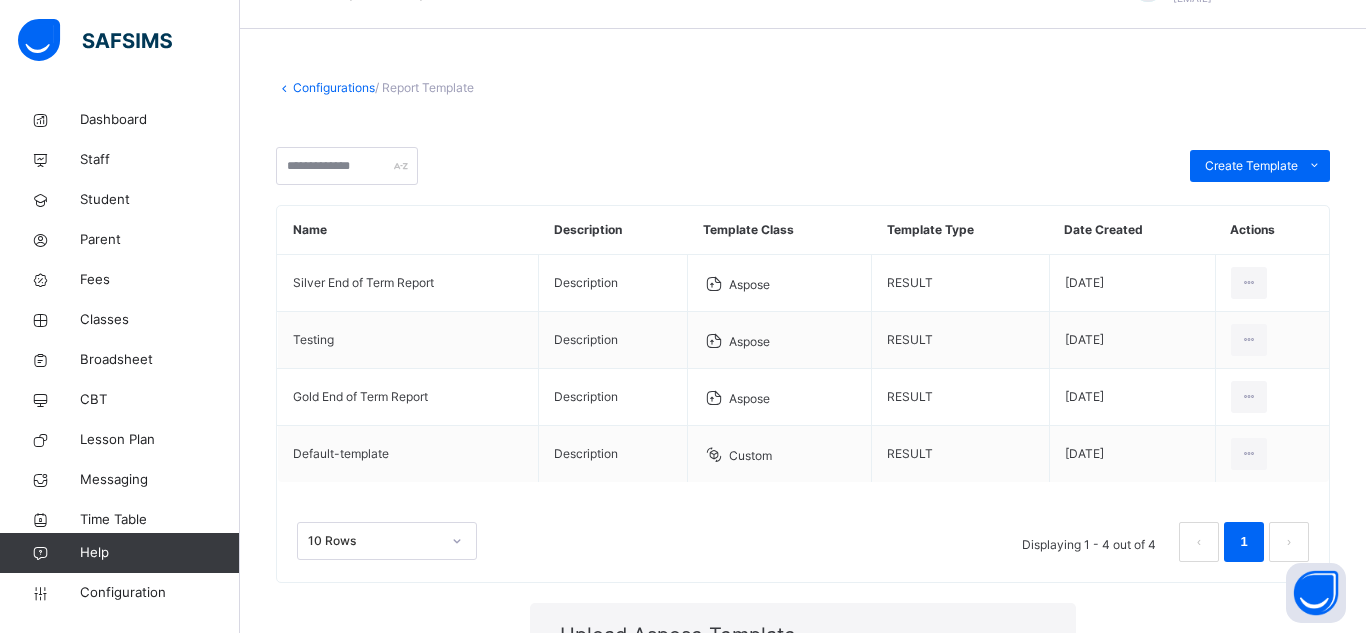 click at bounding box center [620, 738] 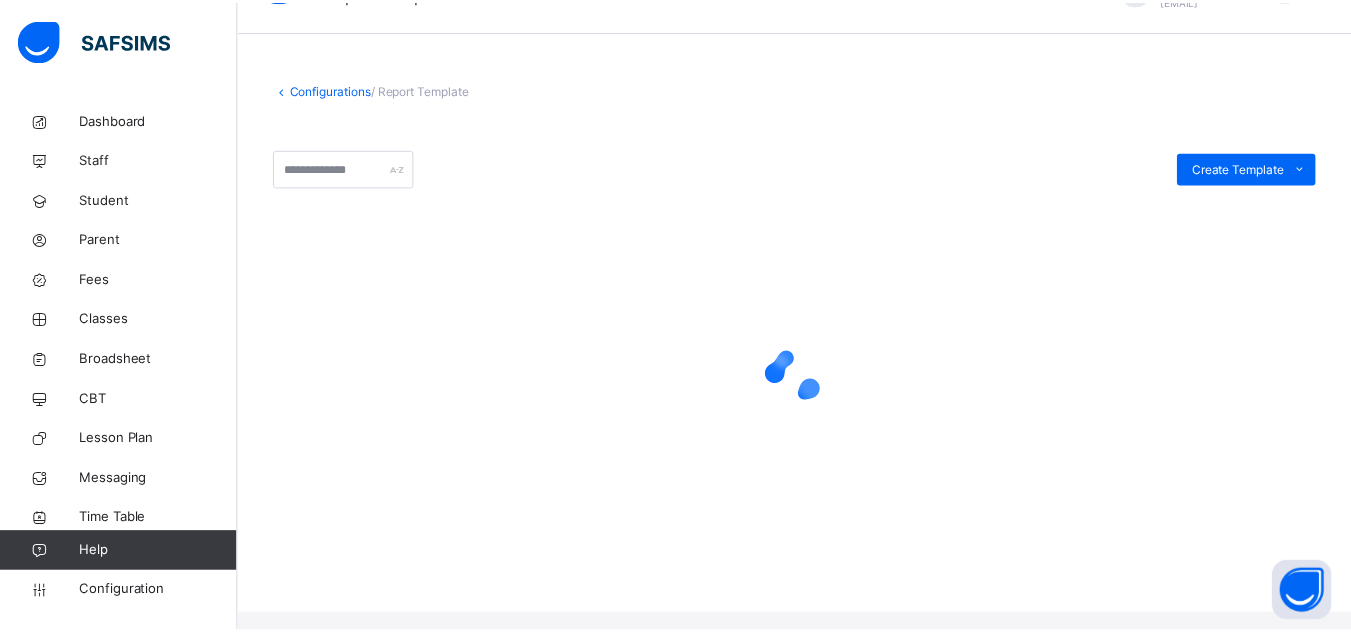 scroll, scrollTop: 31, scrollLeft: 0, axis: vertical 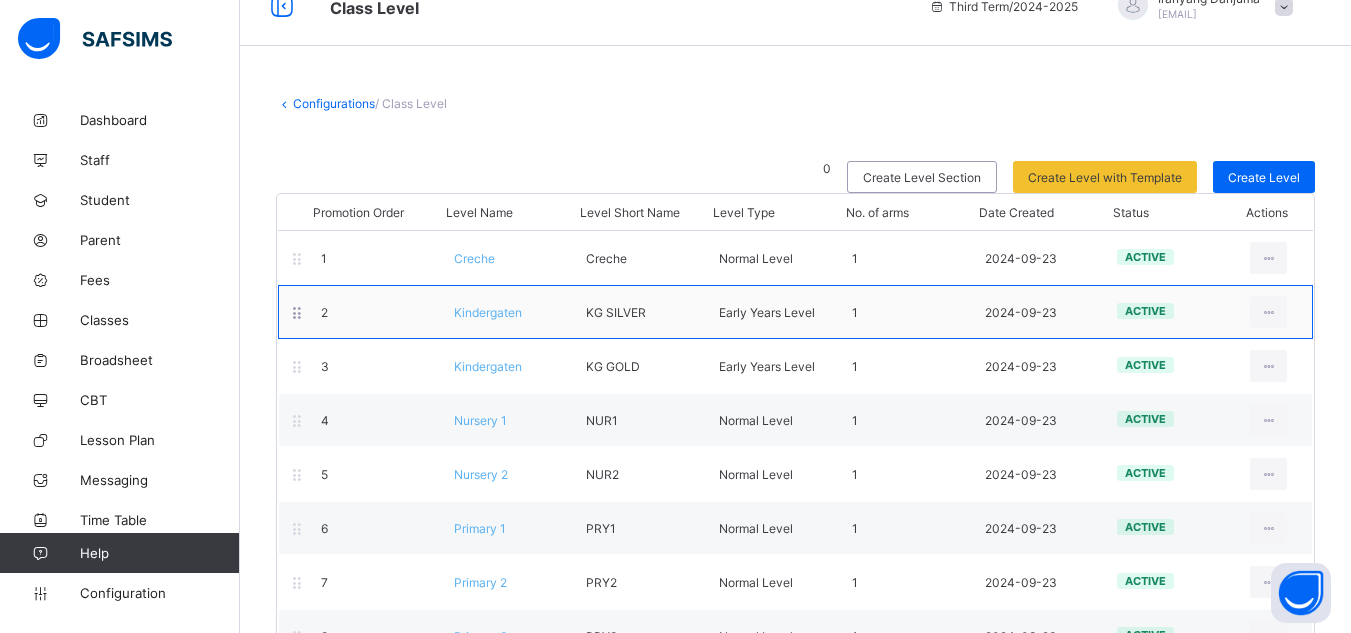 click on "Kindergaten" at bounding box center [488, 312] 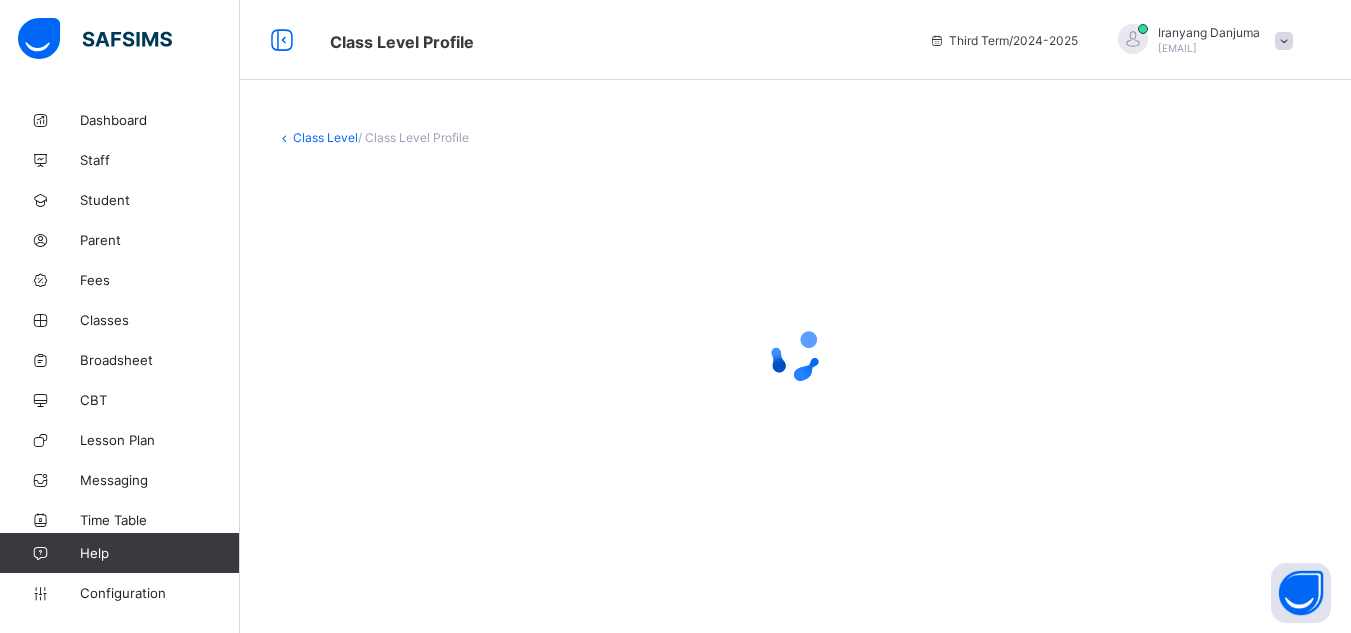 scroll, scrollTop: 0, scrollLeft: 0, axis: both 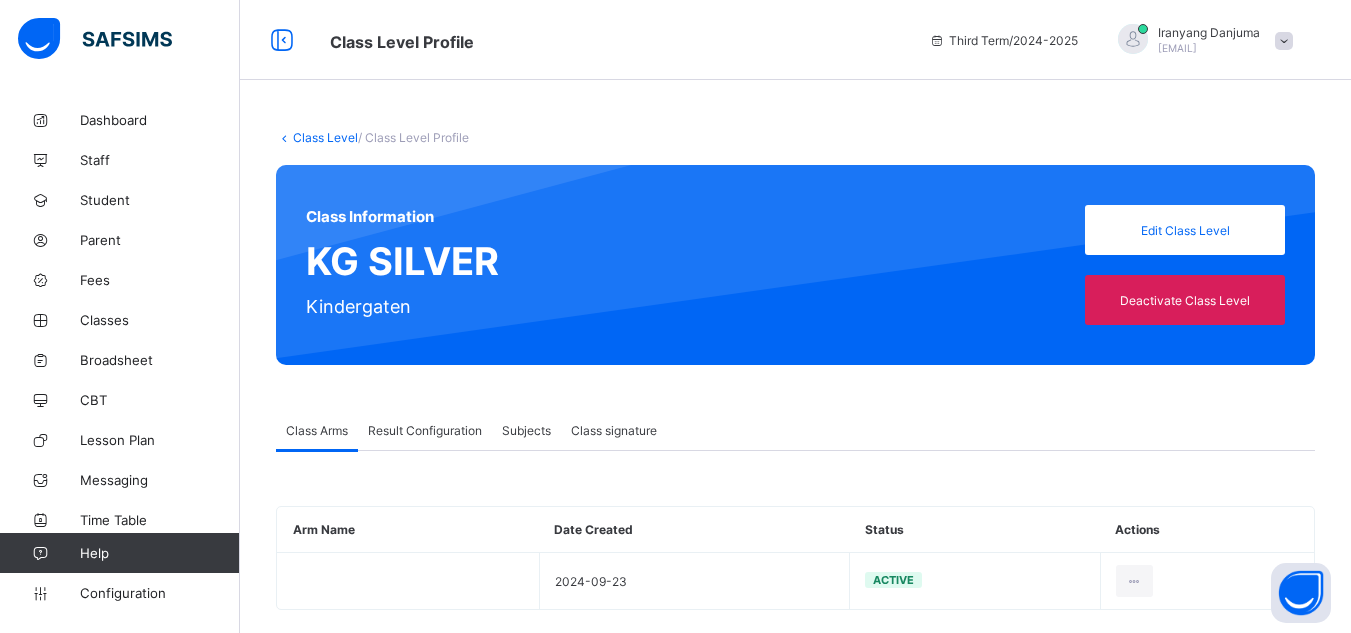 click on "Result Configuration" at bounding box center [425, 430] 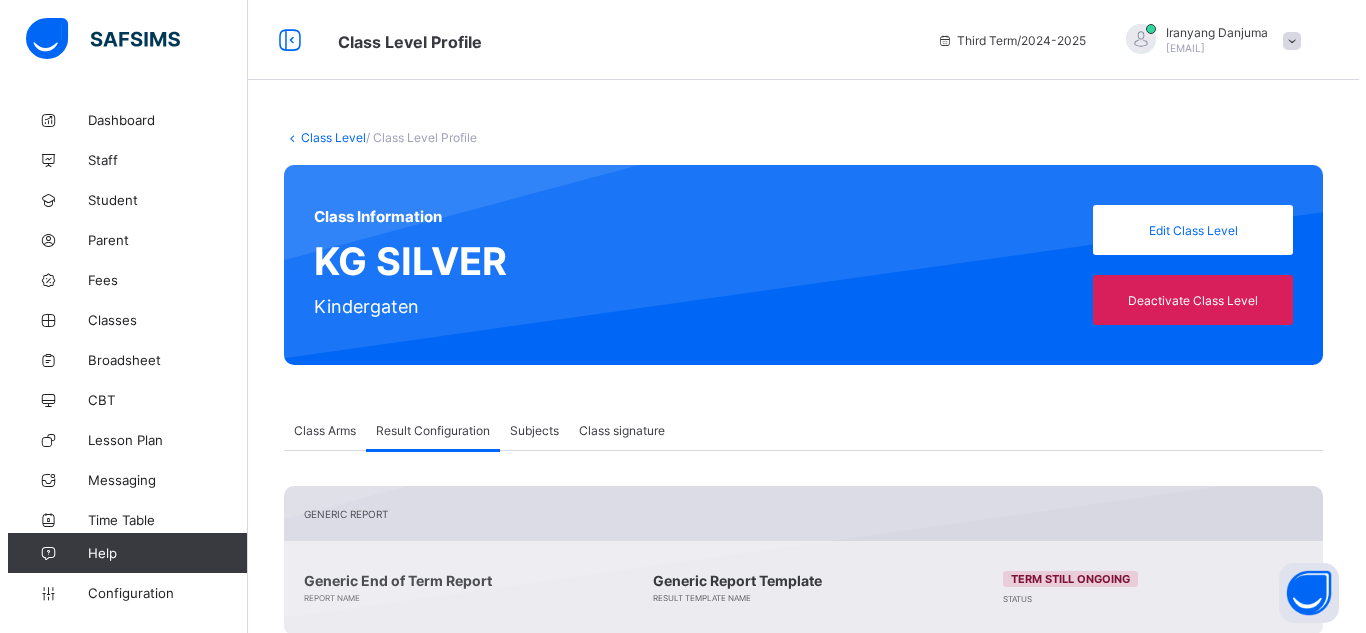 scroll, scrollTop: 307, scrollLeft: 0, axis: vertical 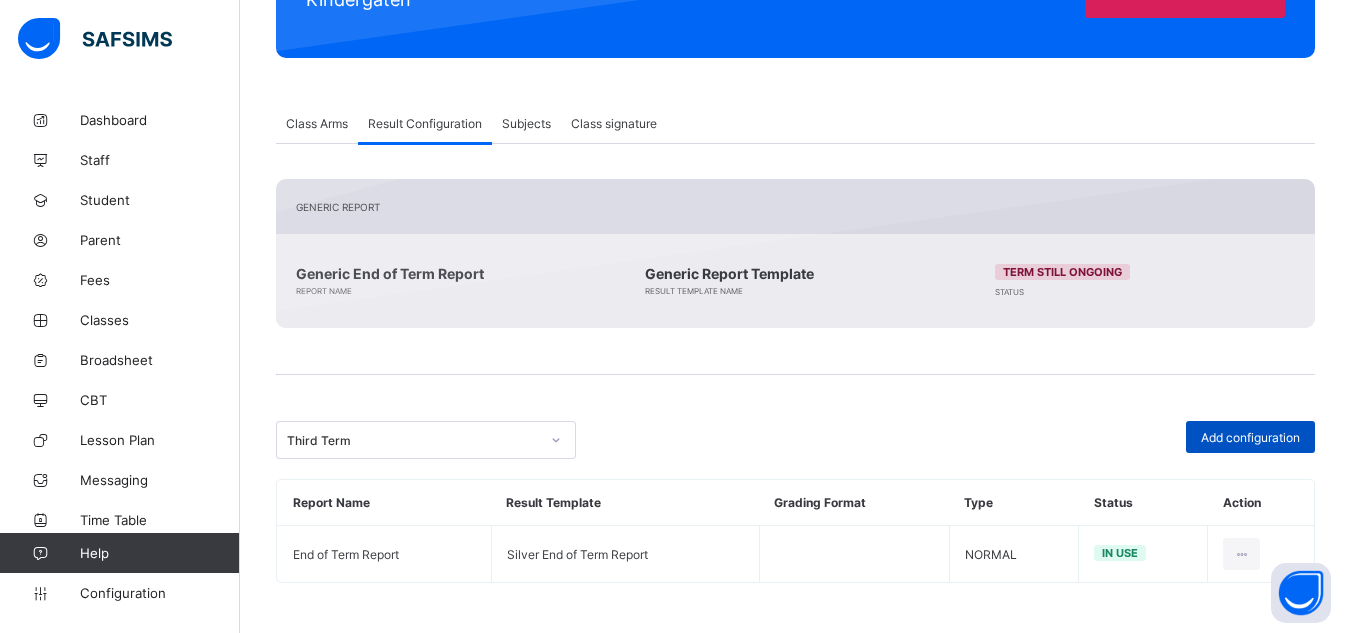 click on "Add configuration" at bounding box center [1250, 437] 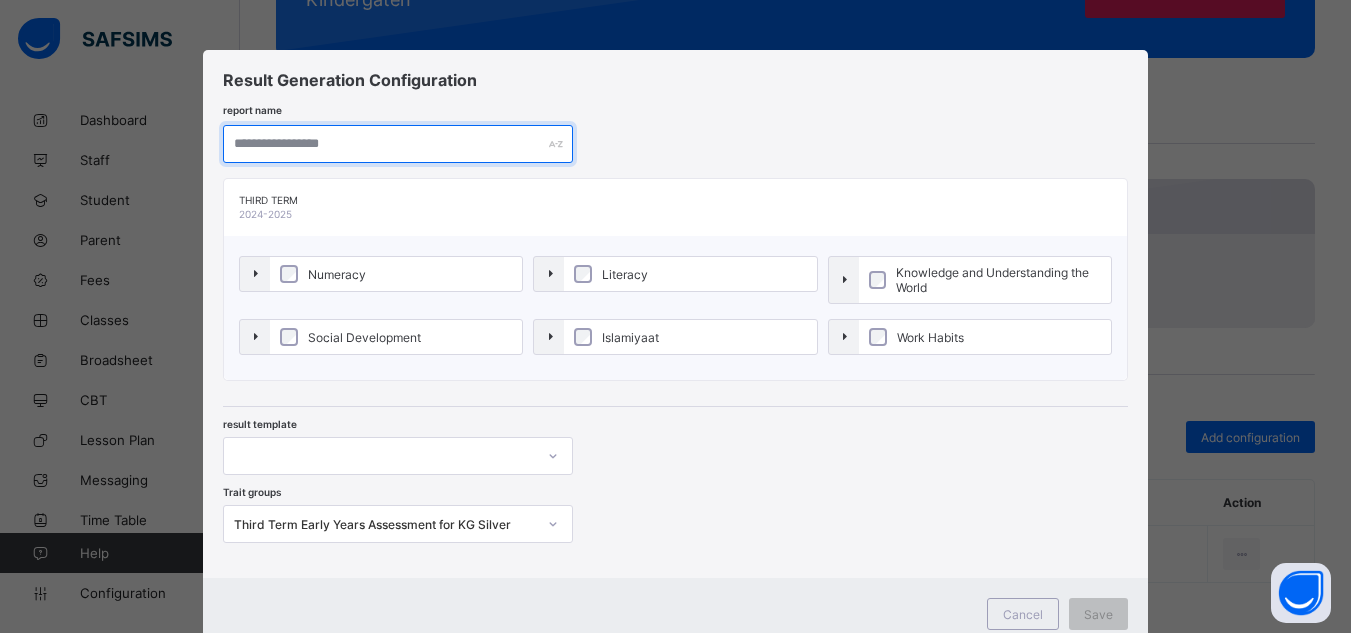 click at bounding box center [398, 144] 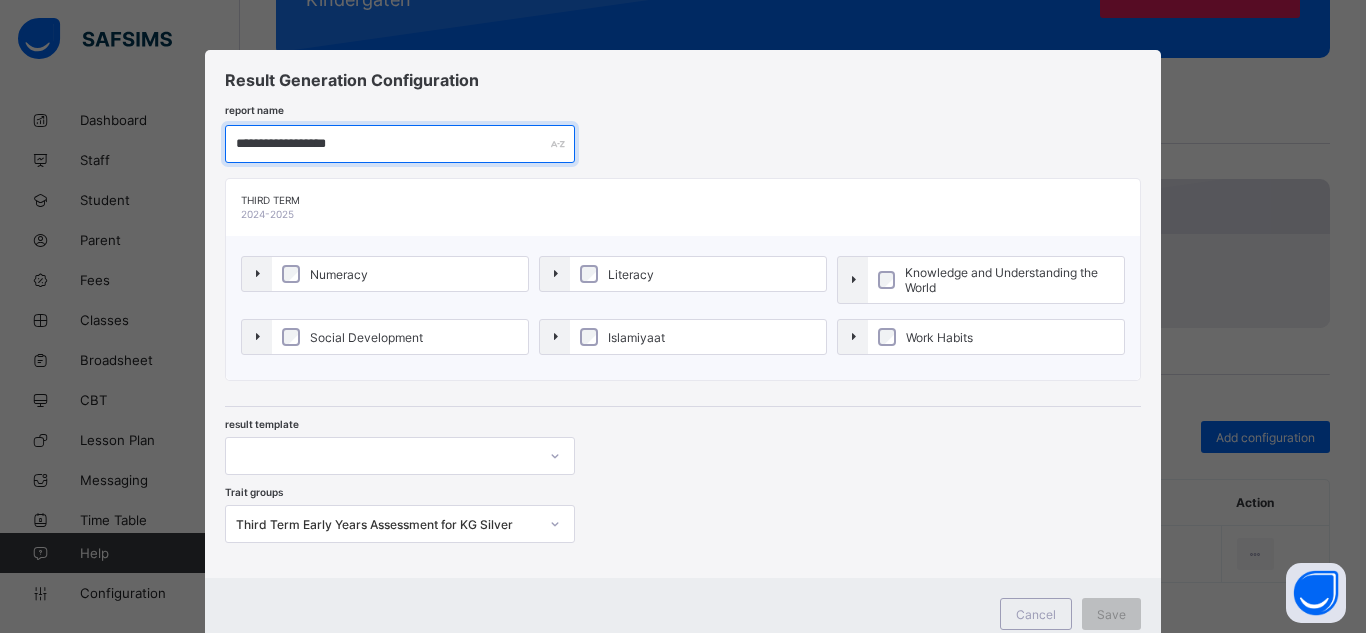 type on "**********" 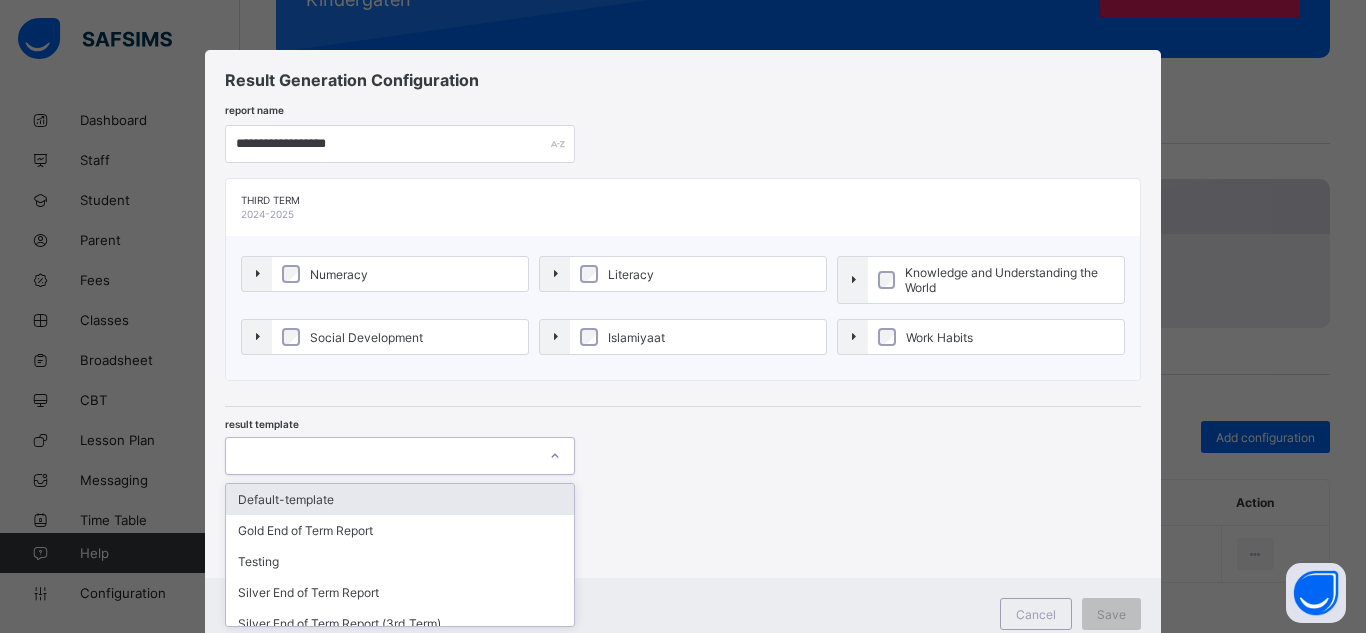 scroll, scrollTop: 15, scrollLeft: 0, axis: vertical 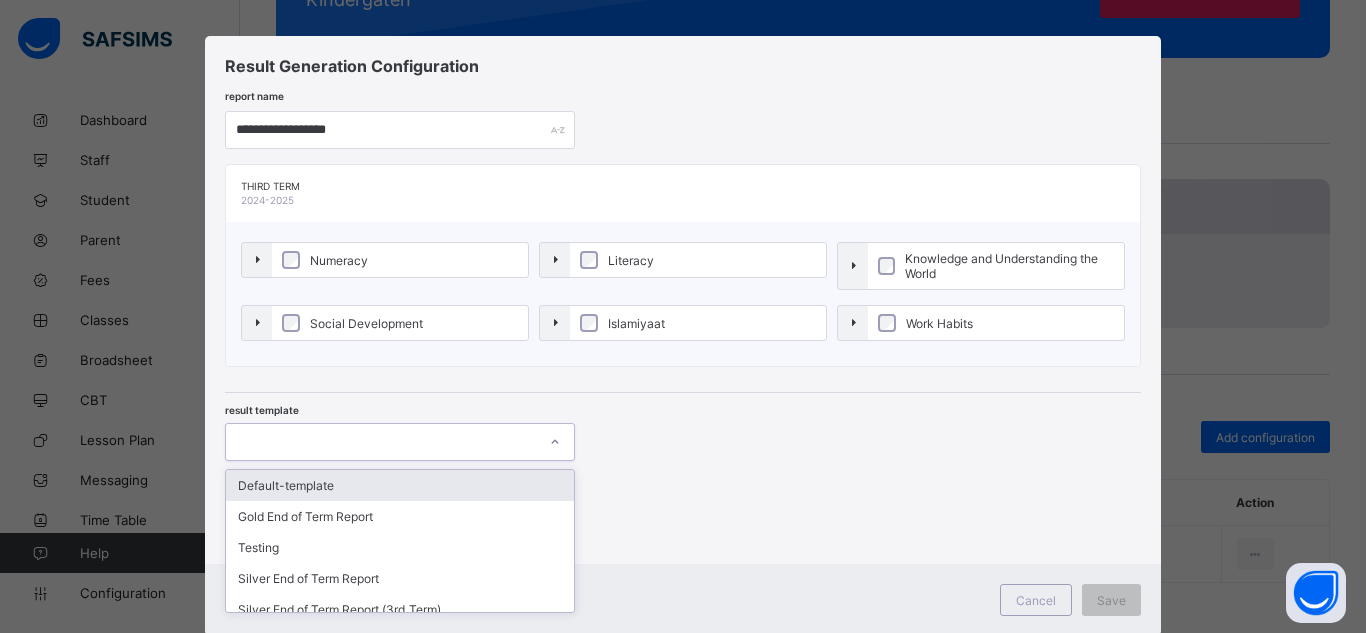 click at bounding box center [400, 442] 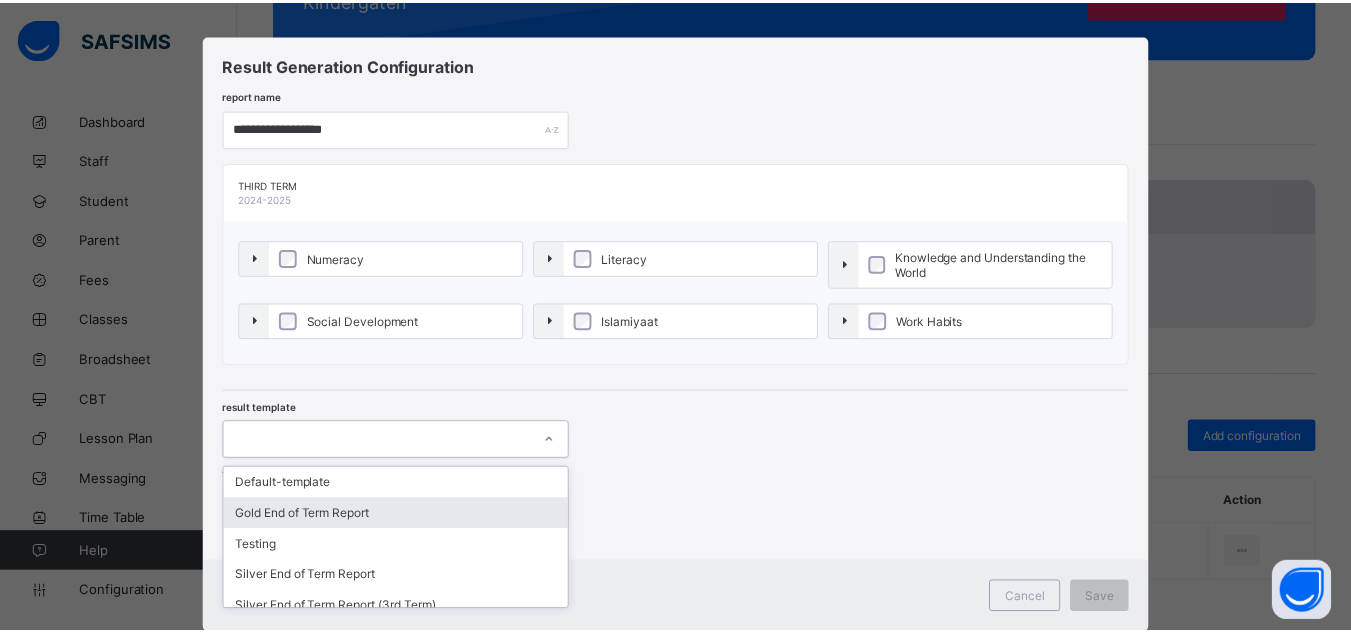 scroll, scrollTop: 13, scrollLeft: 0, axis: vertical 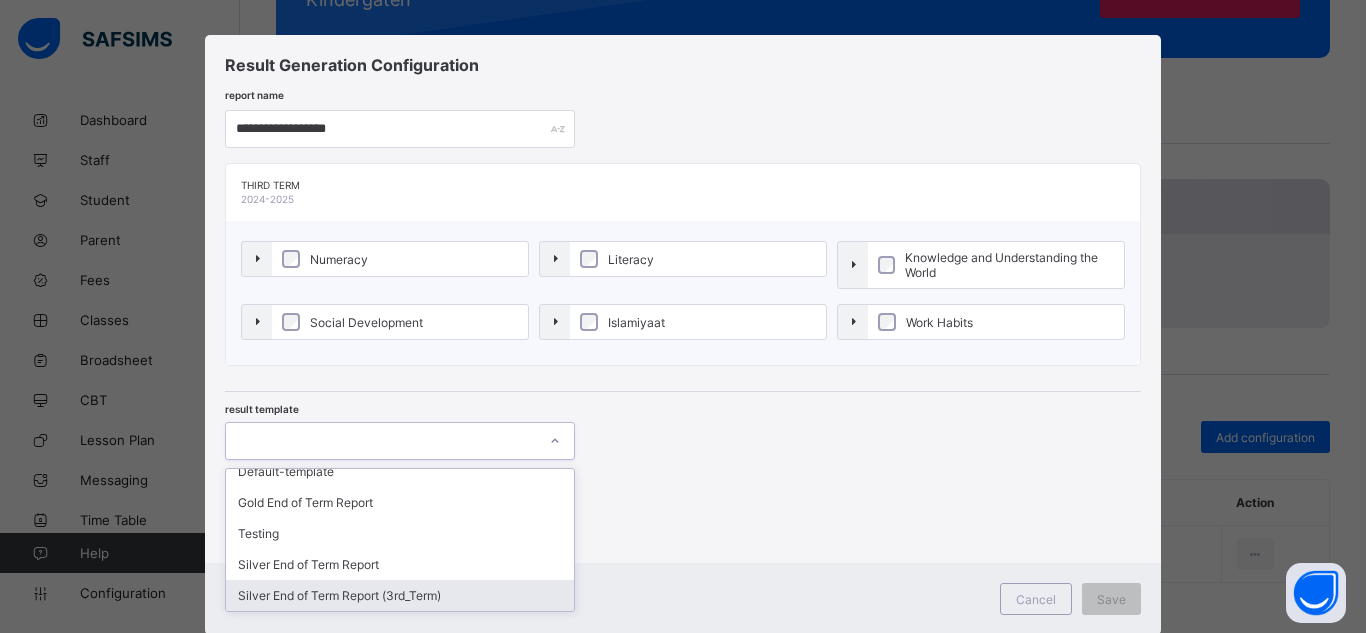 click on "Silver End of Term Report (3rd_Term)" at bounding box center (400, 595) 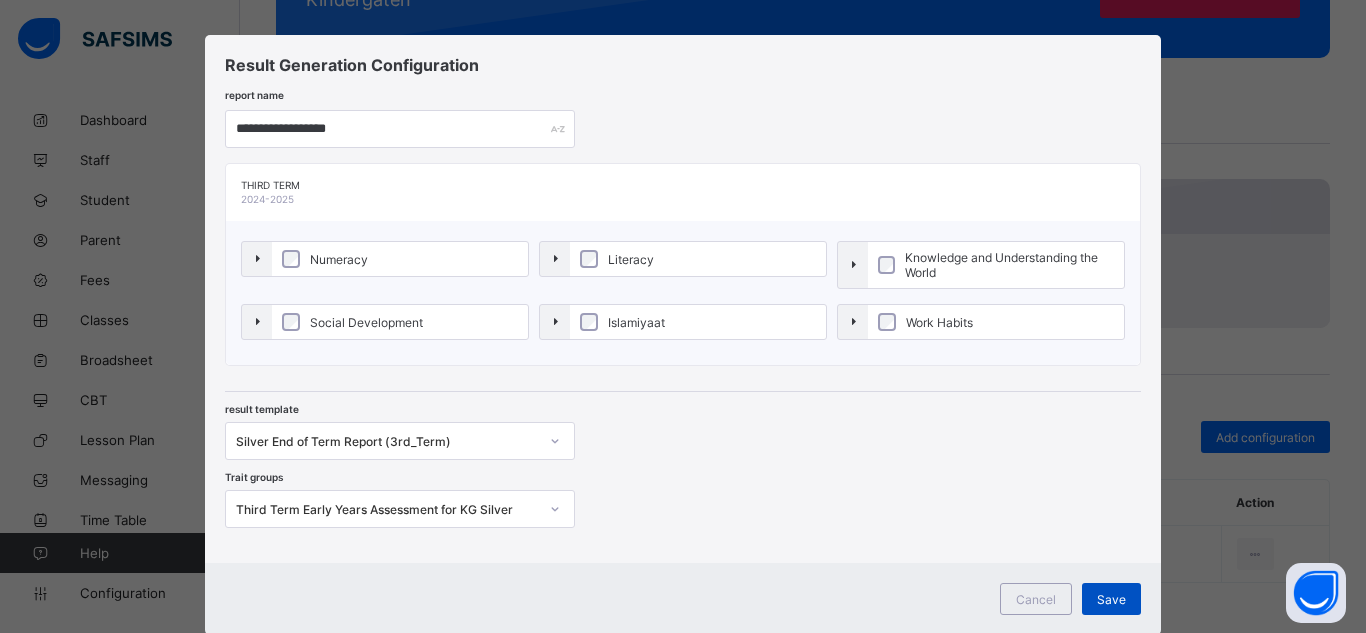 click on "Save" at bounding box center (1111, 599) 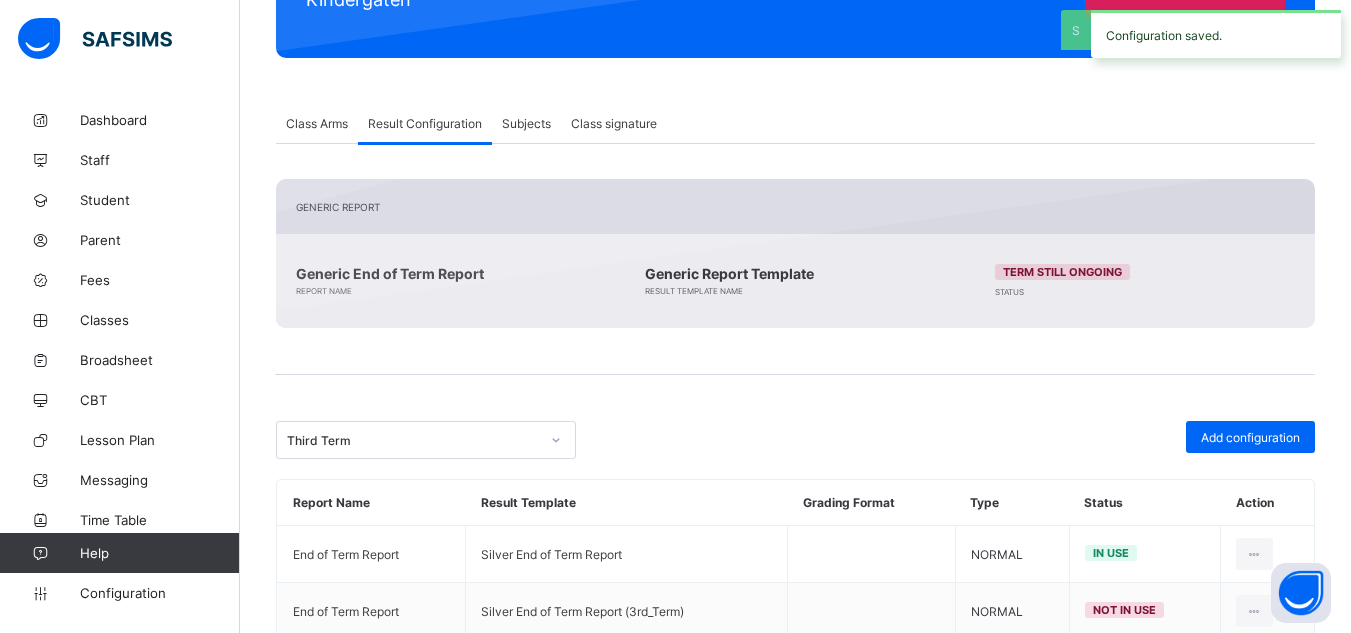 scroll, scrollTop: 364, scrollLeft: 0, axis: vertical 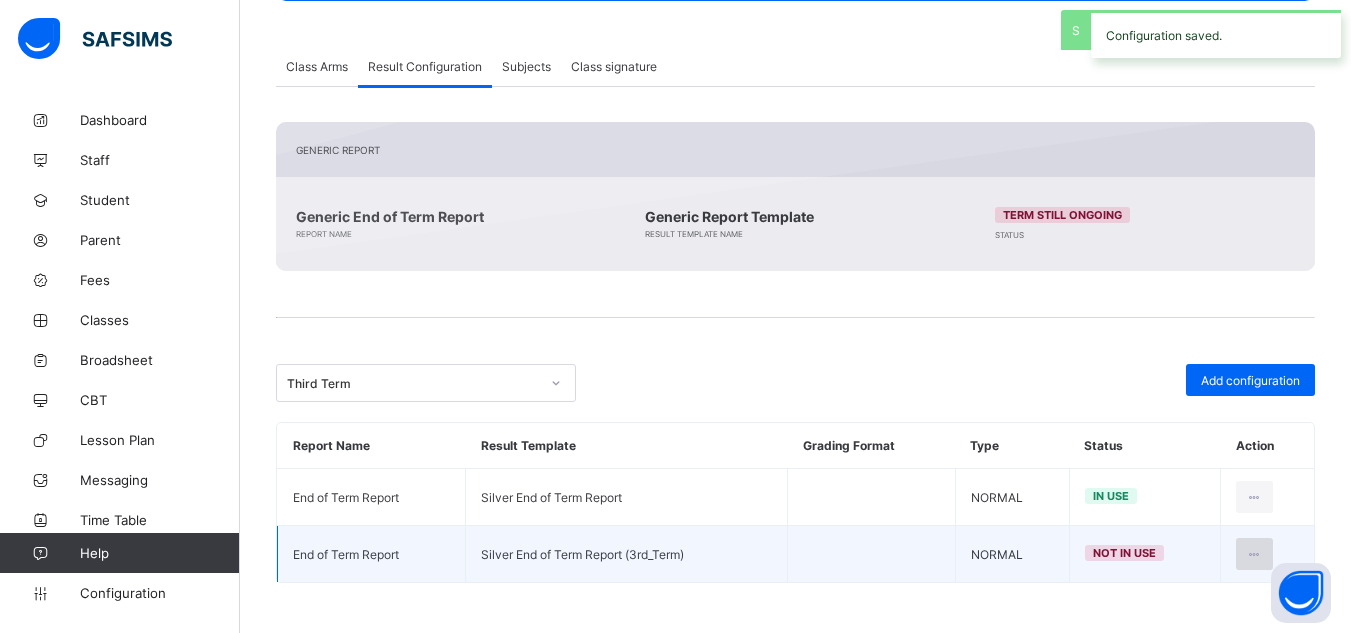click at bounding box center (1254, 554) 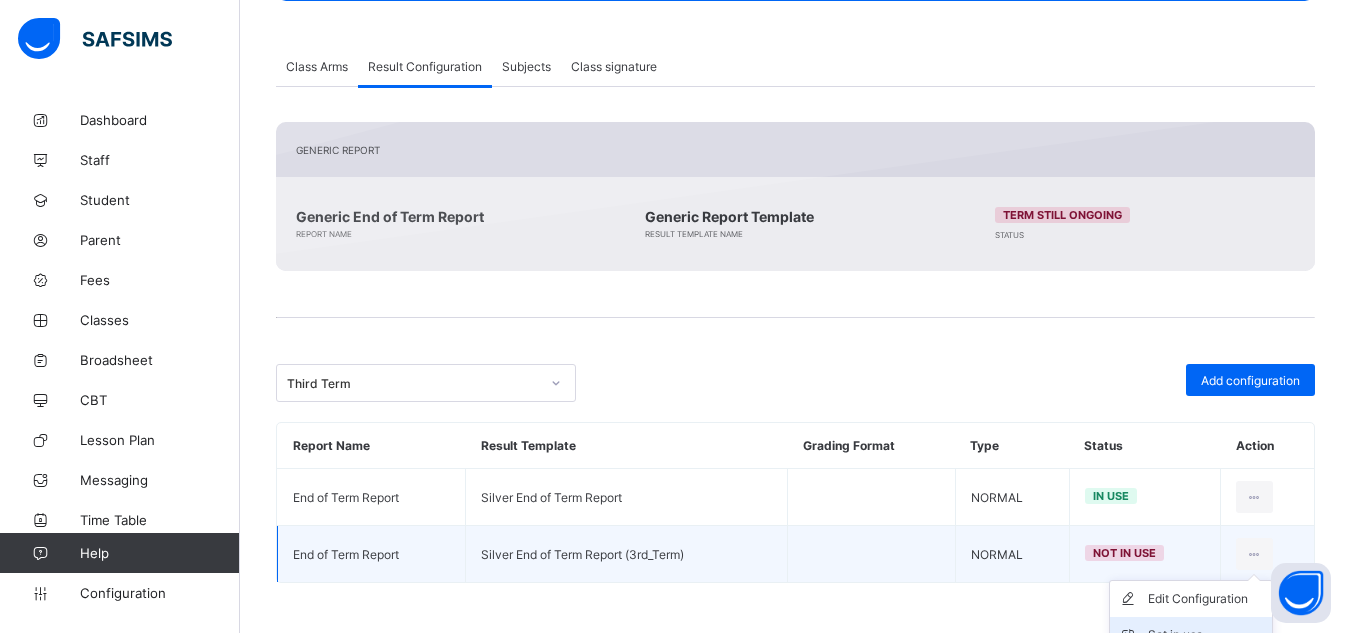 click on "Set in use" at bounding box center [1191, 635] 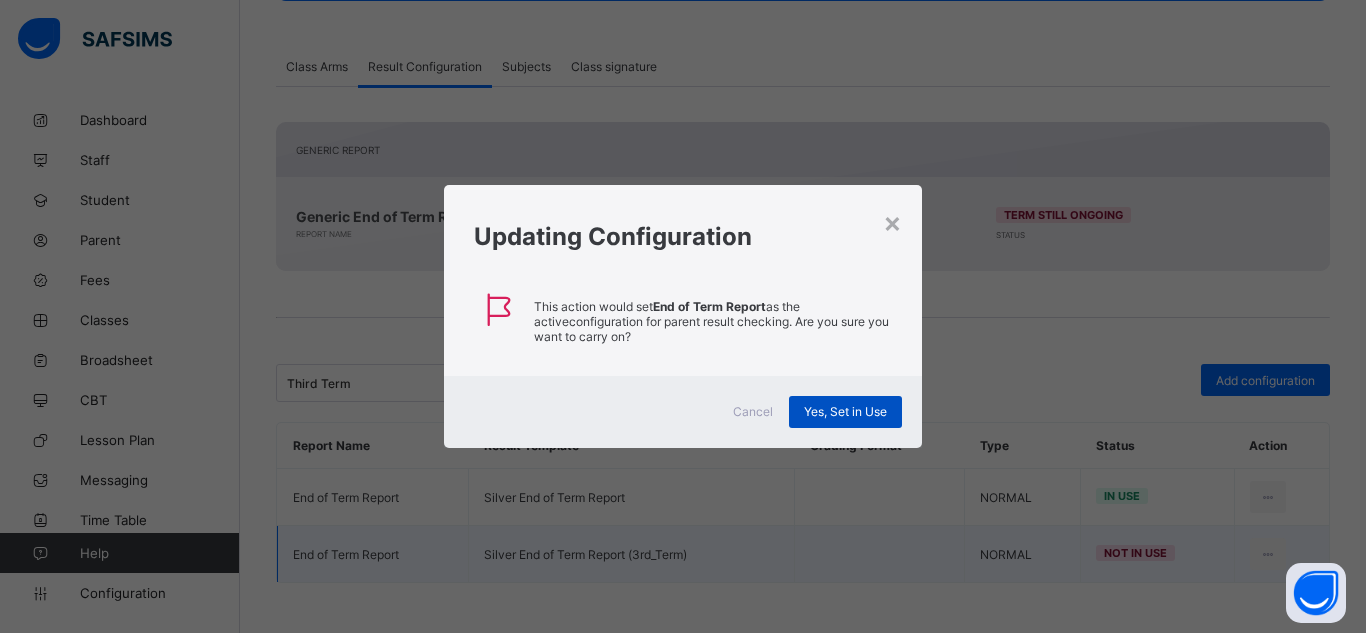 click on "Yes, Set in Use" at bounding box center [845, 411] 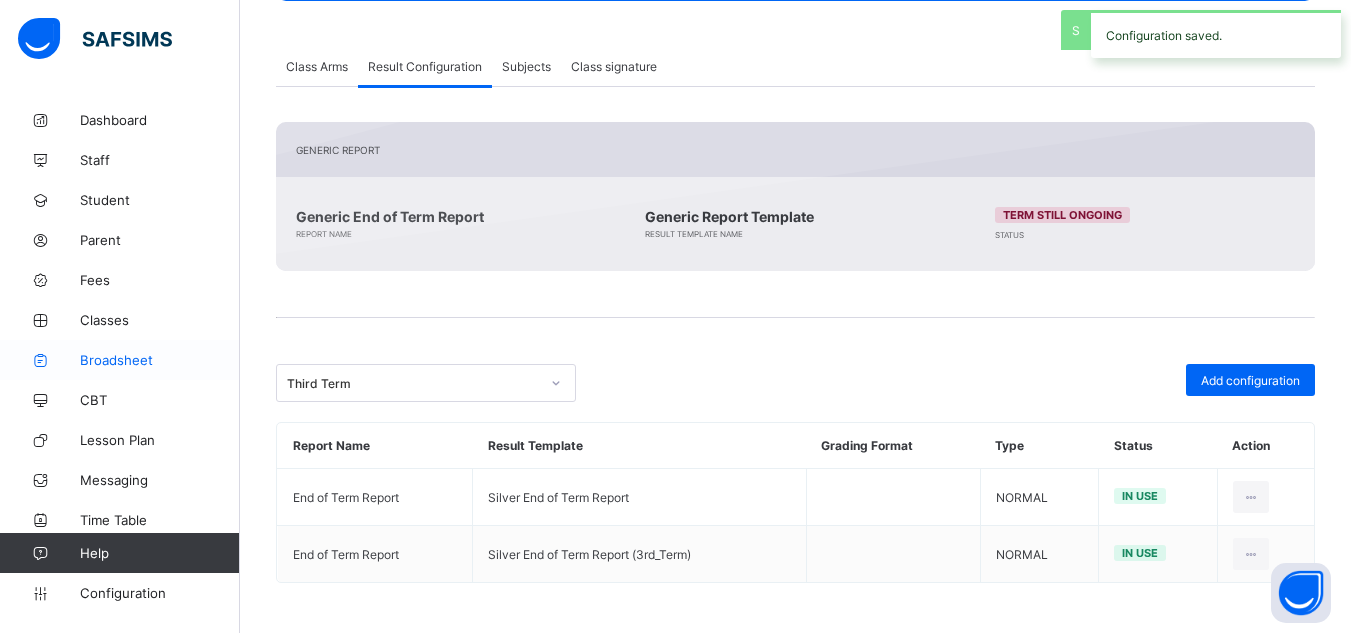 click on "Broadsheet" at bounding box center [160, 360] 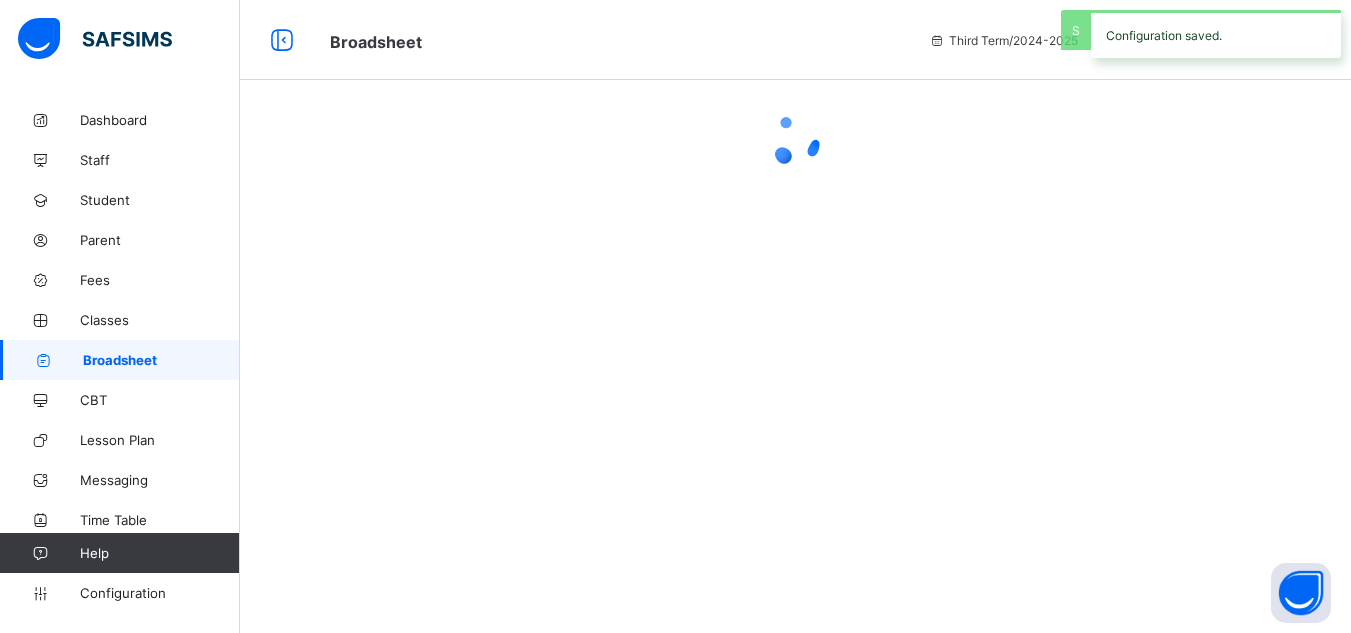 scroll, scrollTop: 0, scrollLeft: 0, axis: both 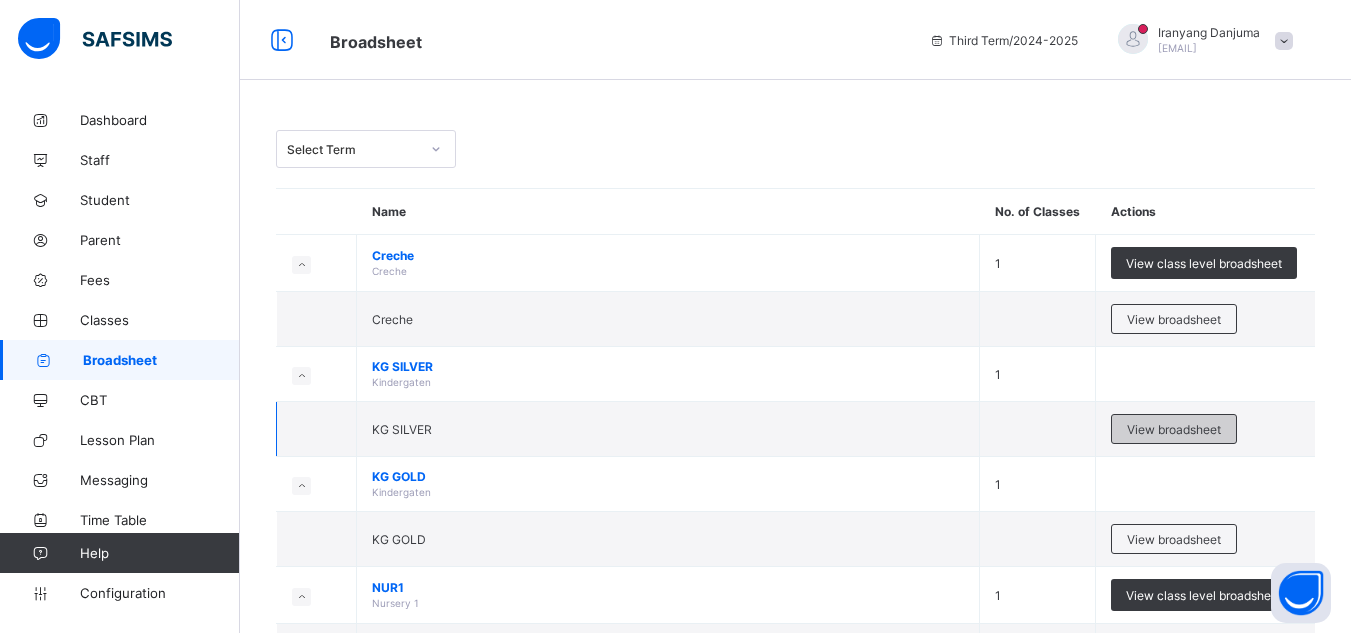 click on "View broadsheet" at bounding box center [1174, 429] 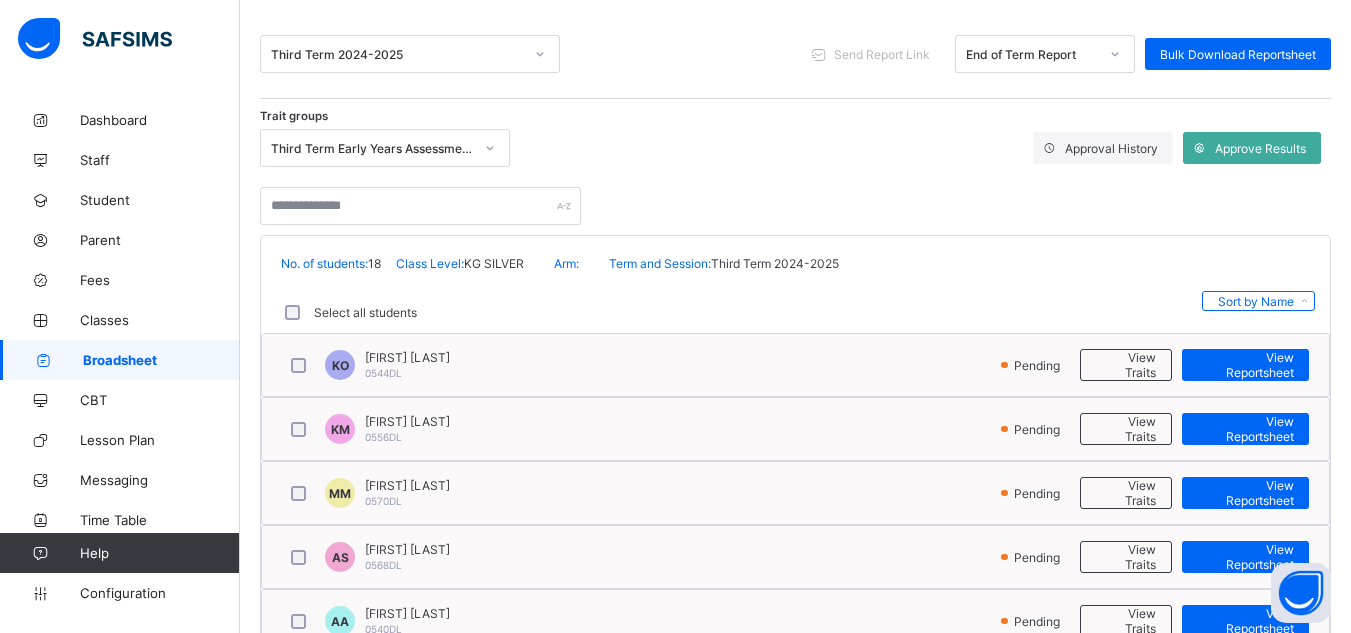 scroll, scrollTop: 241, scrollLeft: 0, axis: vertical 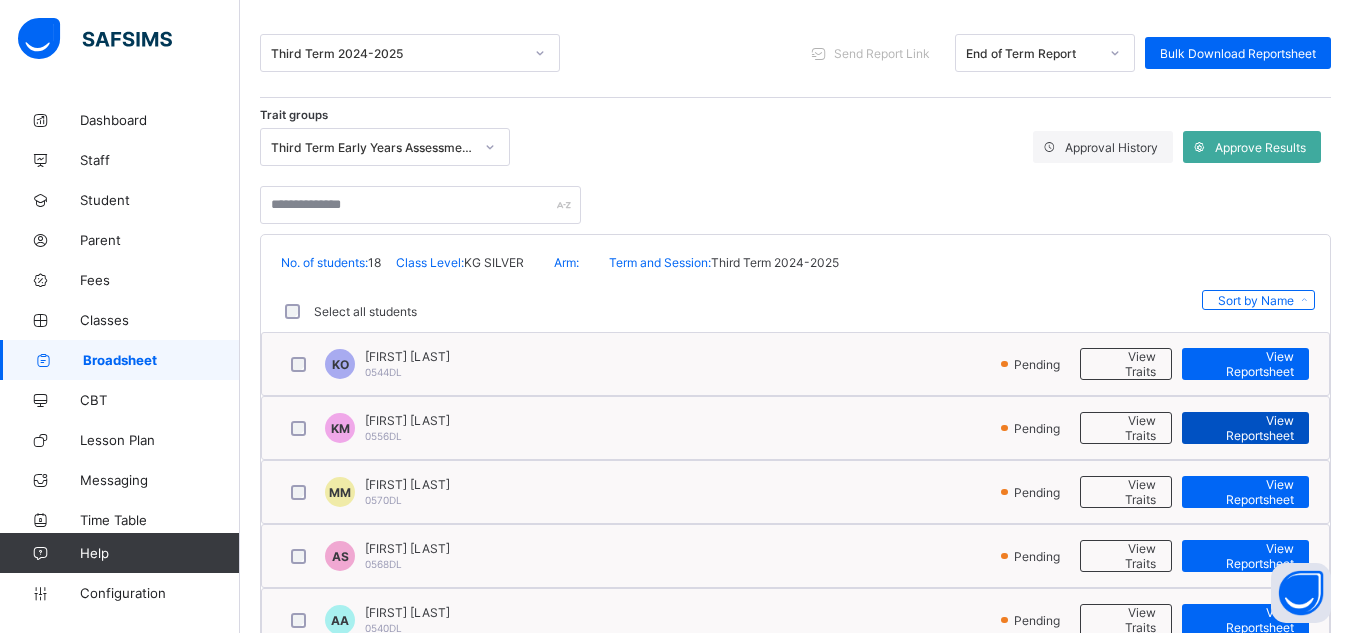click on "View Reportsheet" at bounding box center (1245, 428) 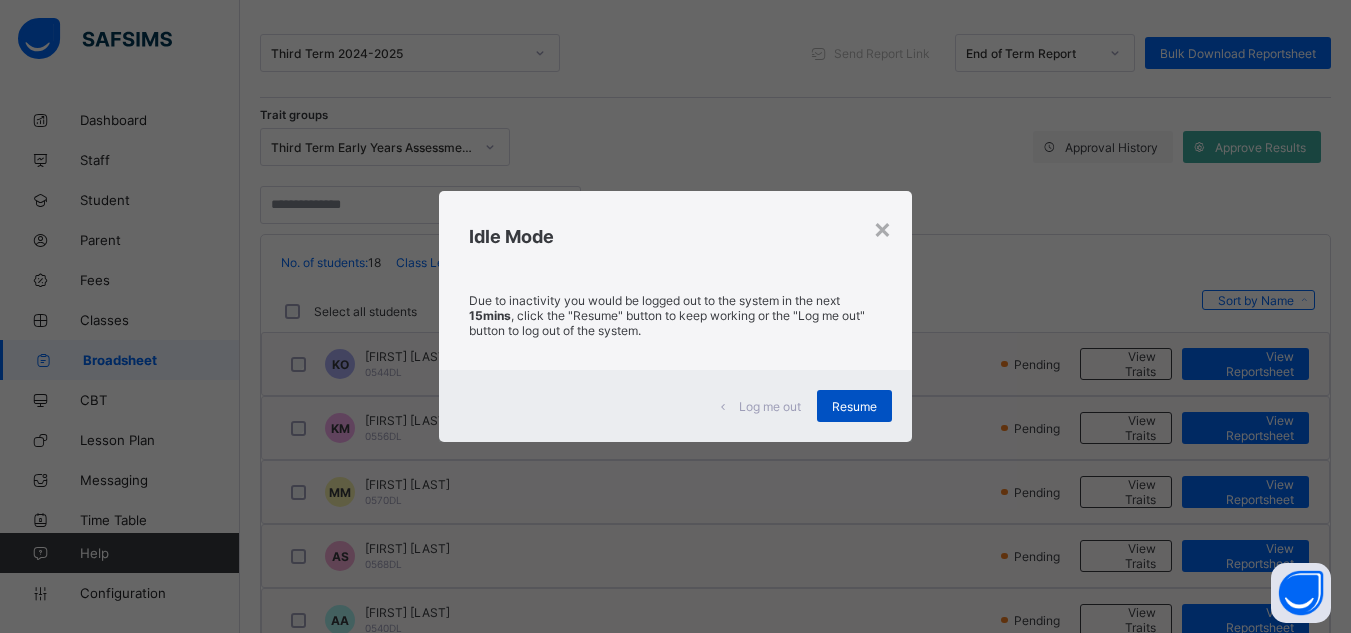 click on "Resume" at bounding box center (854, 406) 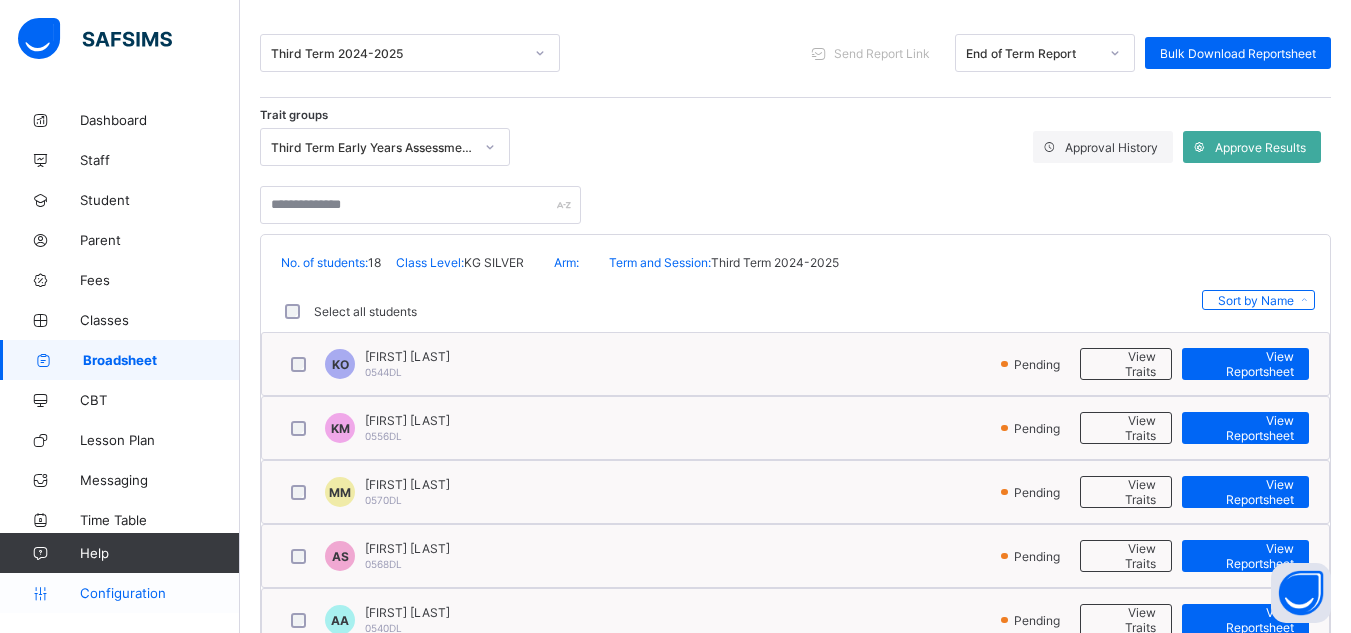 click on "Configuration" at bounding box center (159, 593) 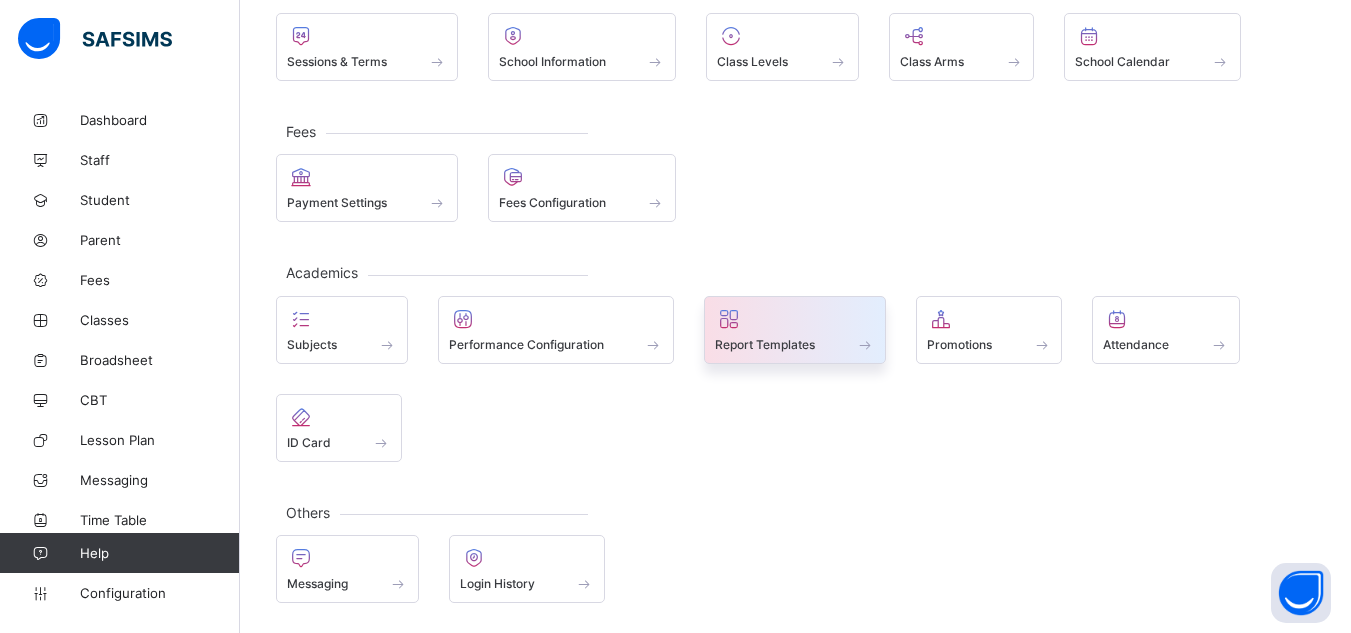 click at bounding box center (795, 333) 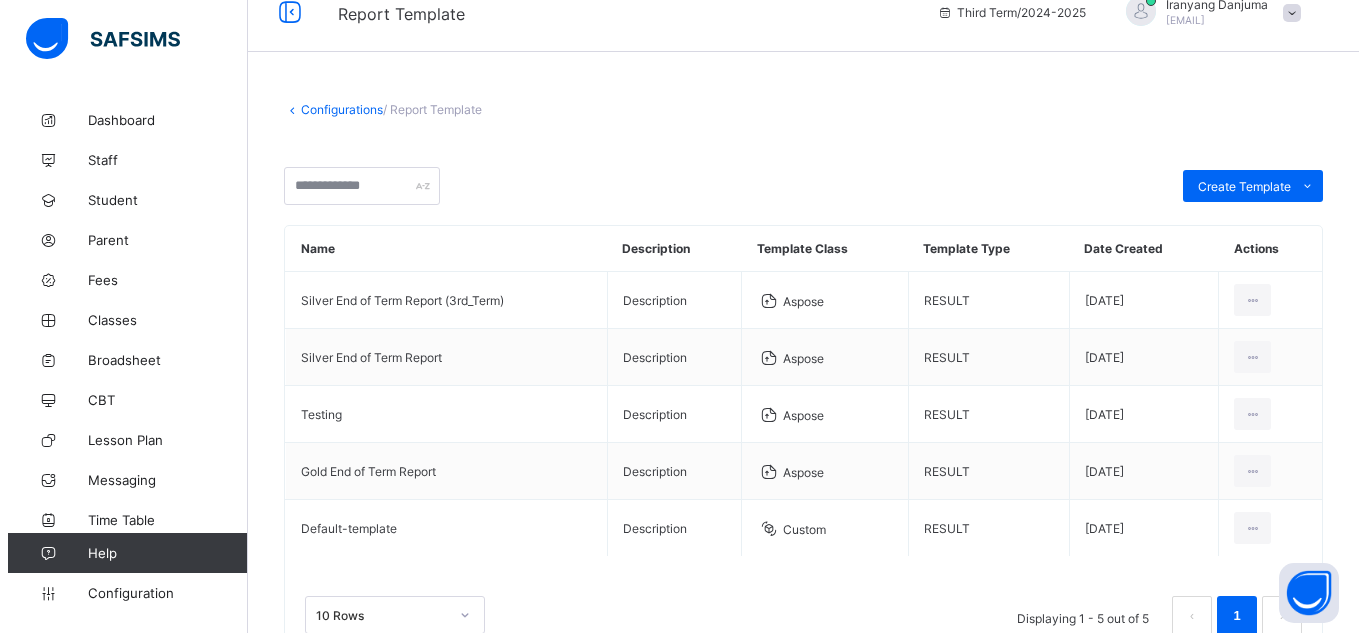 scroll, scrollTop: 102, scrollLeft: 0, axis: vertical 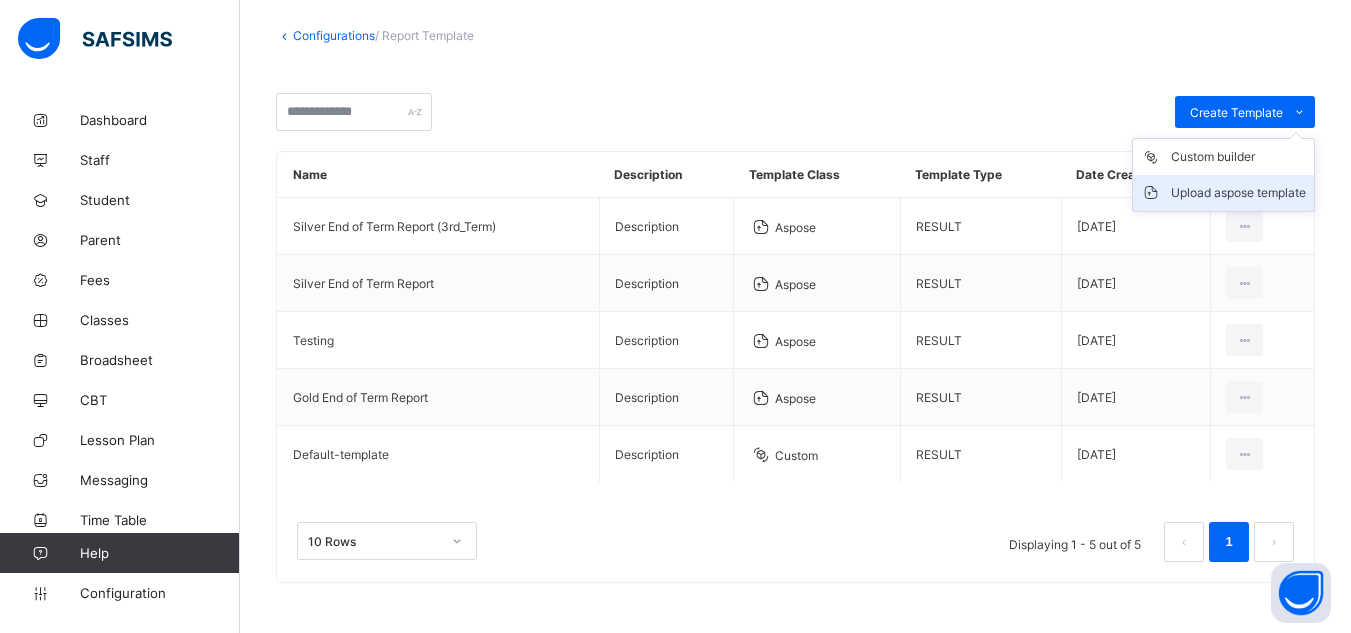 click on "Upload aspose template" at bounding box center (1238, 193) 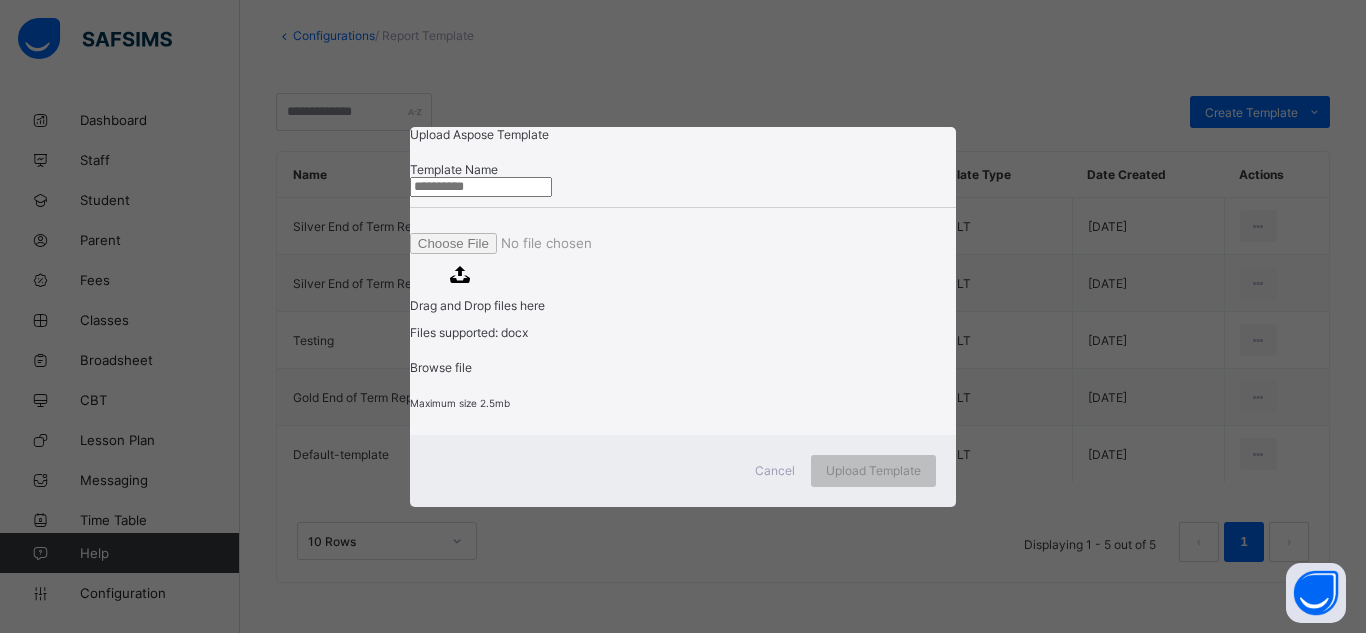 click at bounding box center [481, 187] 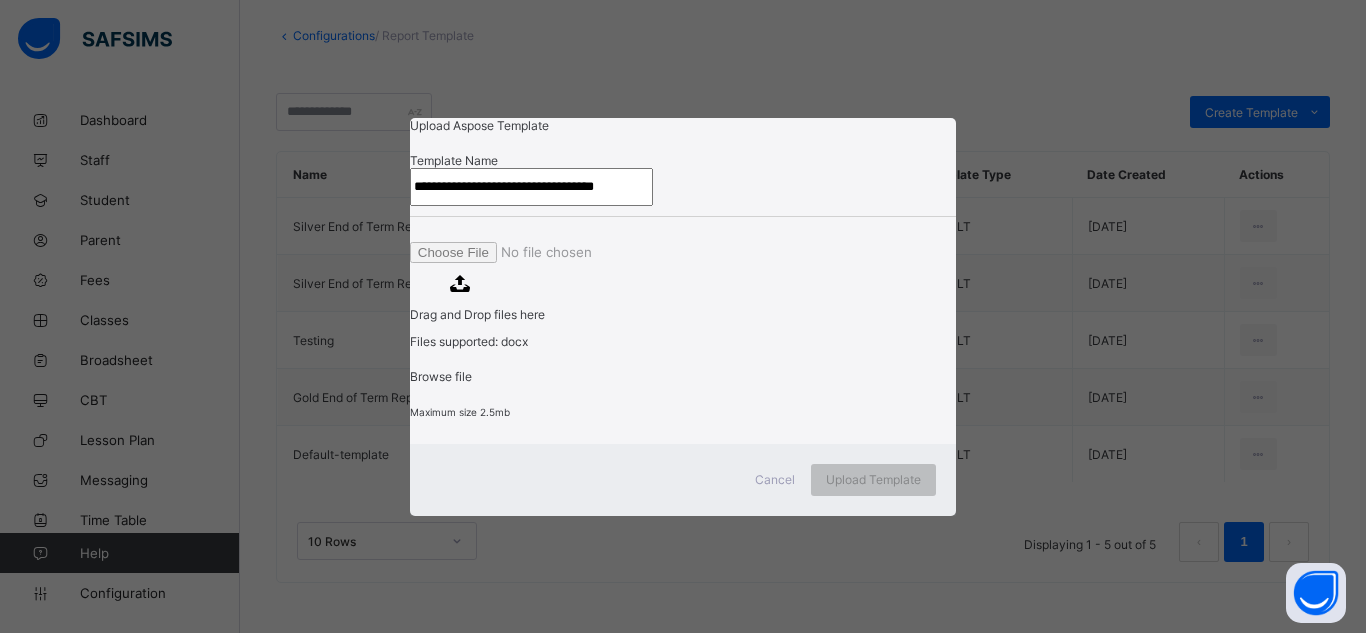 scroll, scrollTop: 0, scrollLeft: 7, axis: horizontal 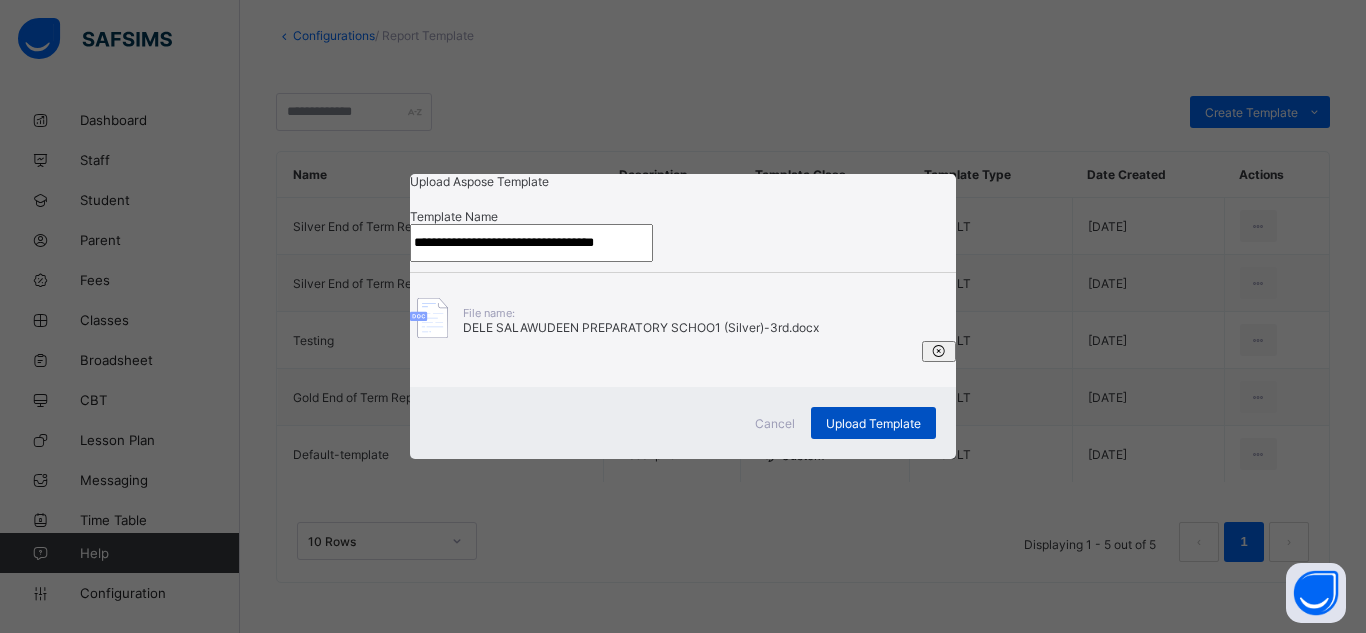 click on "Upload Template" at bounding box center [873, 423] 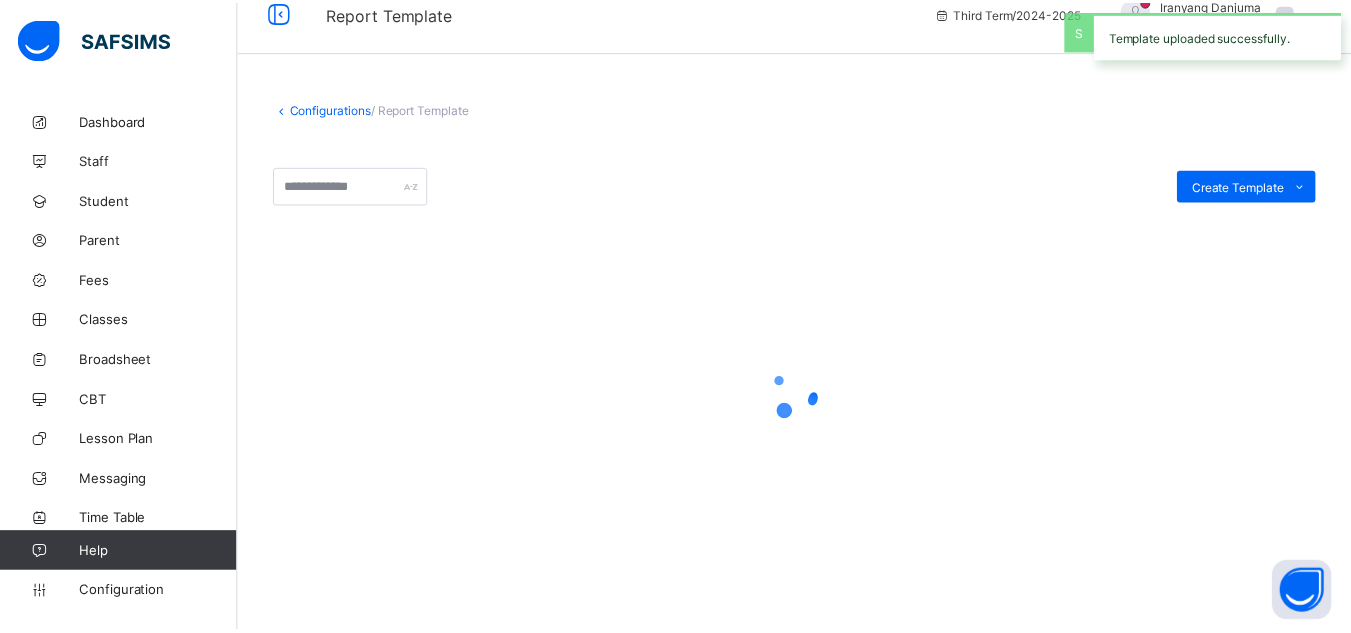 scroll, scrollTop: 28, scrollLeft: 0, axis: vertical 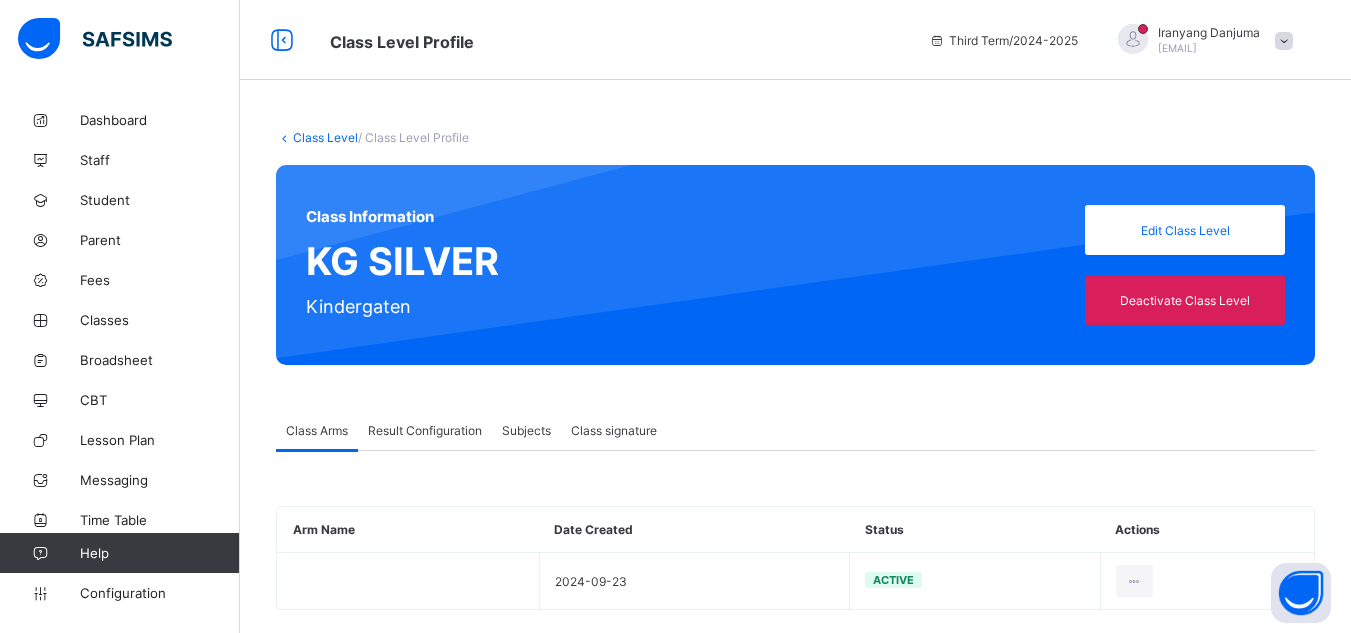click on "Result Configuration" at bounding box center (425, 430) 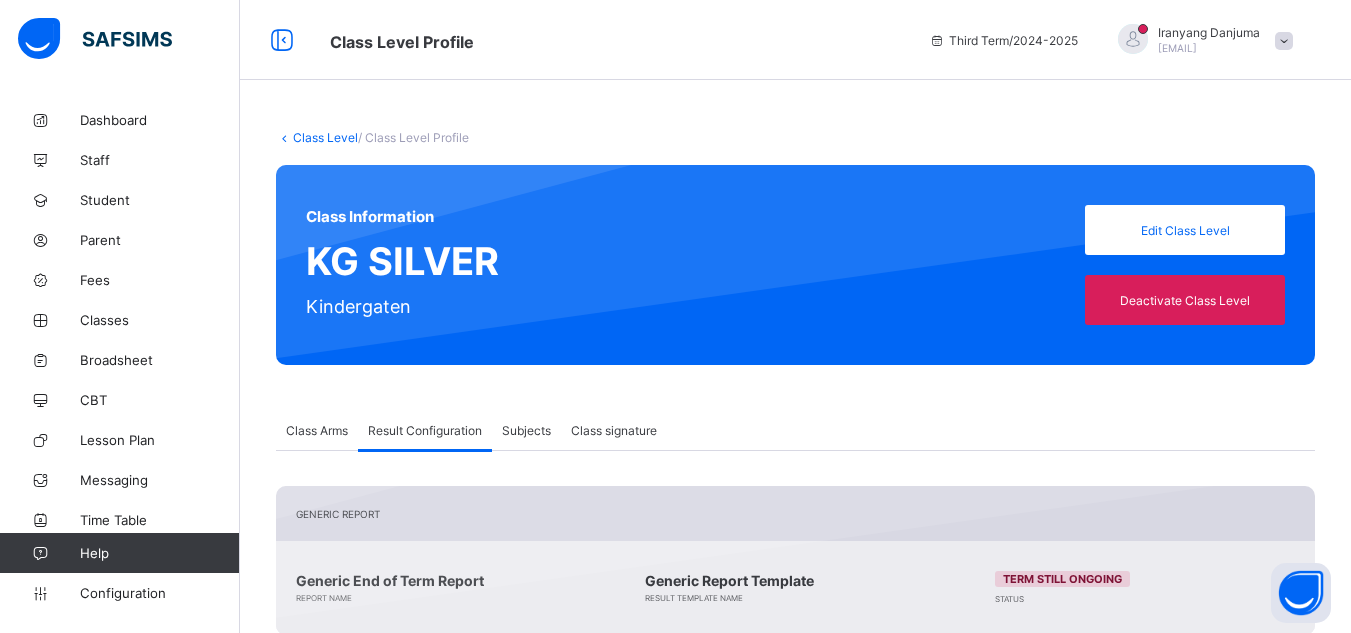 scroll, scrollTop: 364, scrollLeft: 0, axis: vertical 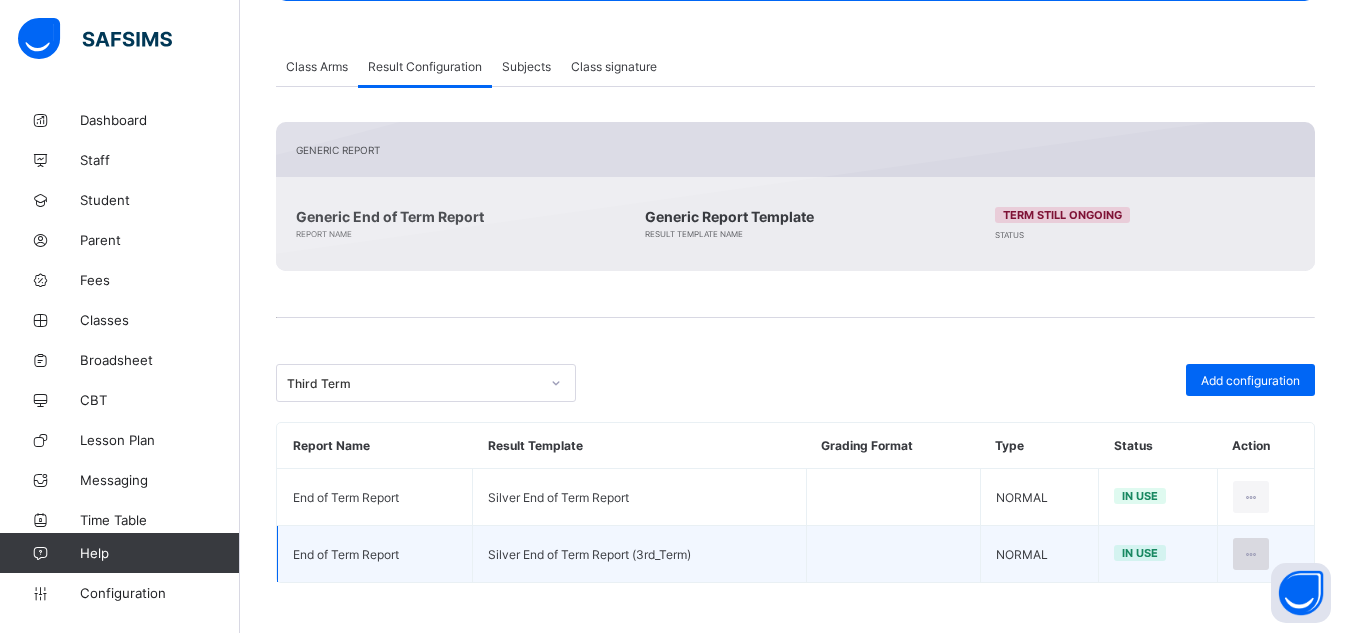 click at bounding box center (1251, 554) 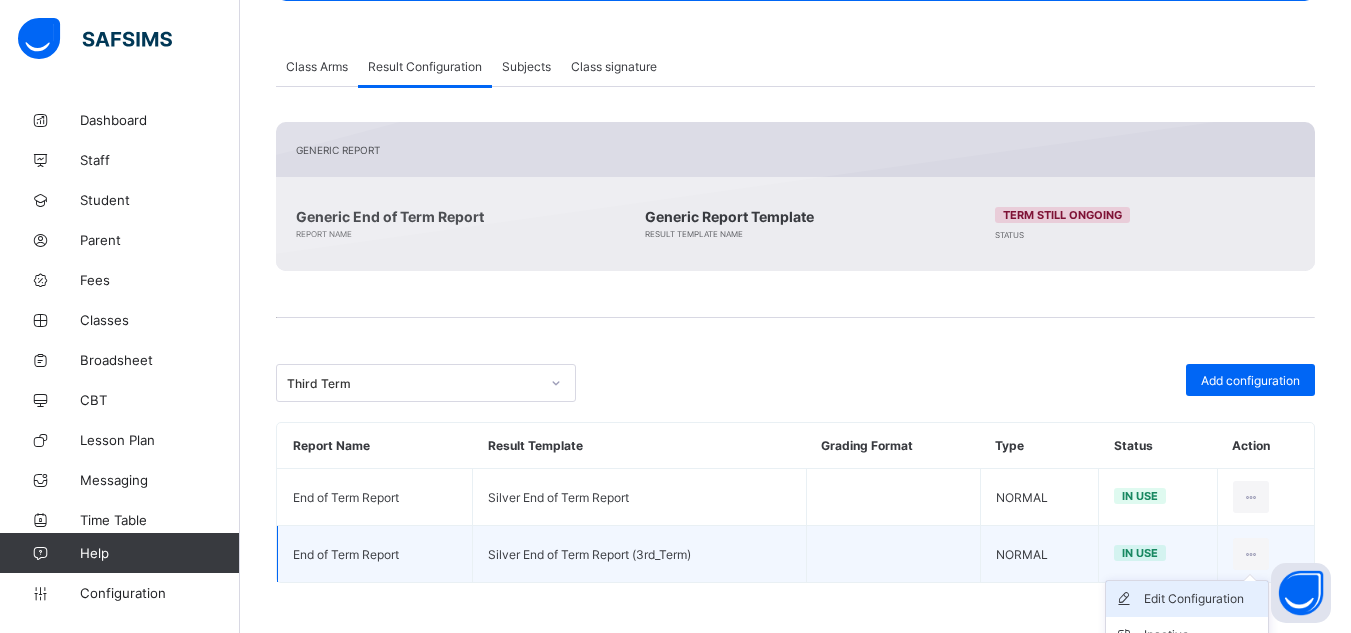 click on "Edit Configuration" at bounding box center [1202, 599] 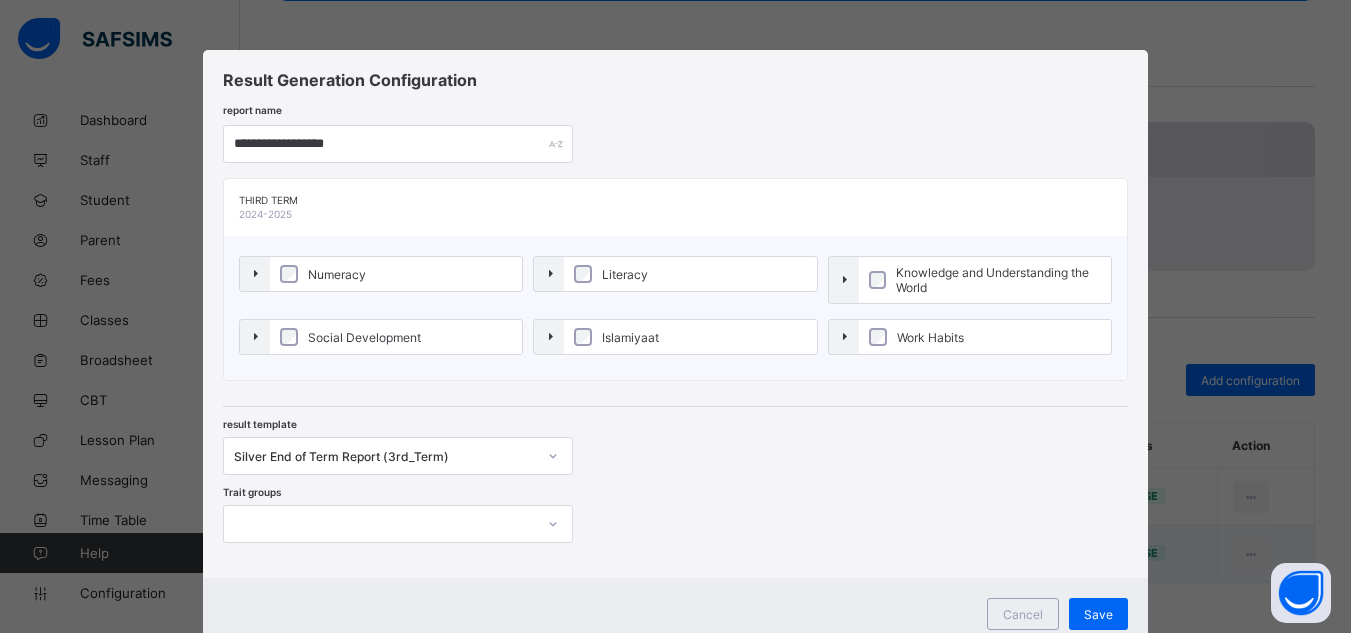 scroll, scrollTop: 67, scrollLeft: 0, axis: vertical 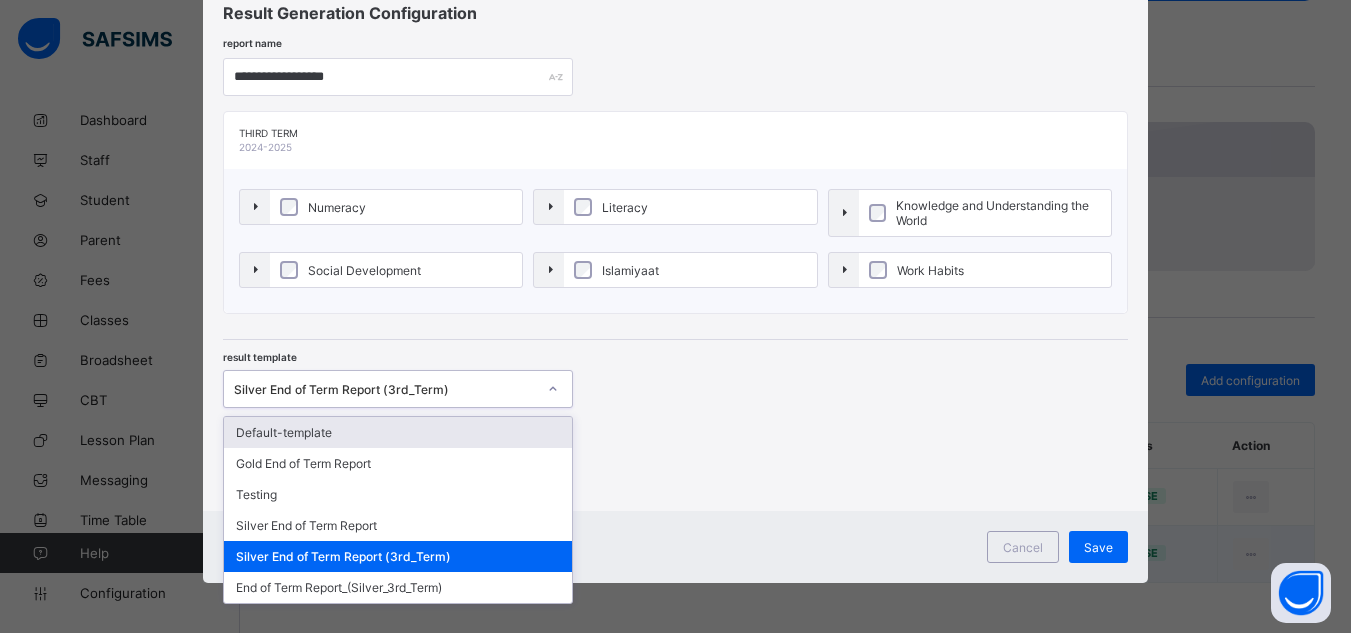 click 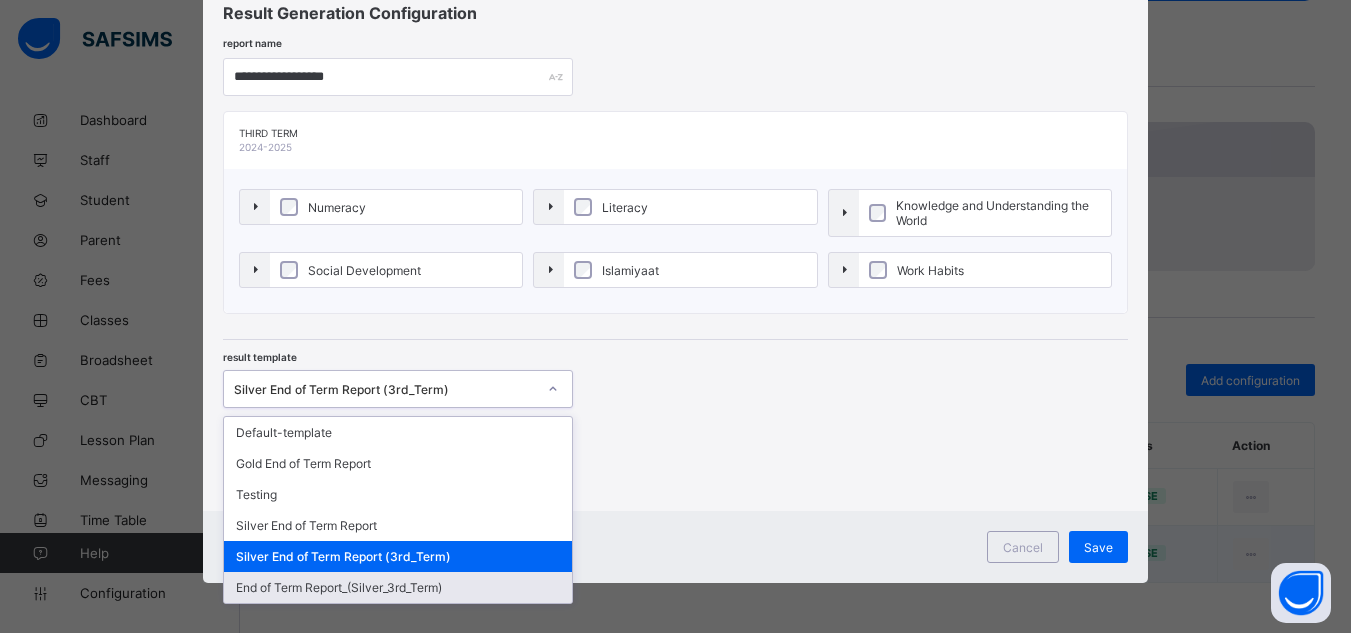click on "End of Term Report_(Silver_3rd_Term)" at bounding box center (398, 587) 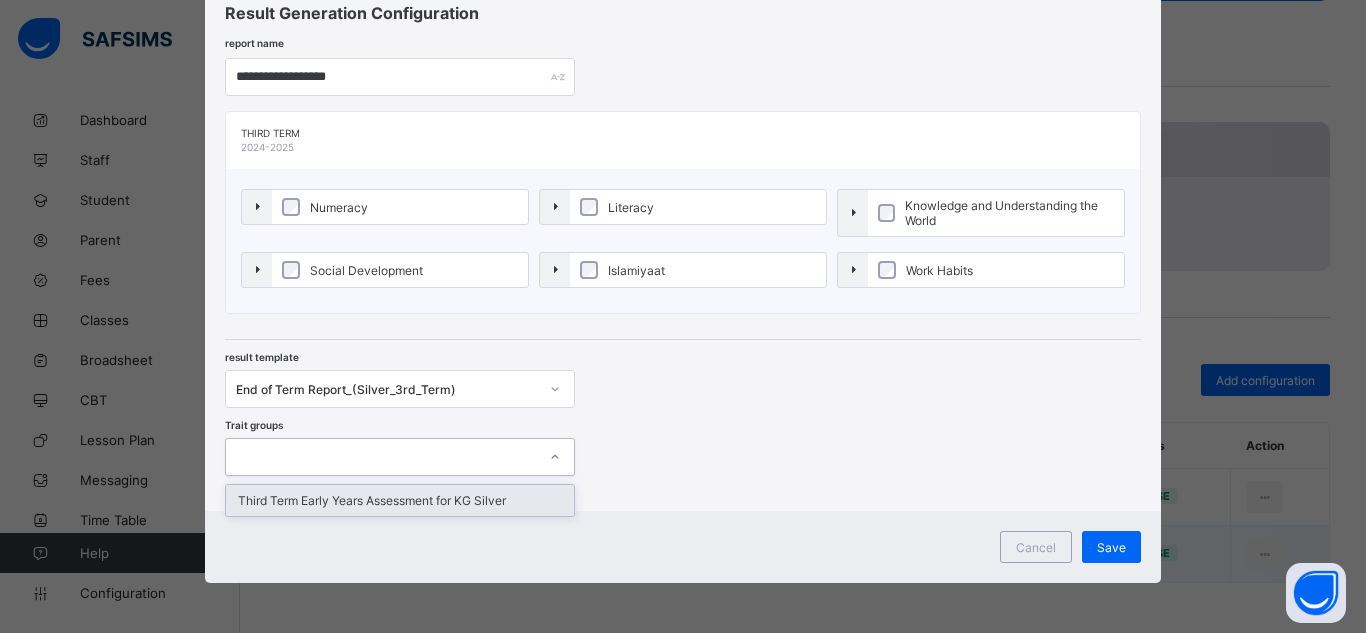 click at bounding box center (381, 457) 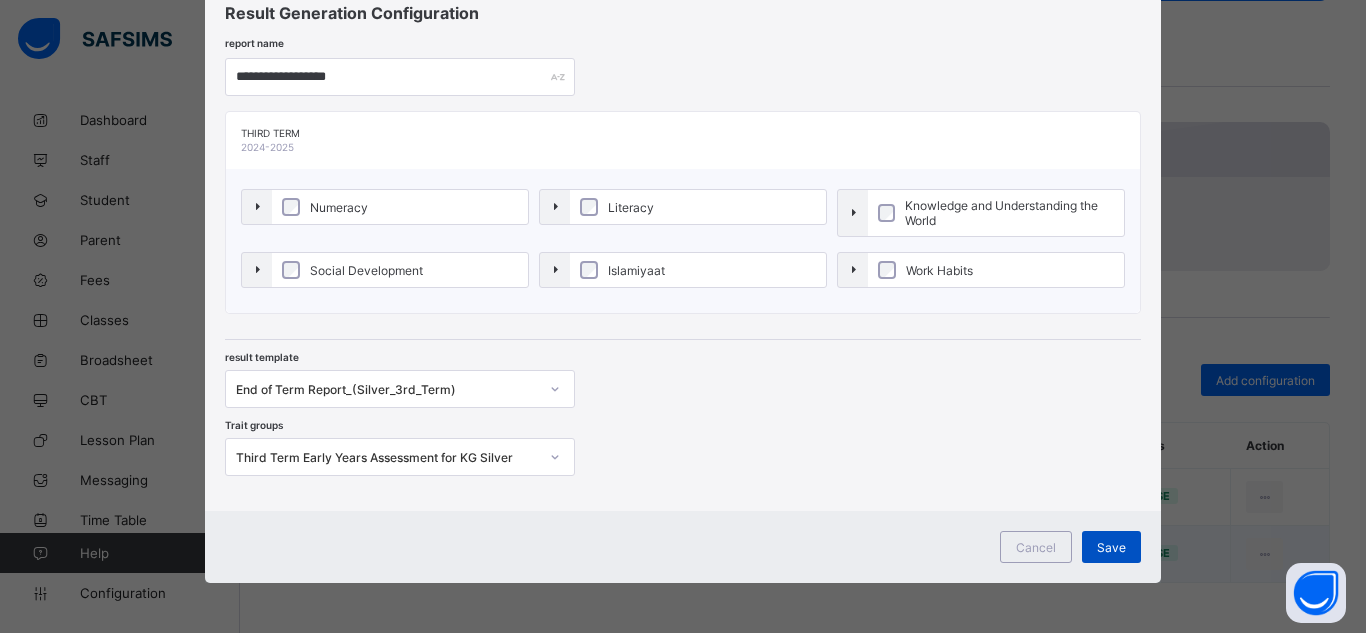 click on "Save" at bounding box center (1111, 547) 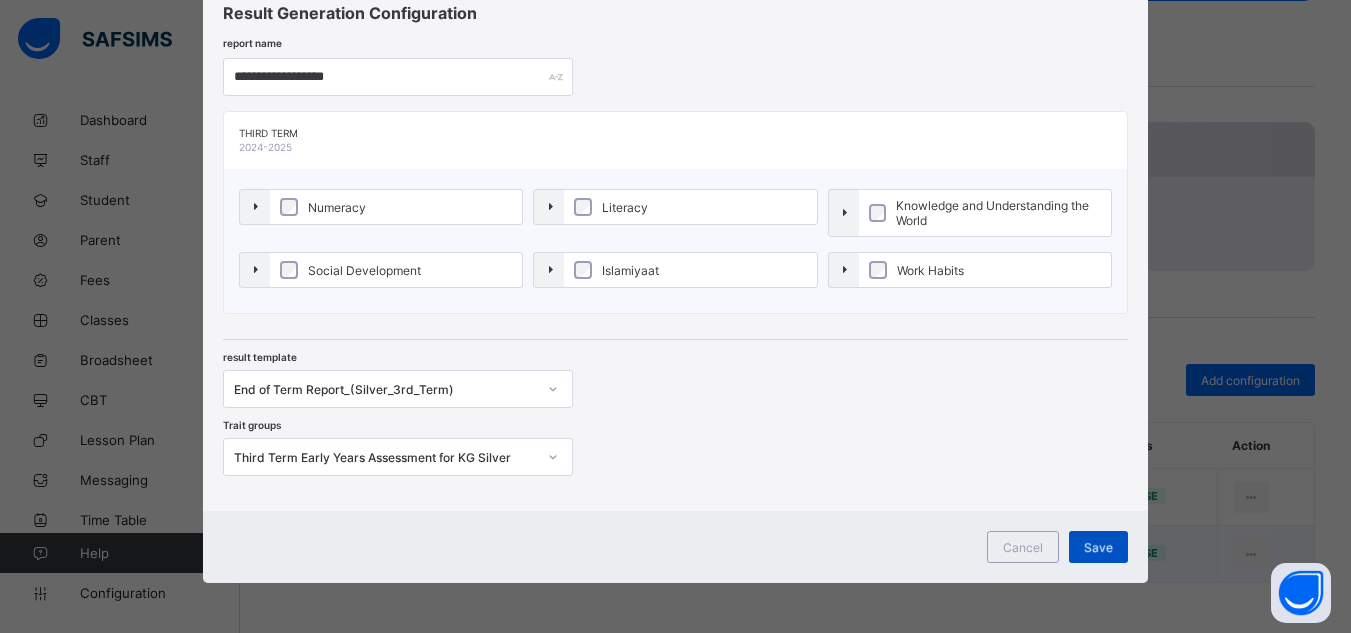 click on "Save" at bounding box center [1098, 547] 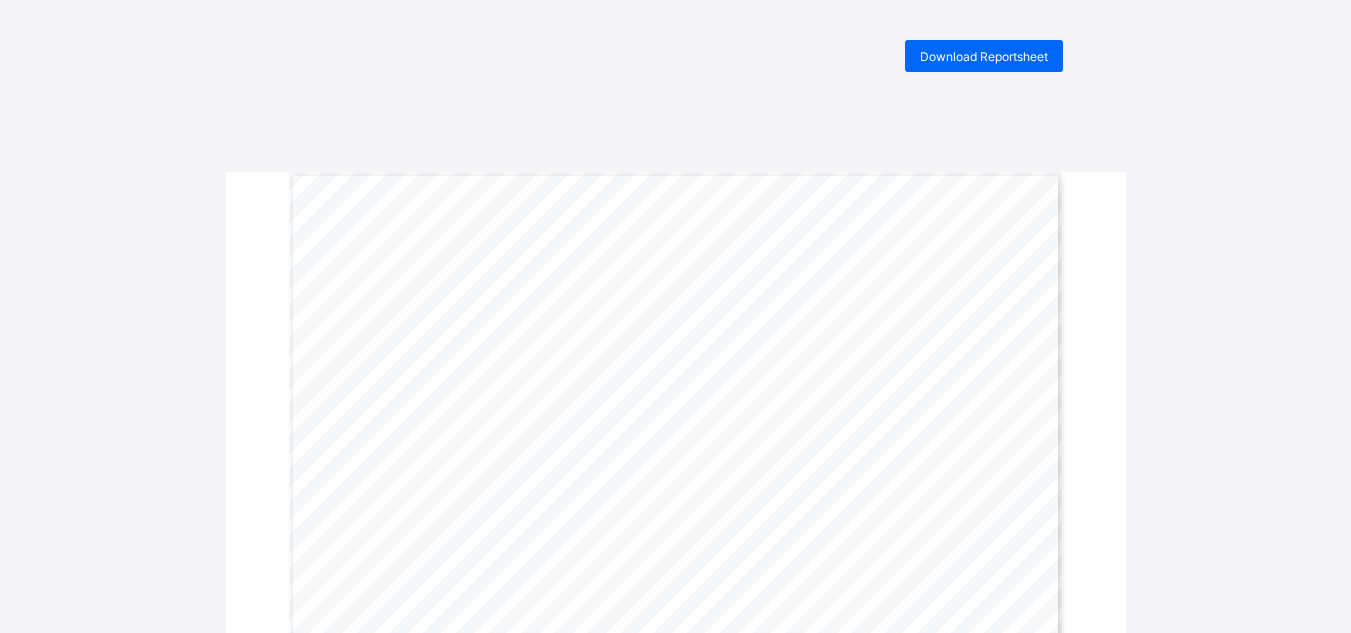 scroll, scrollTop: 0, scrollLeft: 0, axis: both 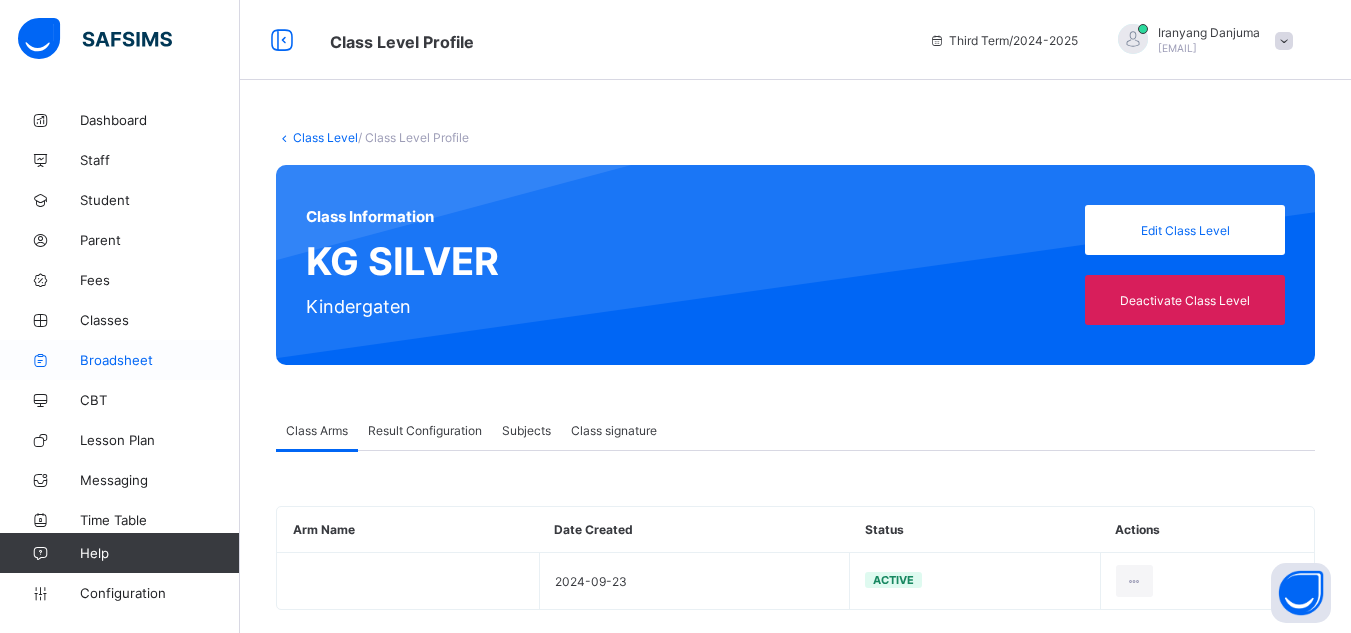 click on "Broadsheet" at bounding box center (160, 360) 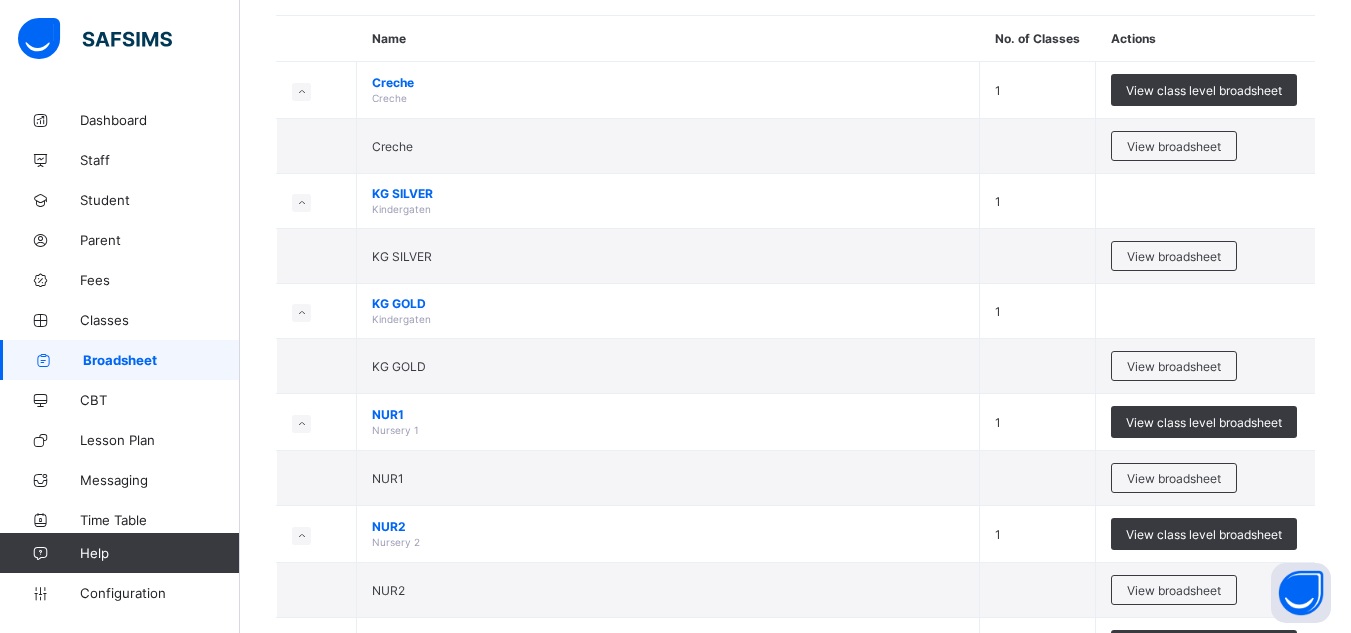 scroll, scrollTop: 174, scrollLeft: 0, axis: vertical 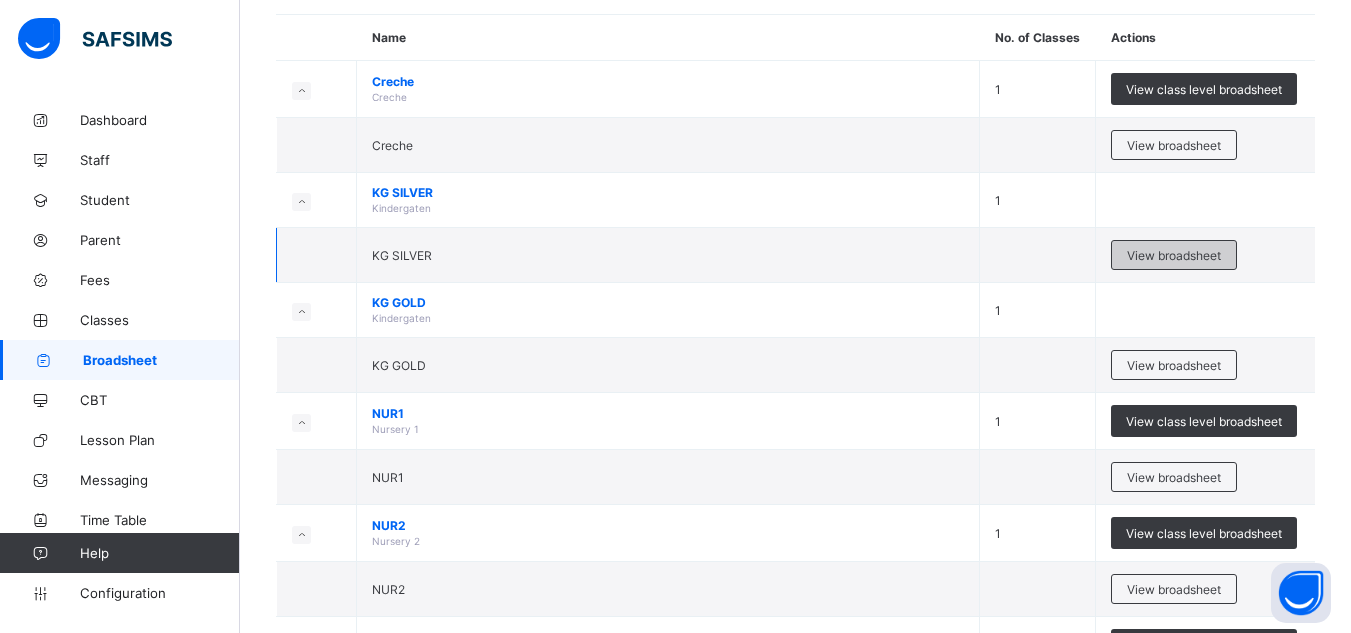 click on "View broadsheet" at bounding box center [1174, 255] 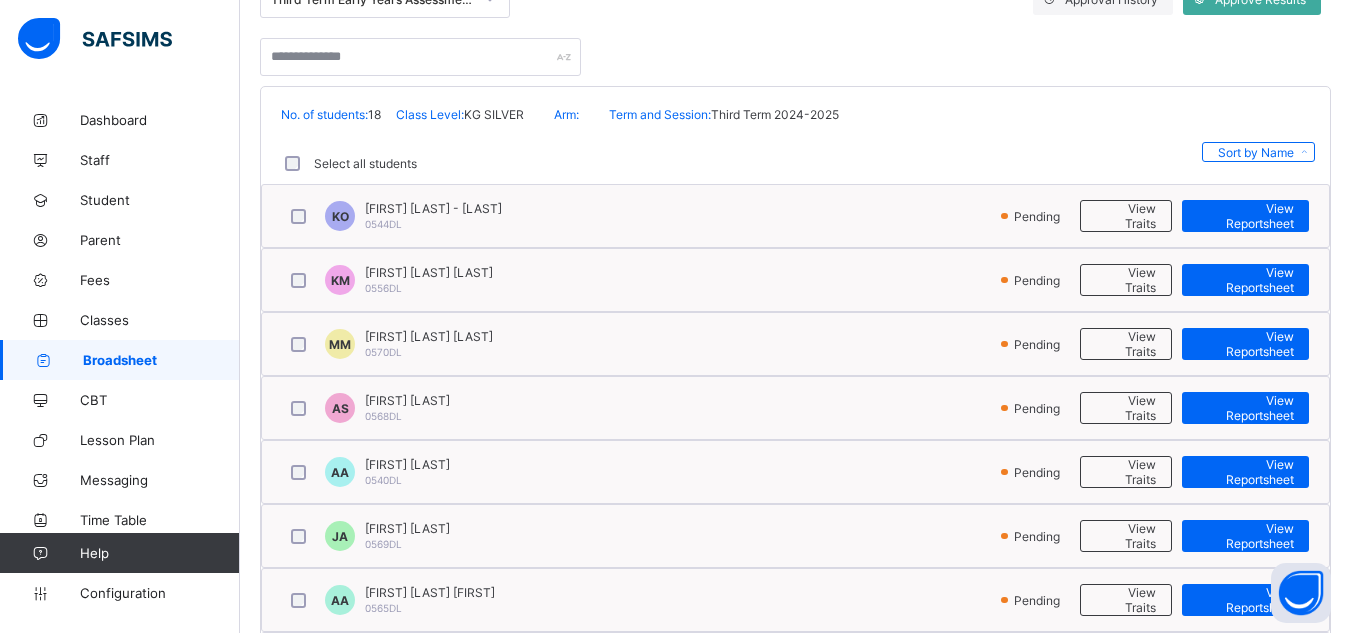 scroll, scrollTop: 392, scrollLeft: 0, axis: vertical 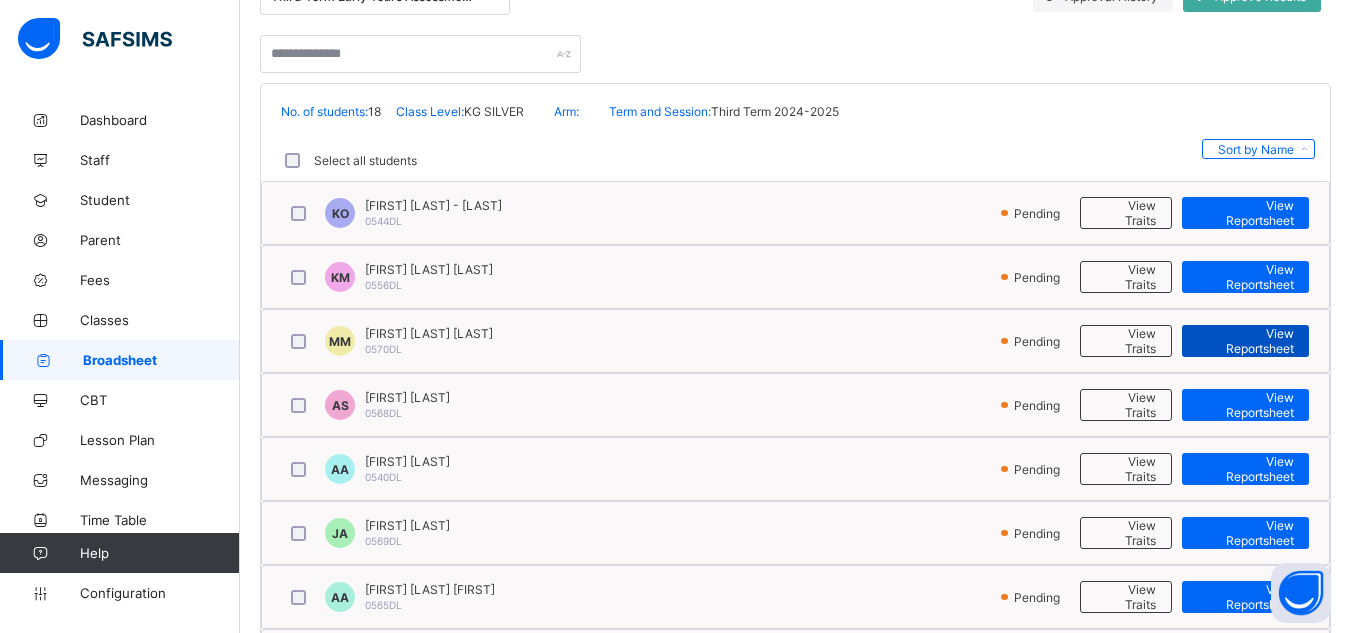 click on "View Reportsheet" at bounding box center [1245, 341] 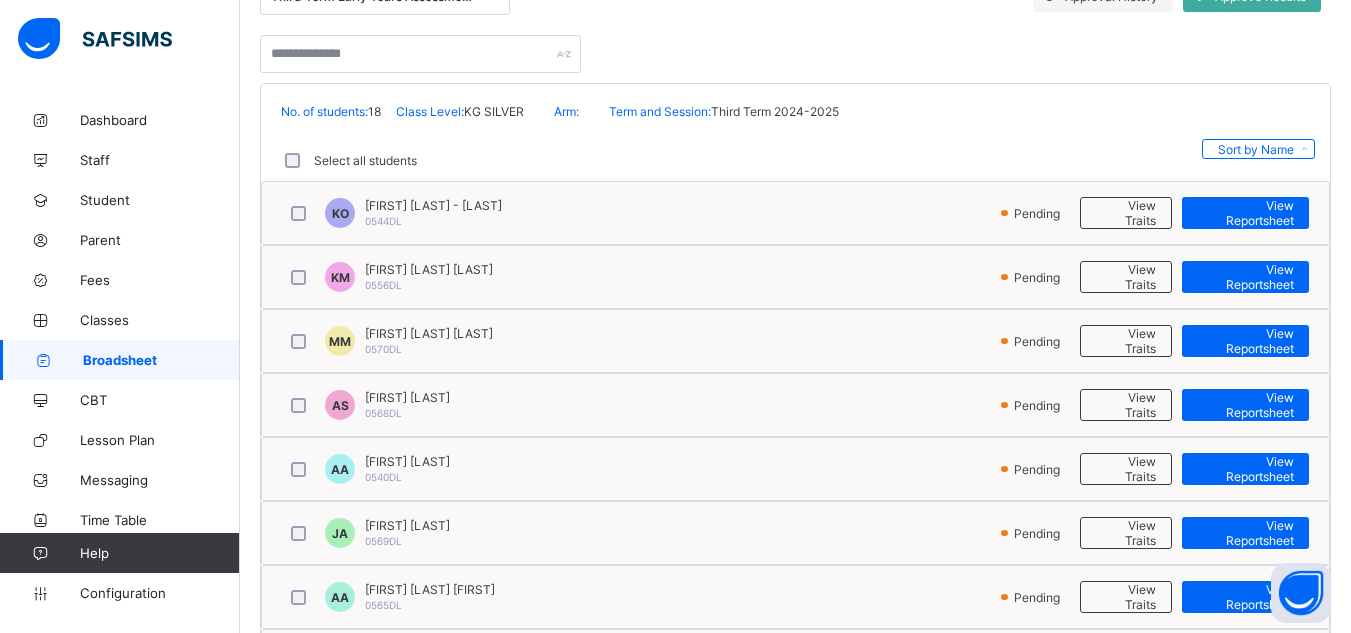scroll, scrollTop: 0, scrollLeft: 0, axis: both 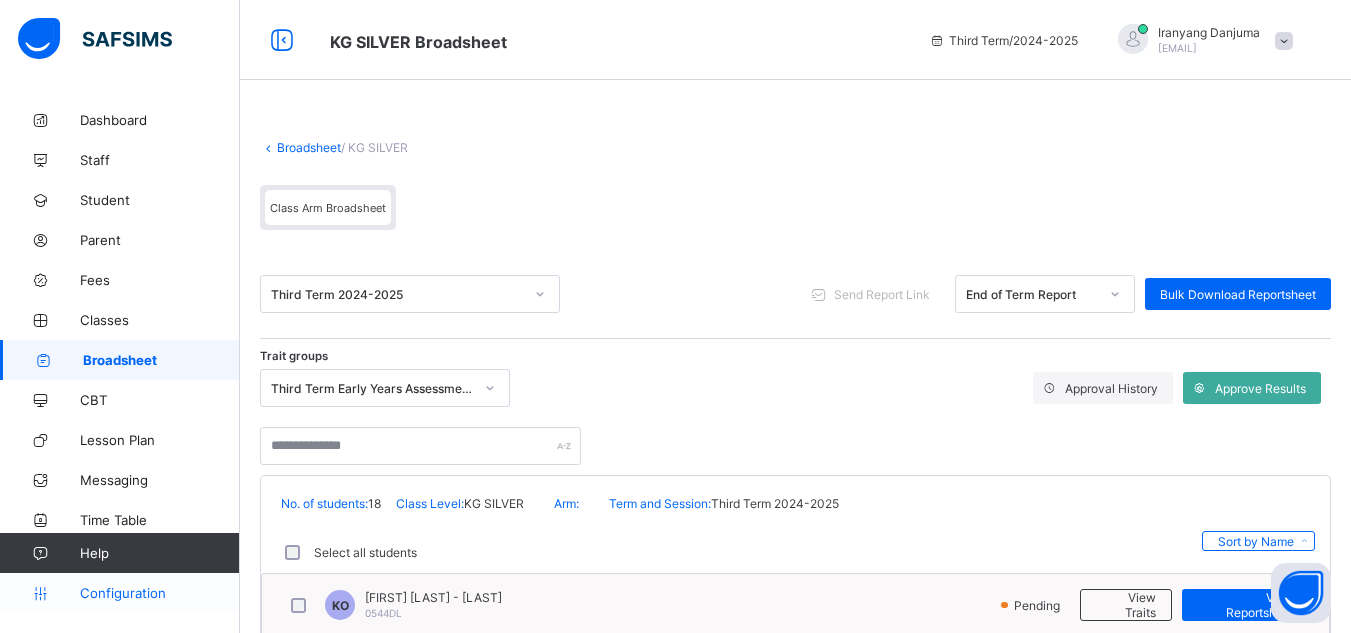 click on "Configuration" at bounding box center [159, 593] 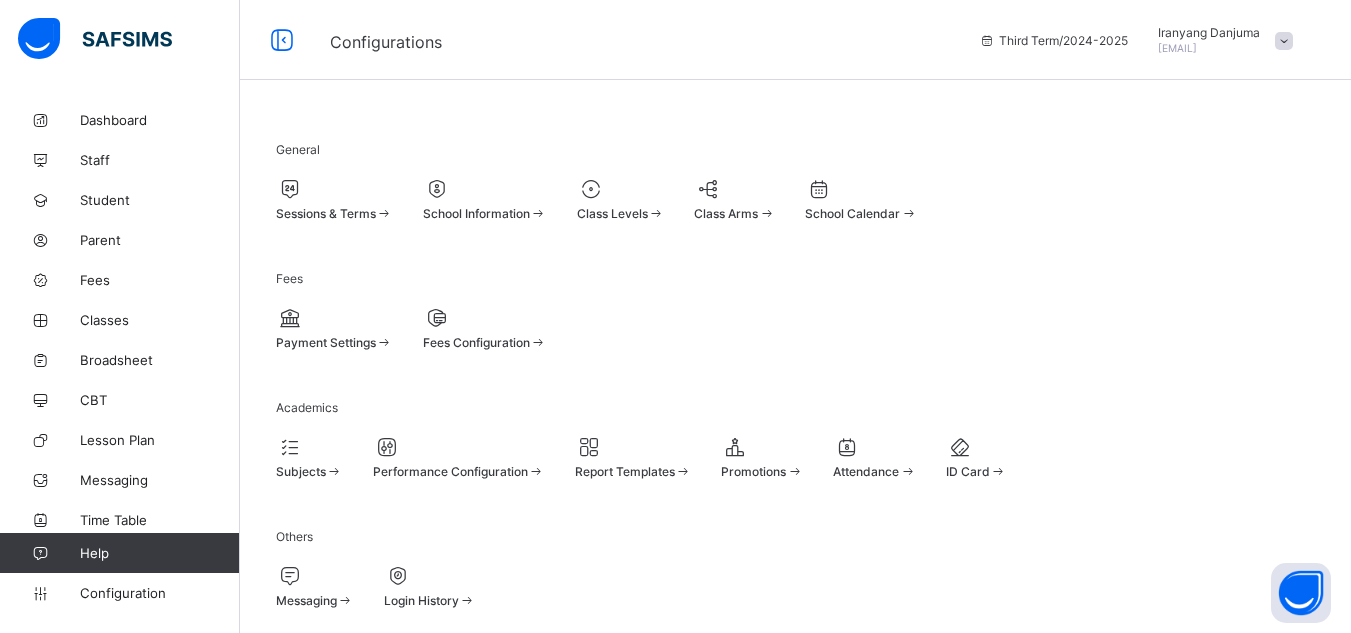click on "Class Levels" at bounding box center (612, 213) 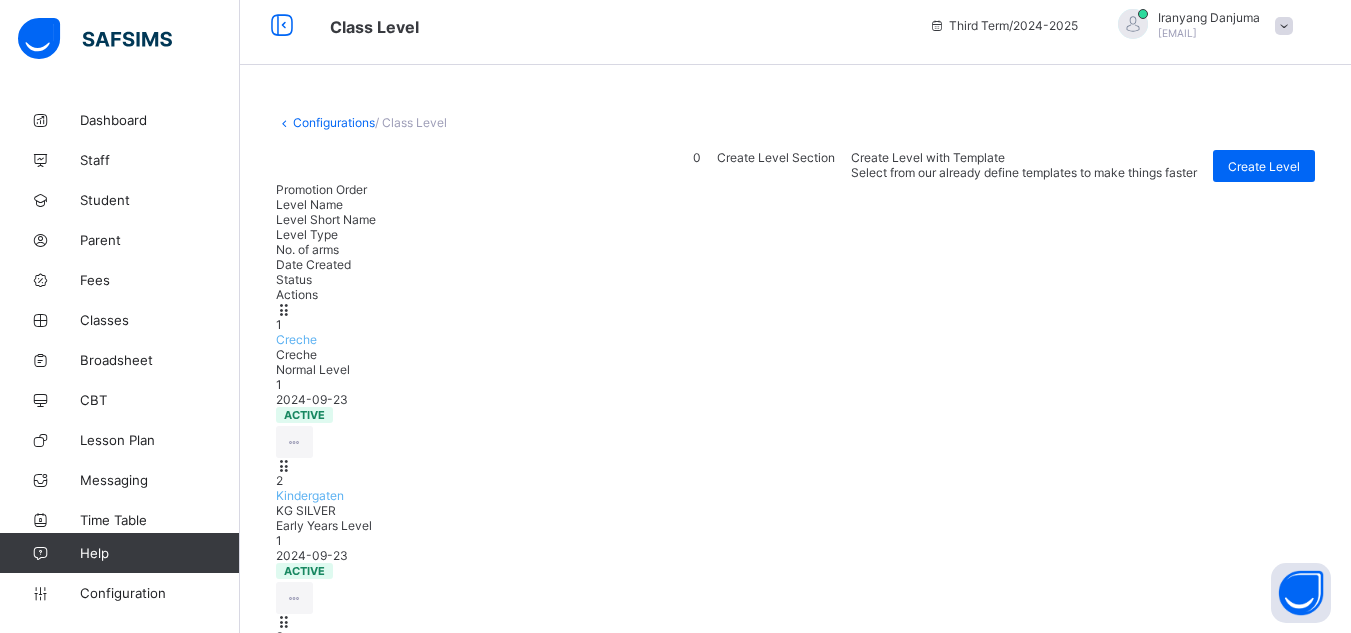 scroll, scrollTop: 31, scrollLeft: 0, axis: vertical 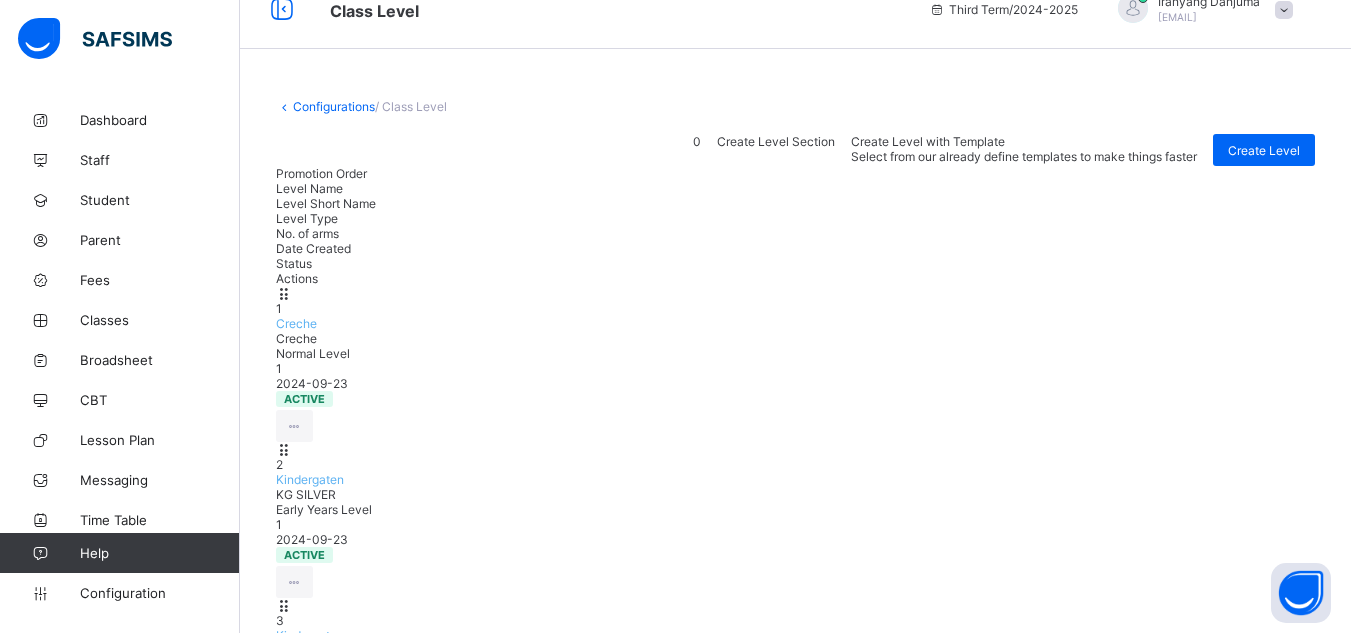 click on "Kindergaten" at bounding box center (310, 479) 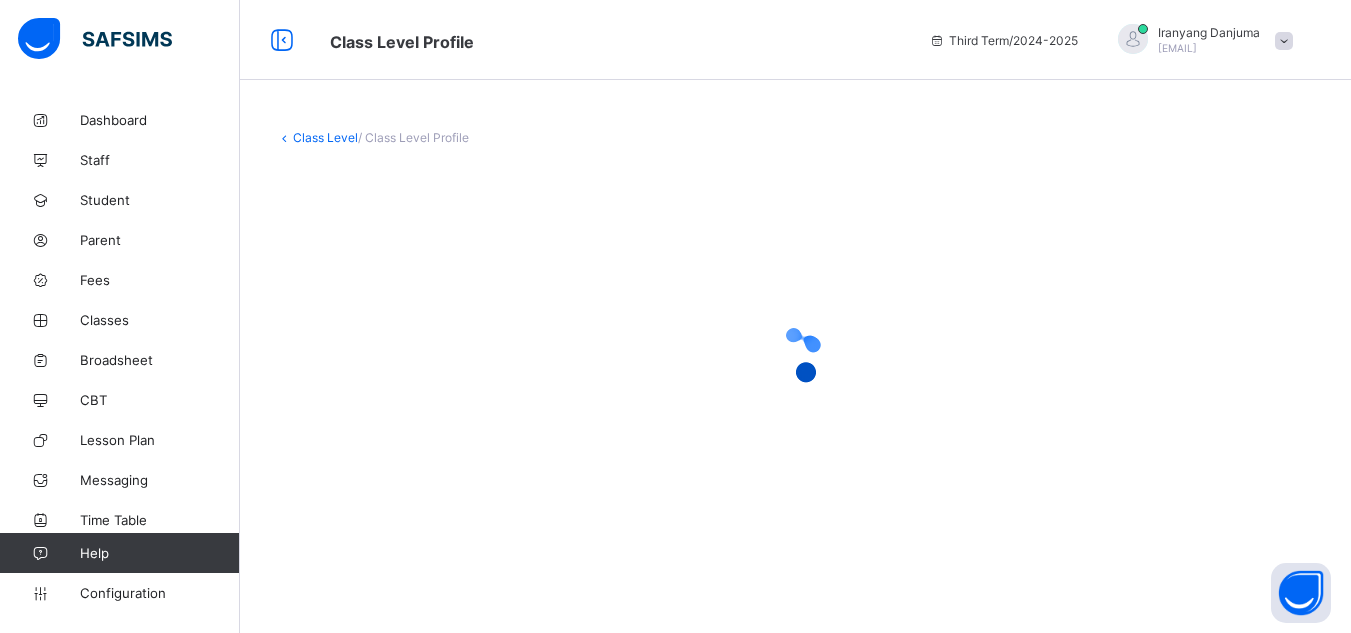 scroll, scrollTop: 0, scrollLeft: 0, axis: both 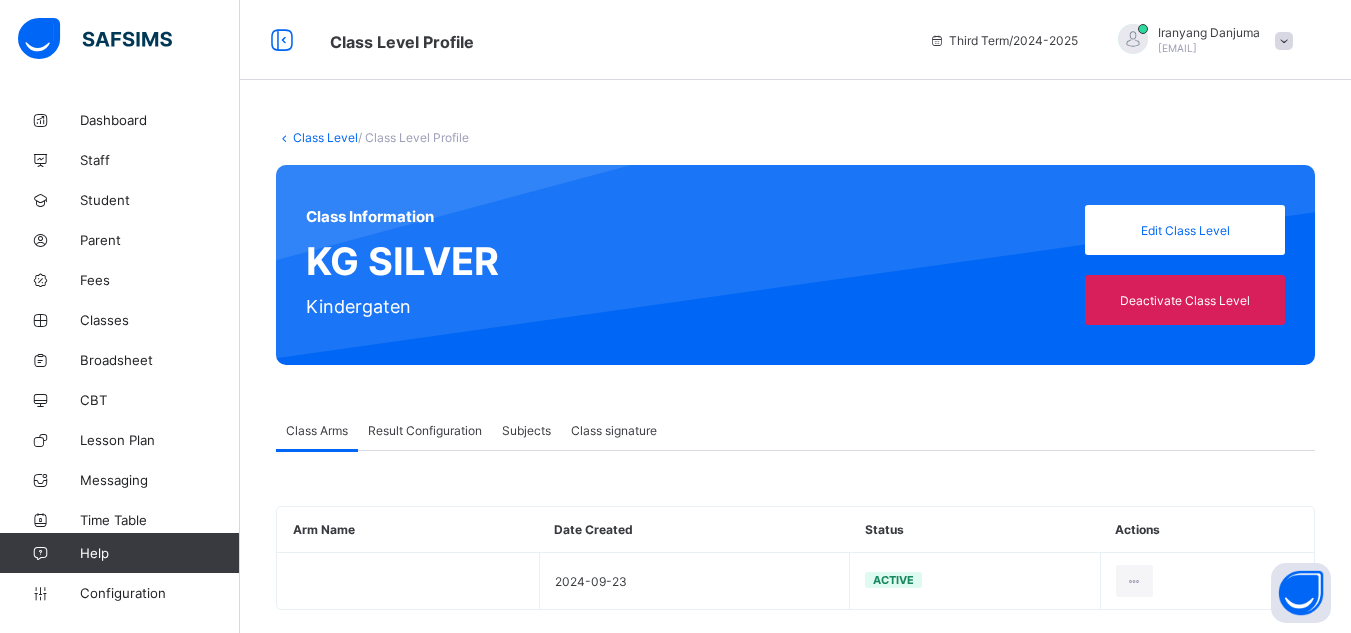 click on "Result Configuration" at bounding box center (425, 430) 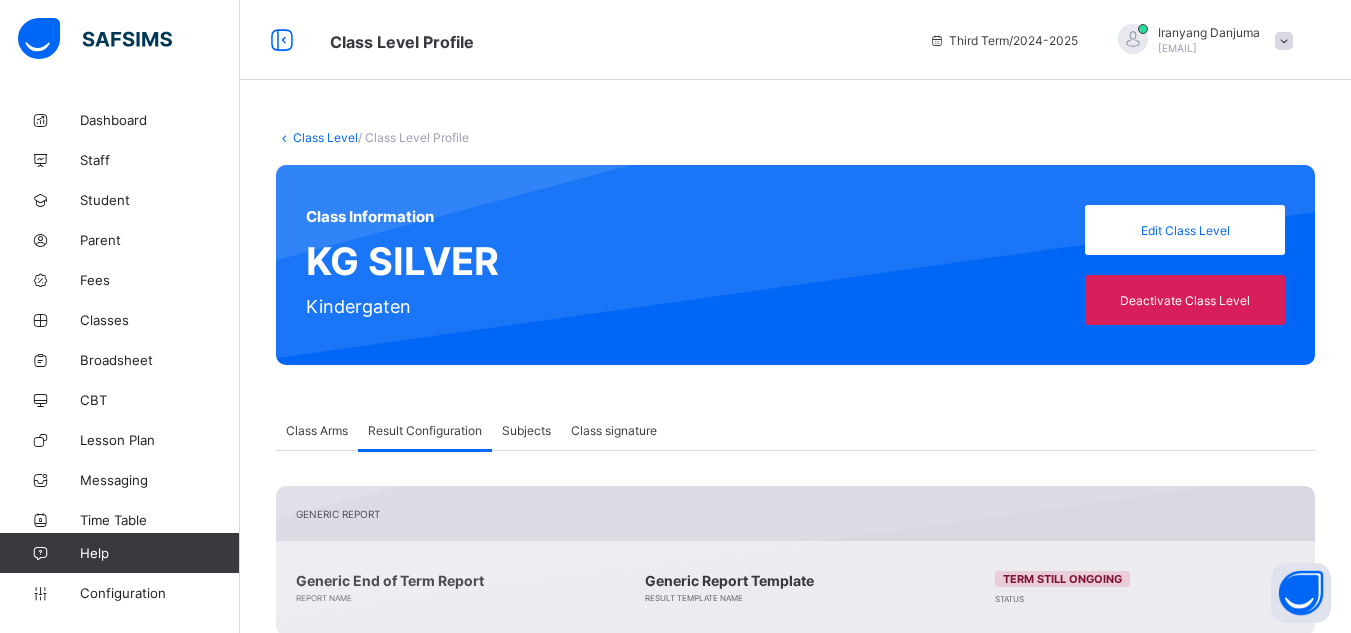 scroll, scrollTop: 364, scrollLeft: 0, axis: vertical 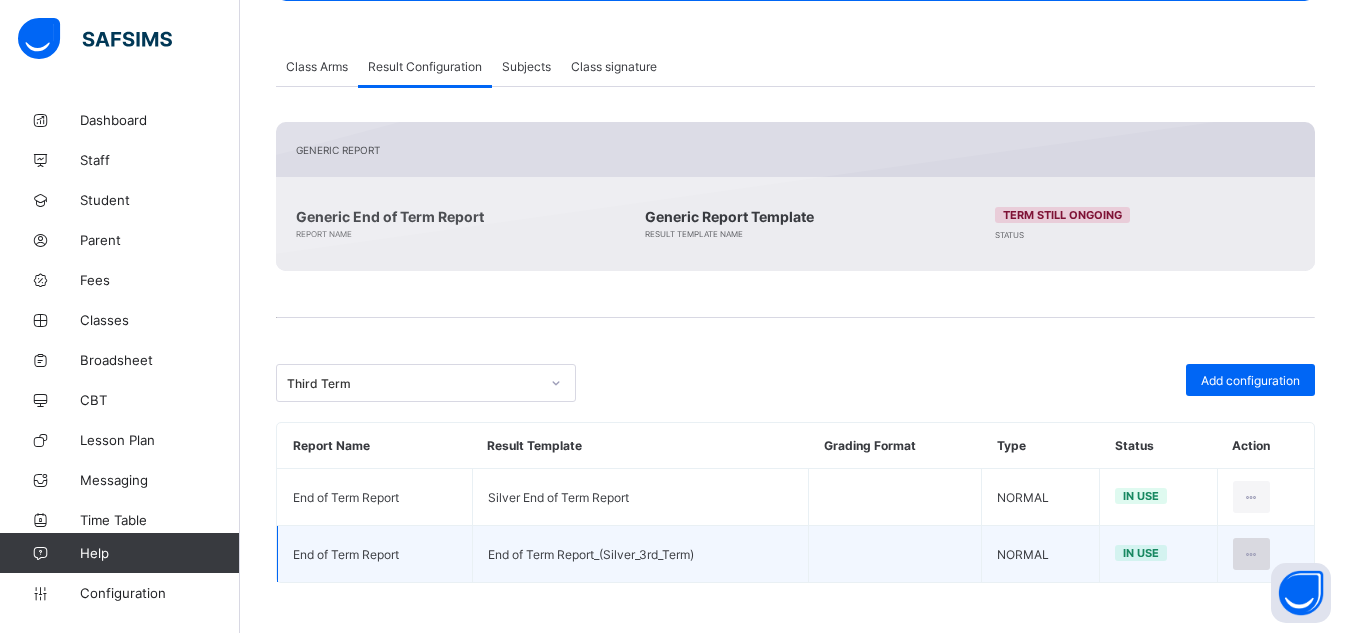 click at bounding box center [1251, 554] 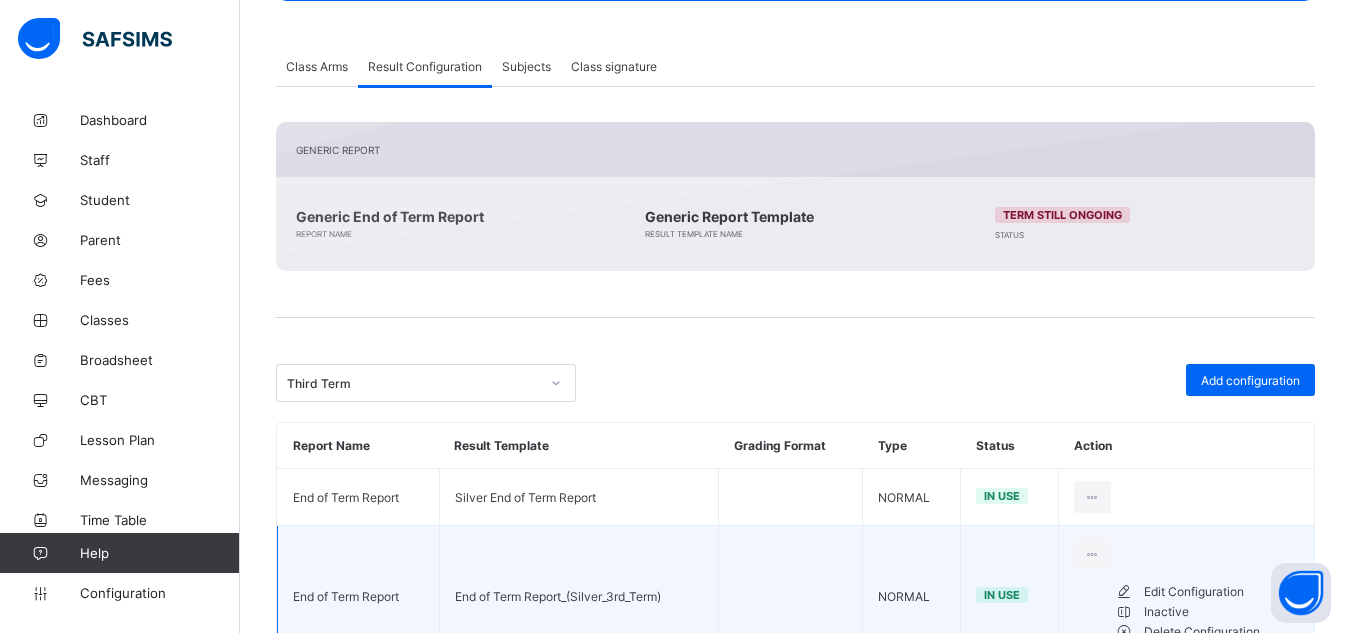 click on "Edit Configuration" at bounding box center (1221, 592) 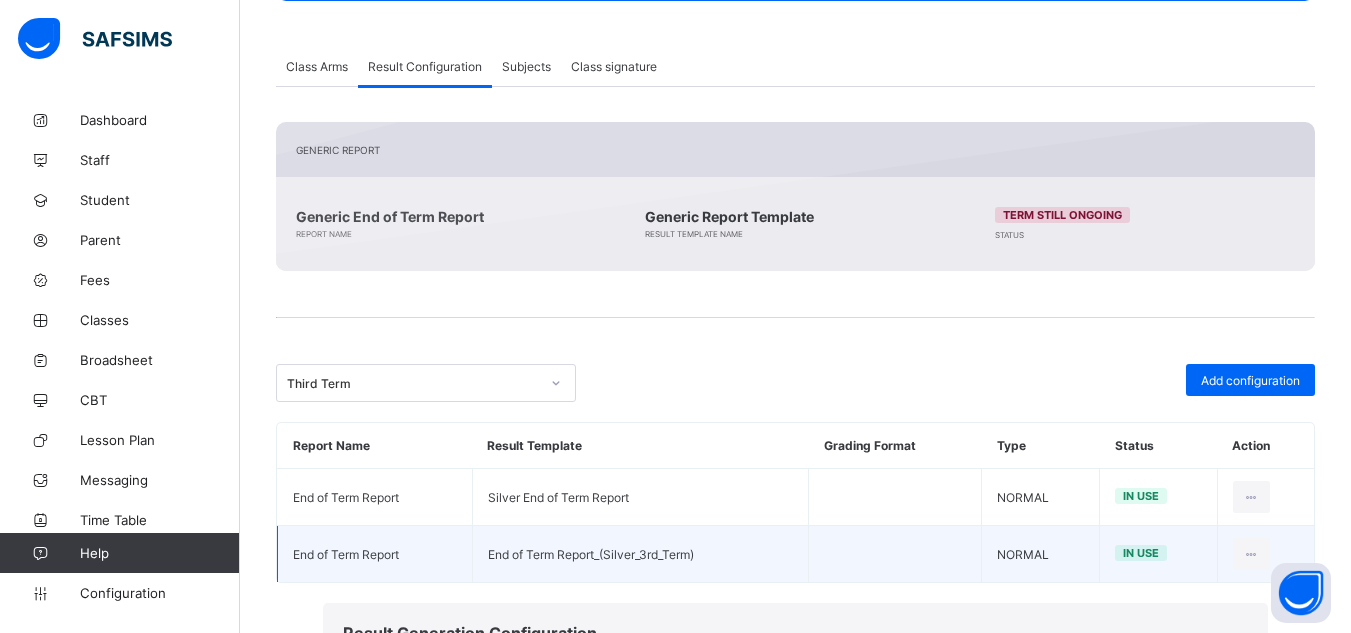 scroll, scrollTop: 67, scrollLeft: 0, axis: vertical 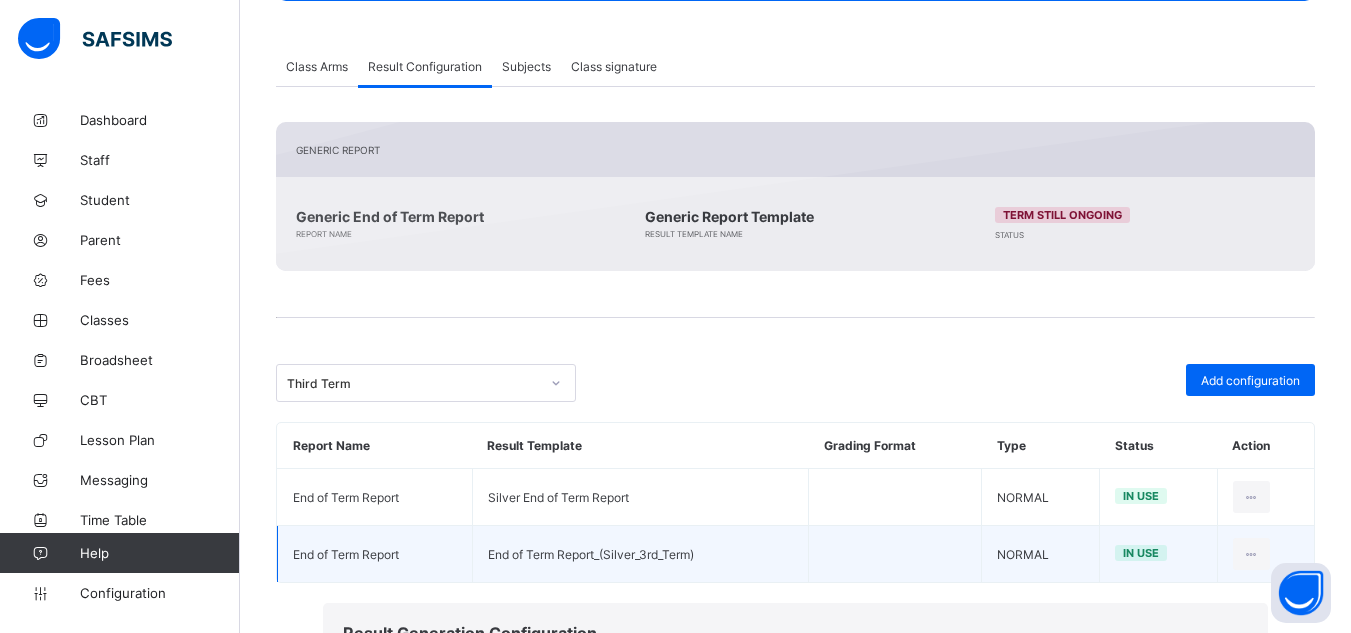 click on "Third Term Early Years Assessment for KG Silver" at bounding box center [505, 1152] 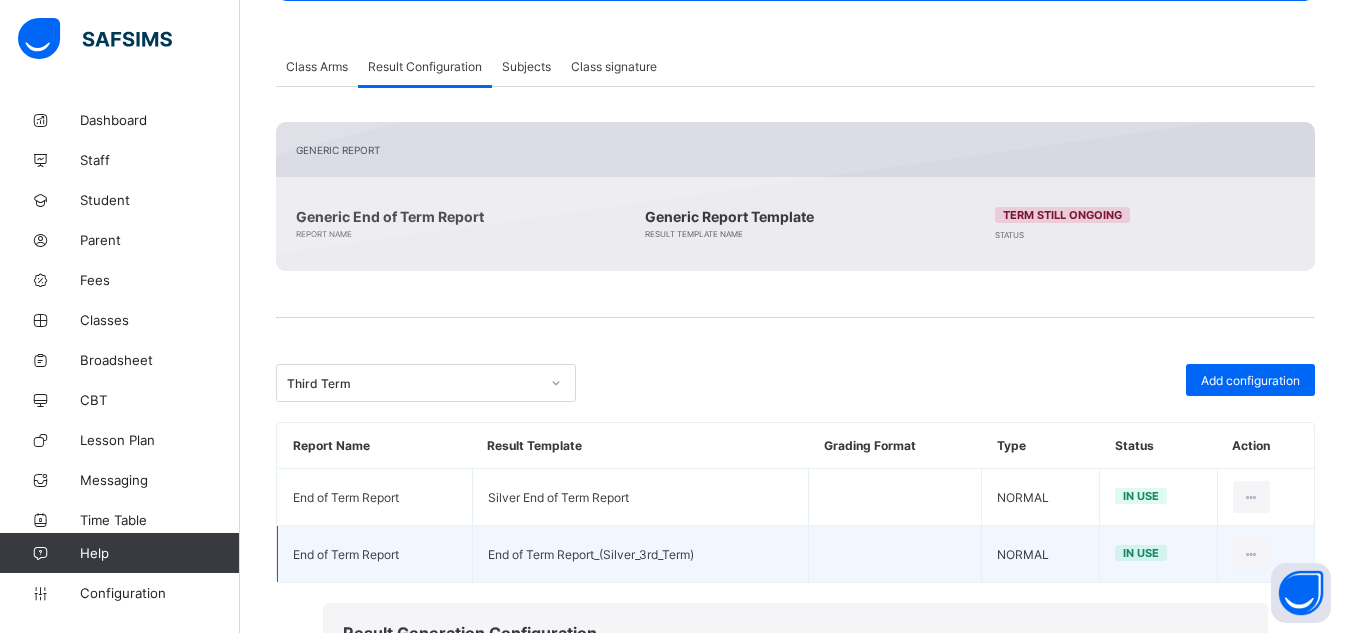 click on "Silver End of Term Report (3rd_Term)" at bounding box center [518, 1224] 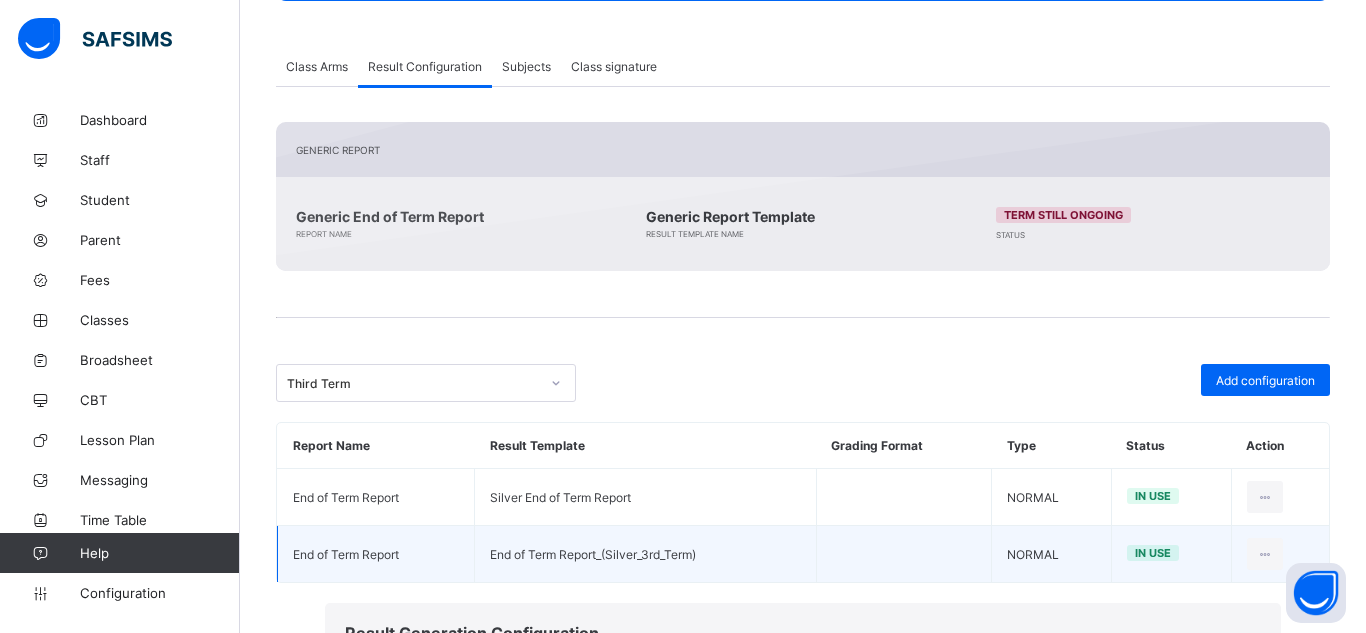 click on "Cancel" at bounding box center [1156, 1167] 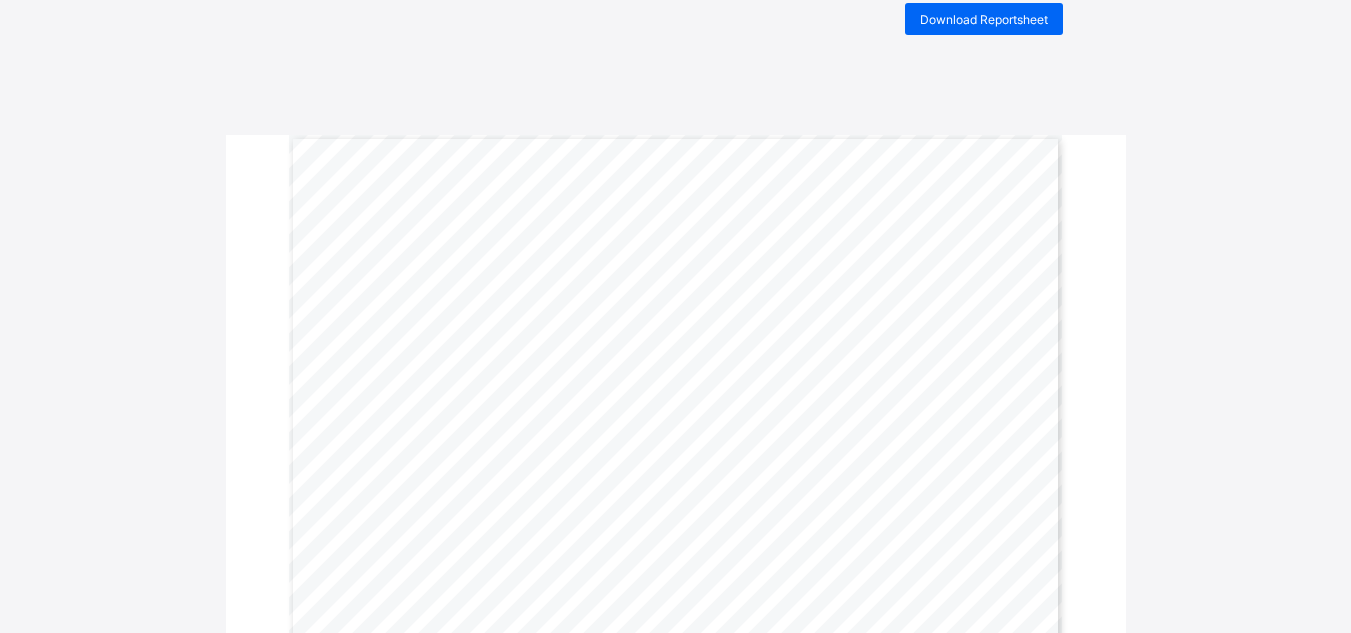 scroll, scrollTop: 0, scrollLeft: 0, axis: both 